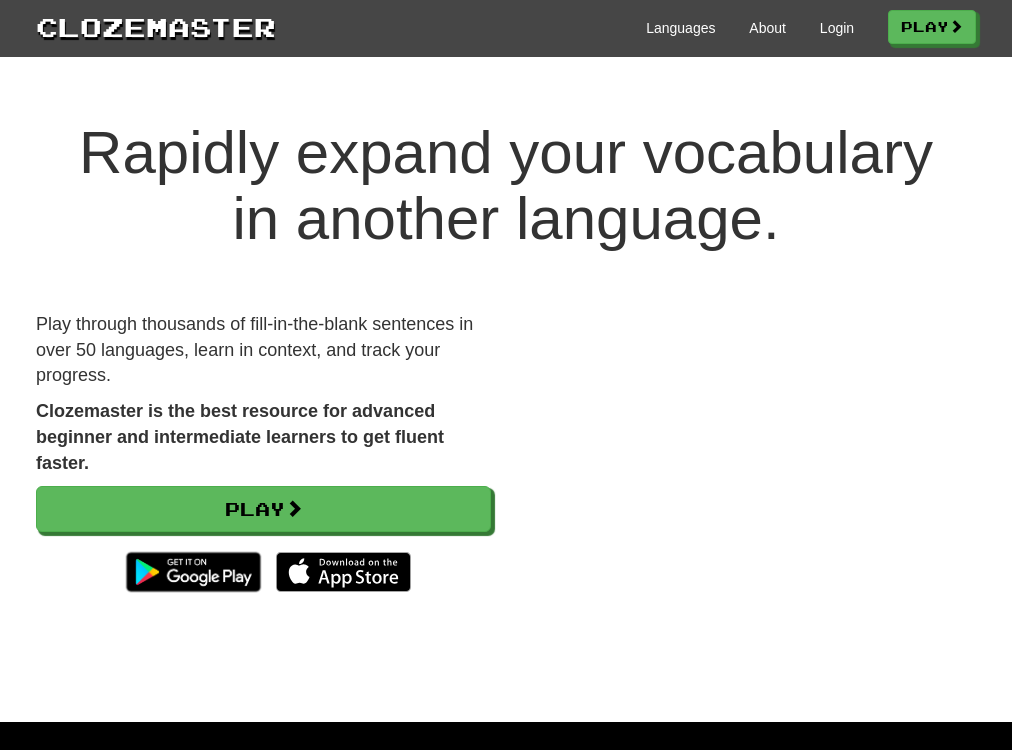 scroll, scrollTop: 0, scrollLeft: 0, axis: both 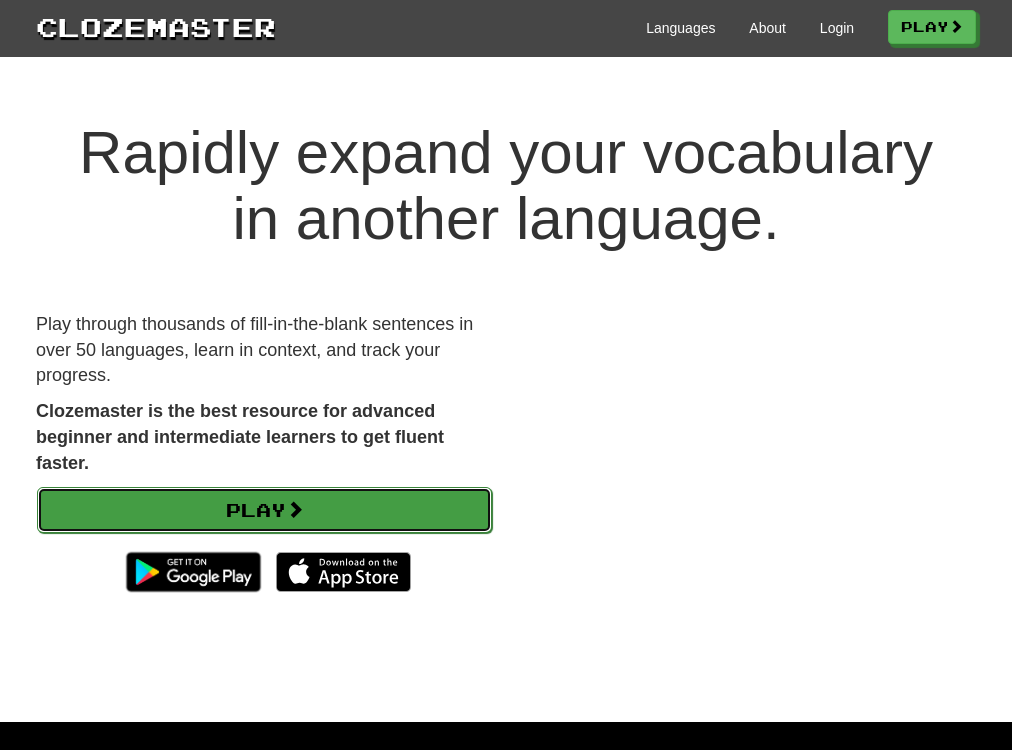 click on "Play" at bounding box center [264, 510] 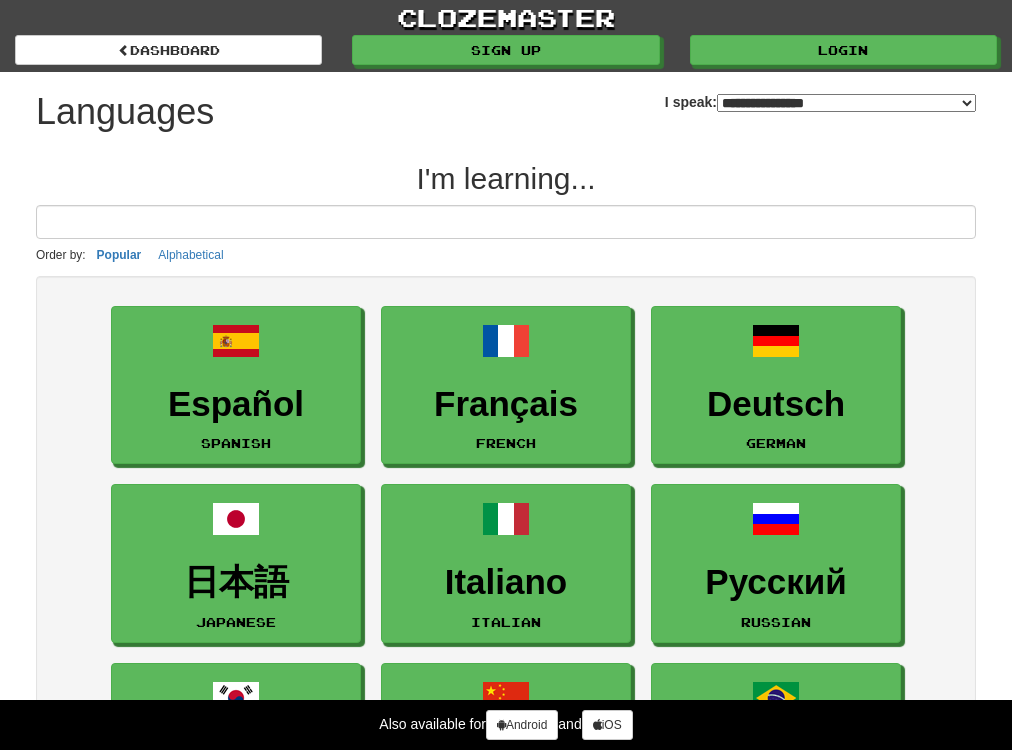 select on "*******" 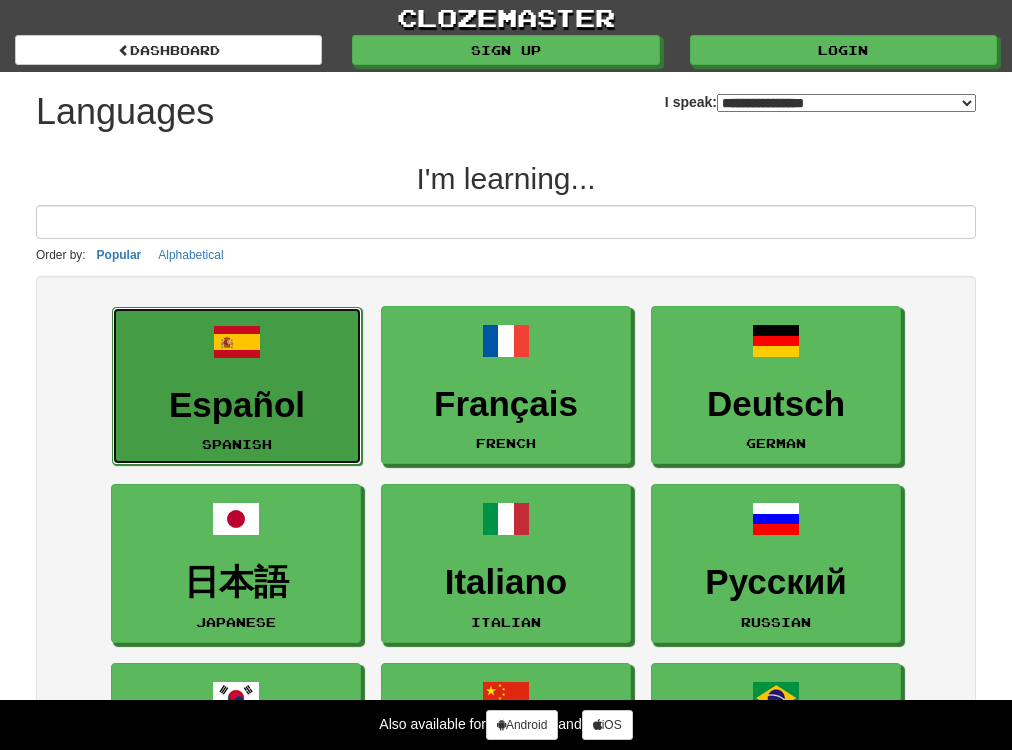 click on "Español" at bounding box center (237, 405) 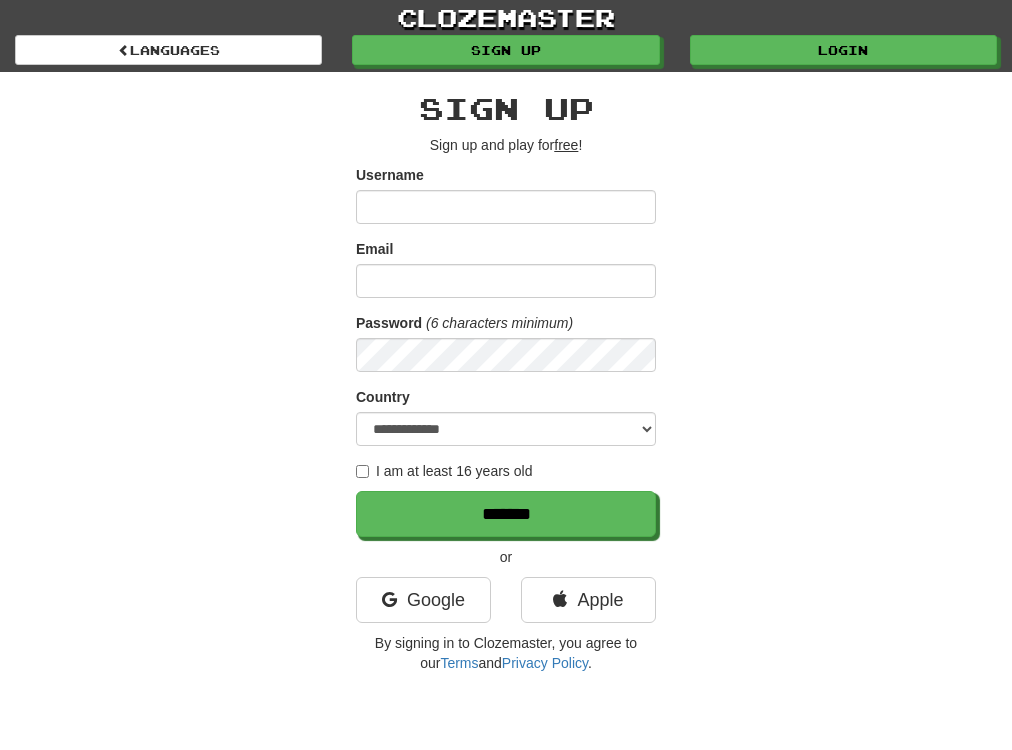 scroll, scrollTop: 0, scrollLeft: 0, axis: both 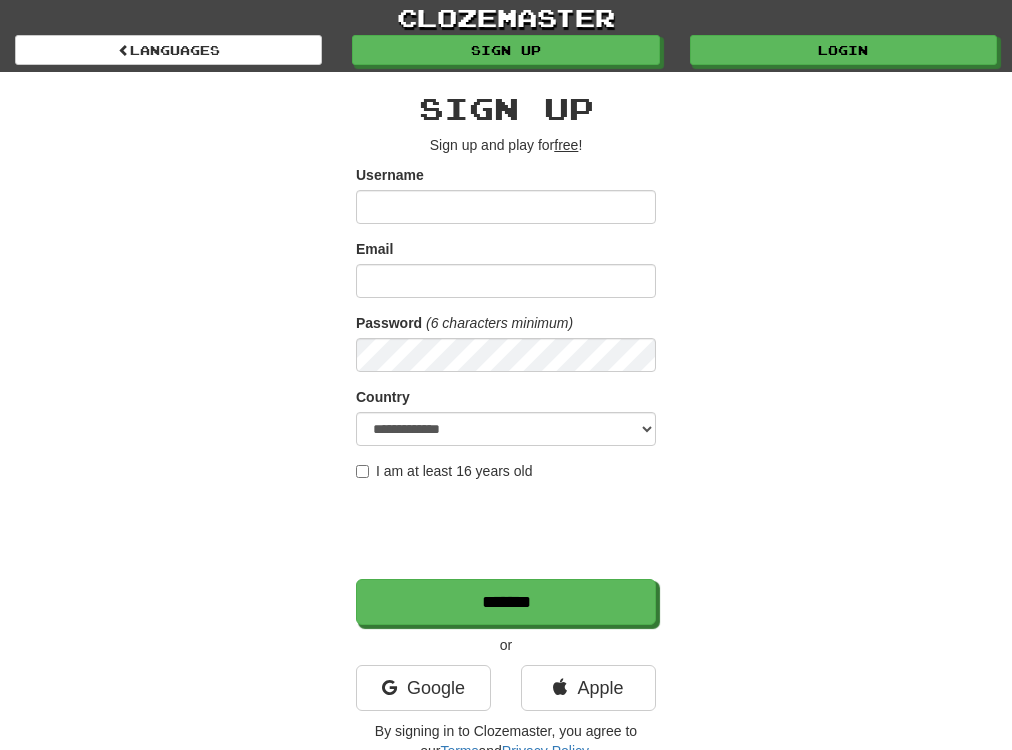 click on "I am at least 16 years old" at bounding box center (444, 471) 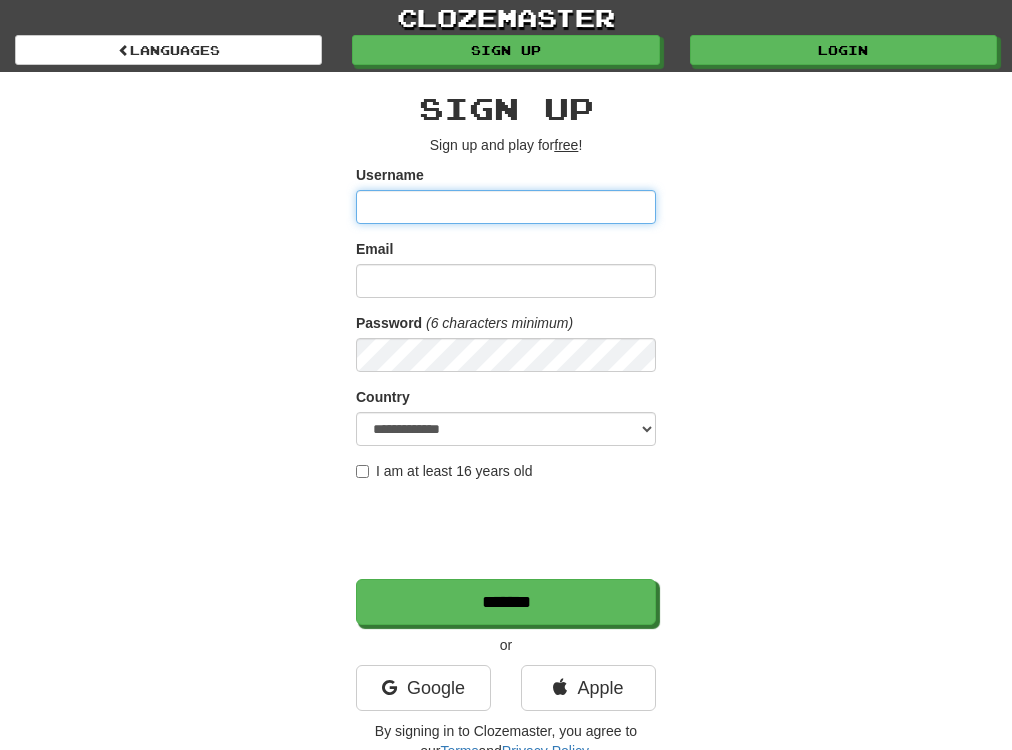 click on "Username" at bounding box center [506, 207] 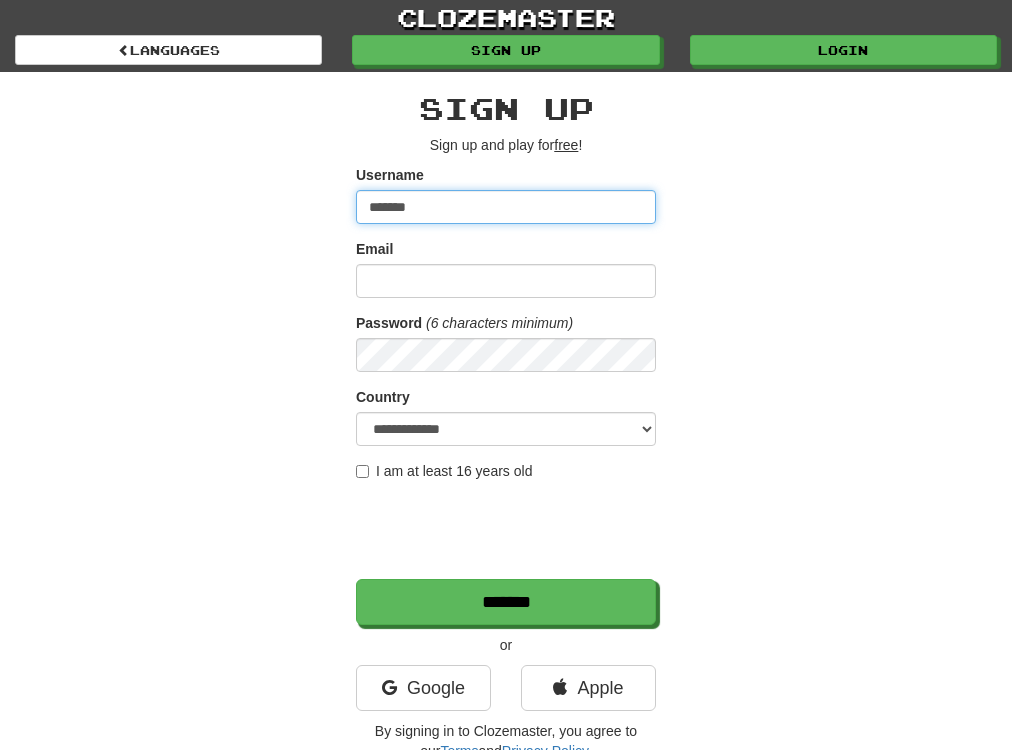 type on "*******" 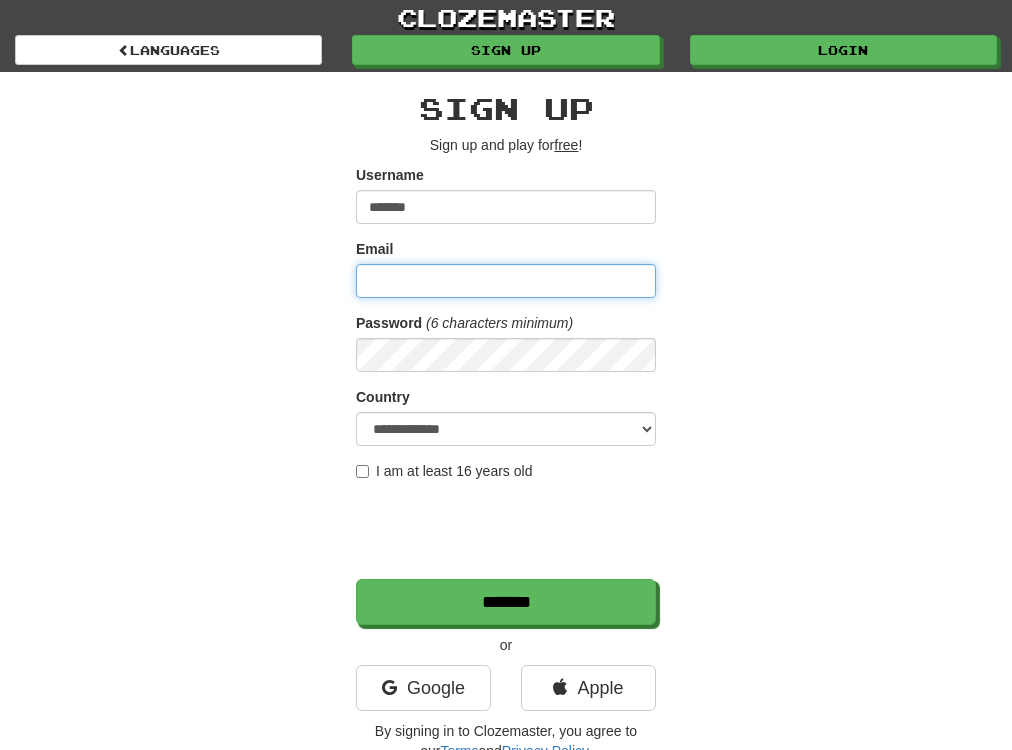 click on "Email" at bounding box center (506, 281) 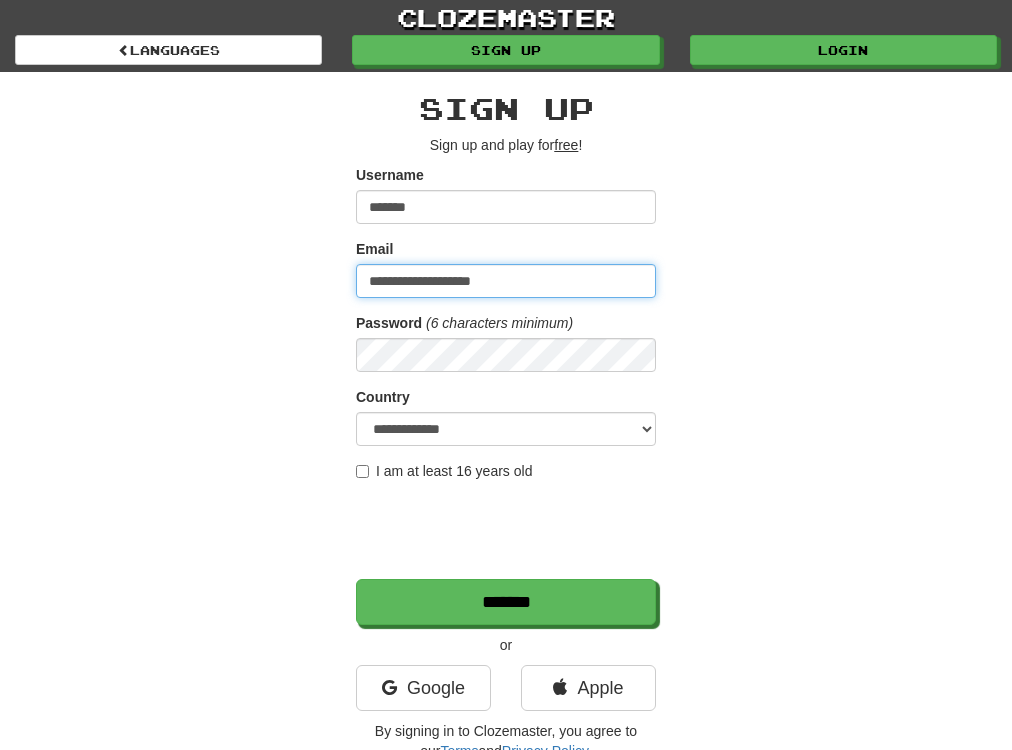 type on "**********" 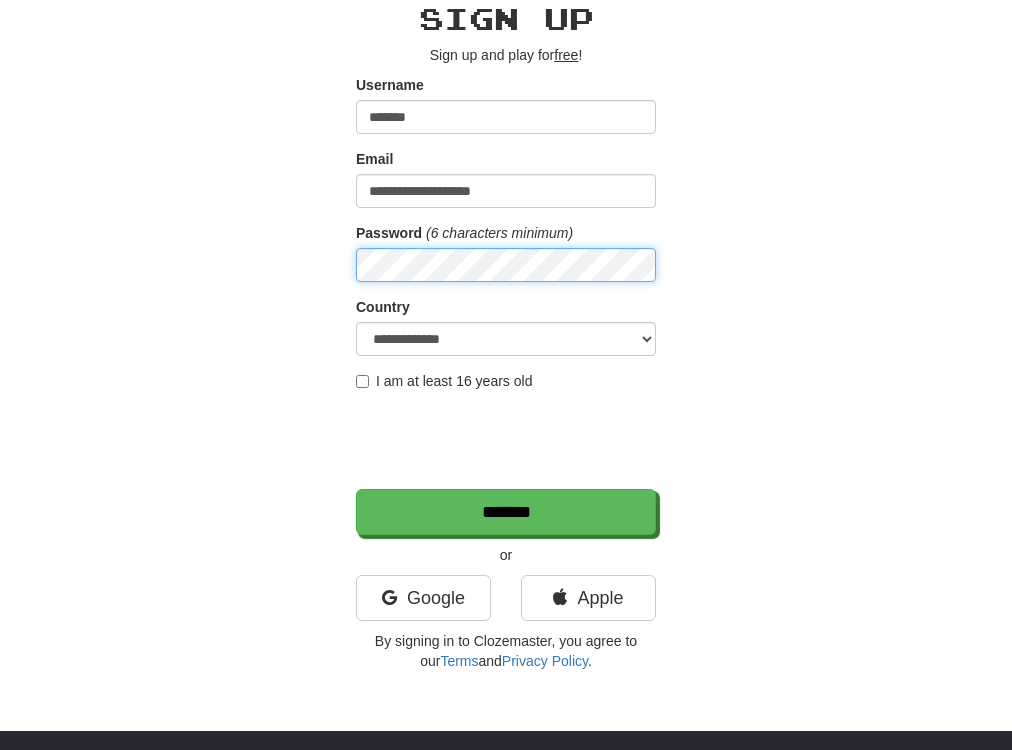 scroll, scrollTop: 99, scrollLeft: 0, axis: vertical 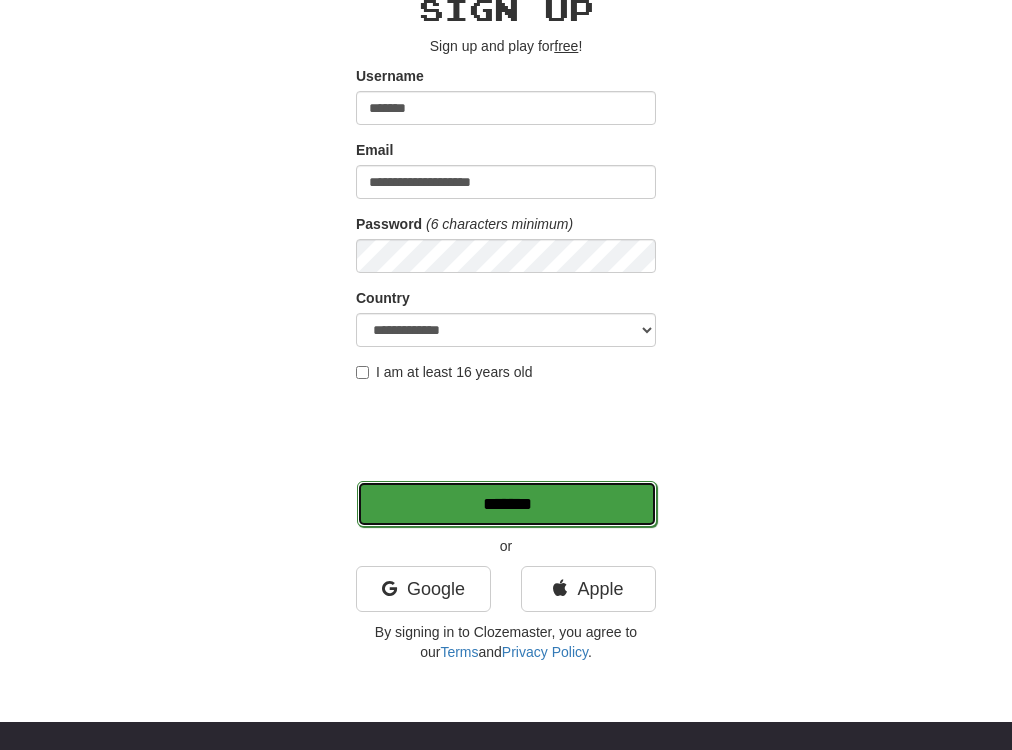 click on "*******" at bounding box center (507, 504) 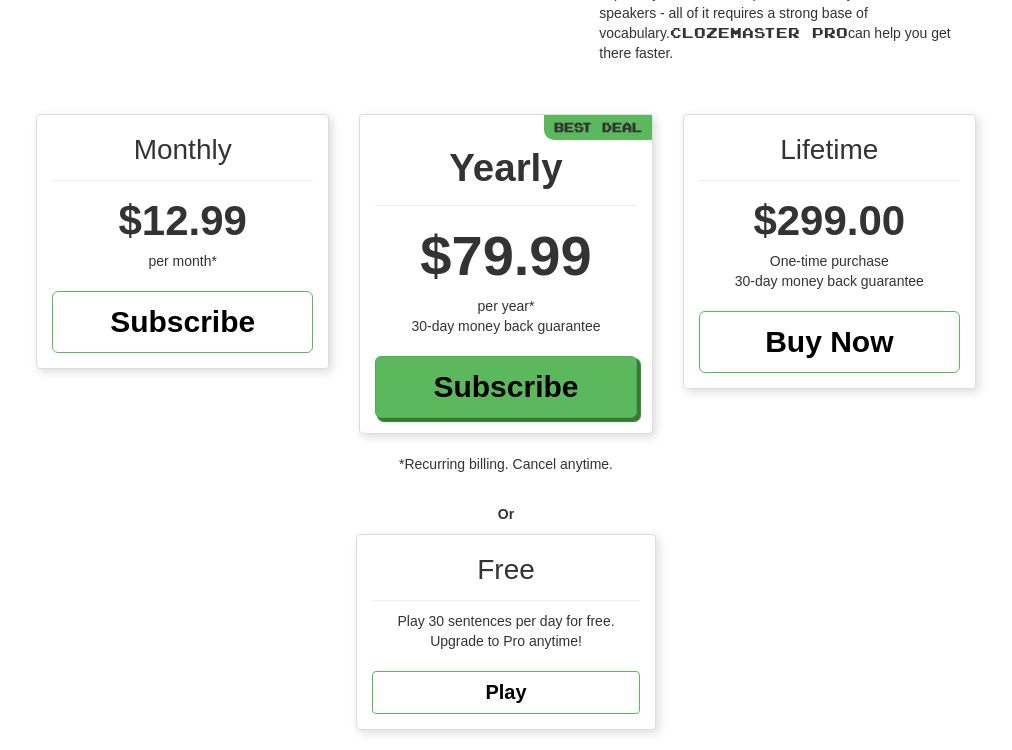 scroll, scrollTop: 209, scrollLeft: 0, axis: vertical 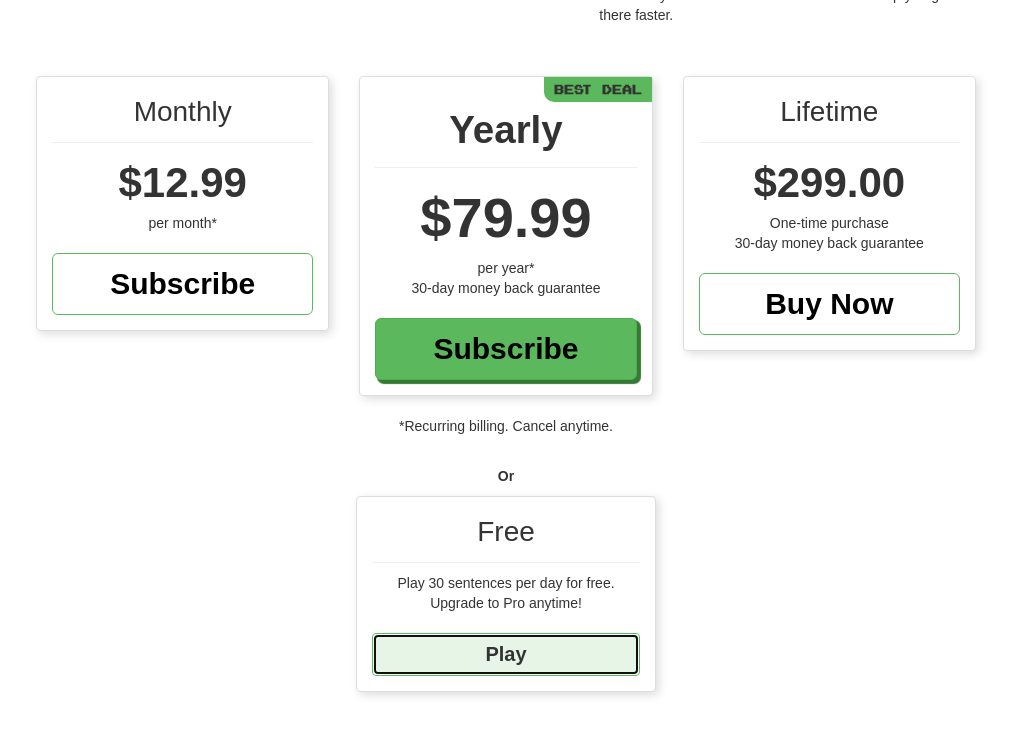 click on "Play" at bounding box center (506, 654) 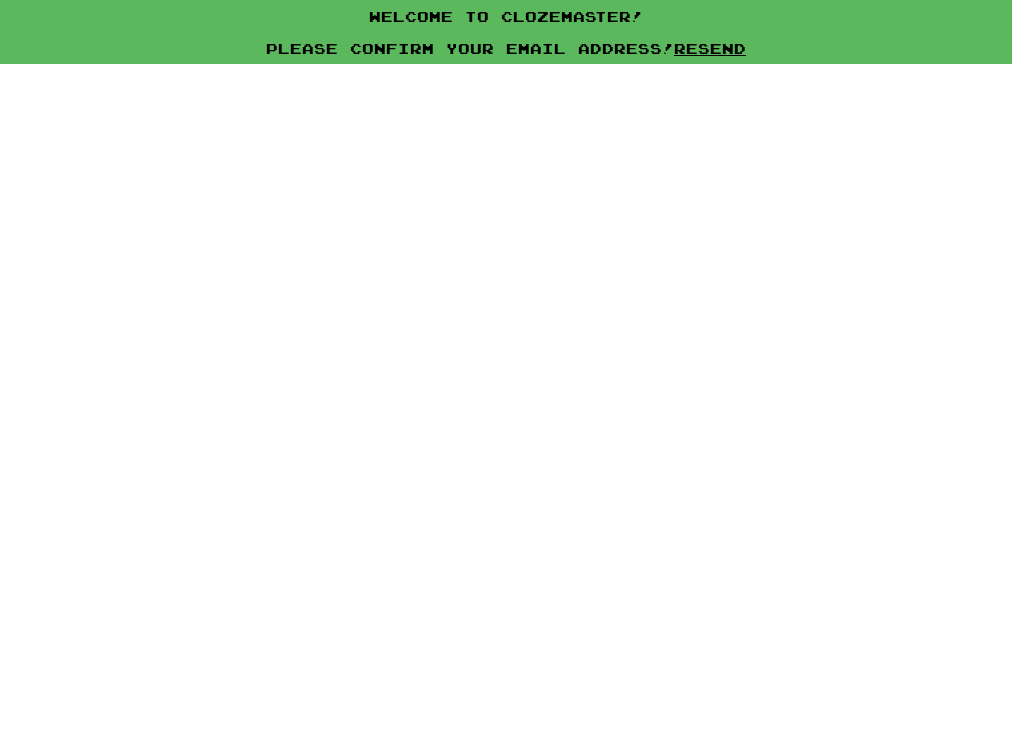 scroll, scrollTop: 0, scrollLeft: 0, axis: both 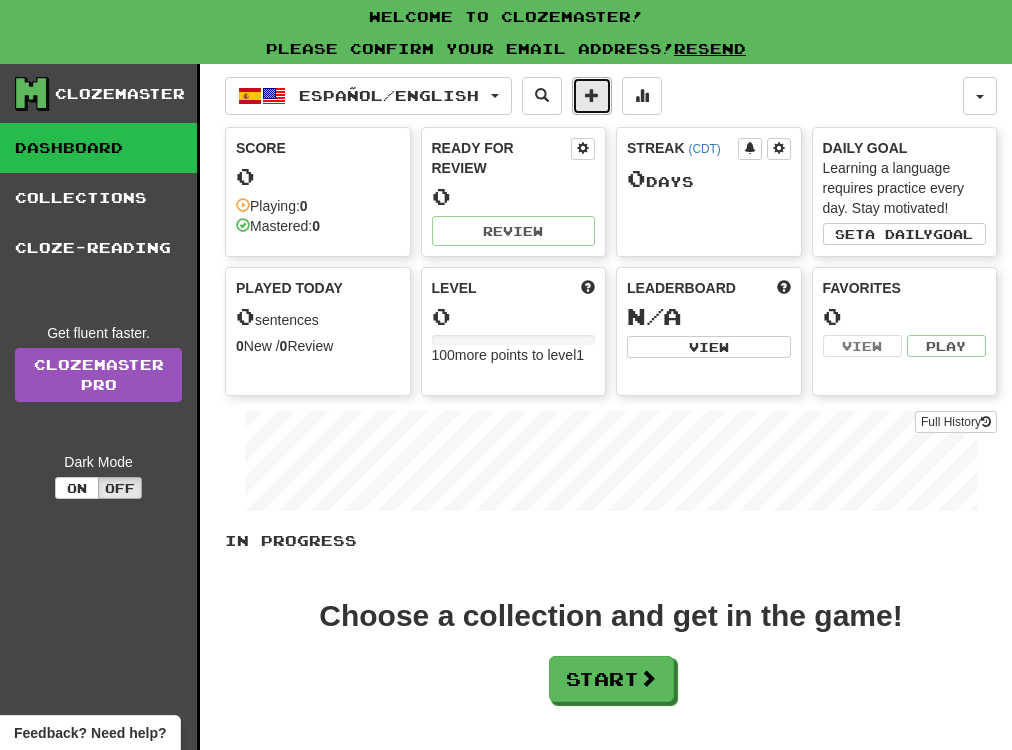 click at bounding box center (592, 95) 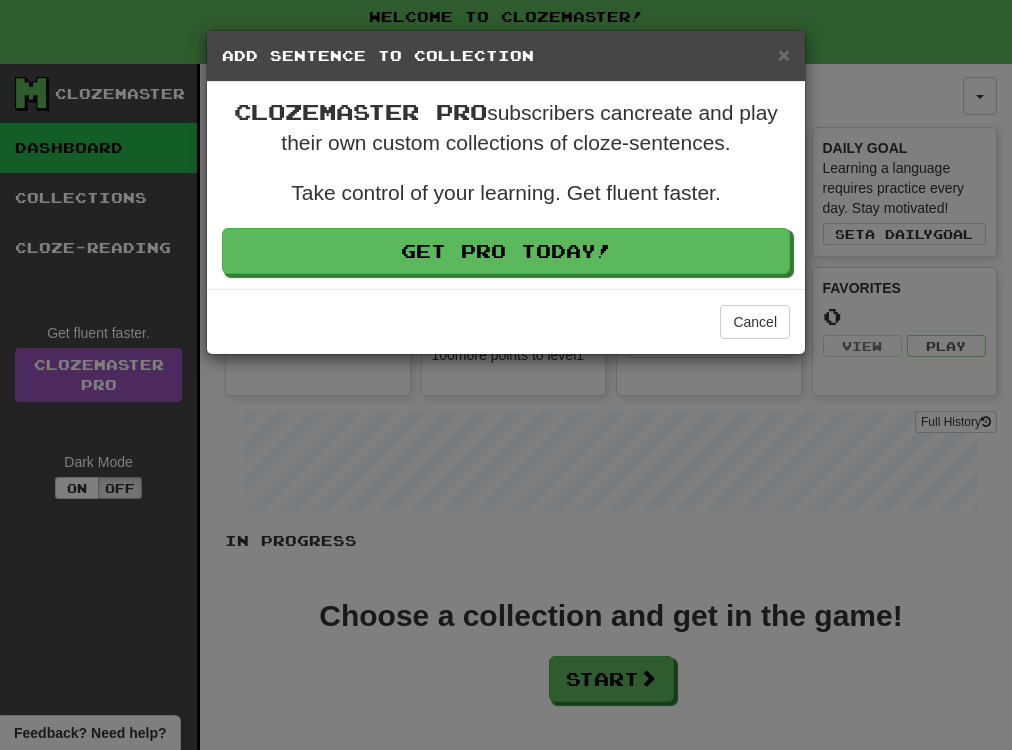 click on "× Add Sentence to Collection" at bounding box center (506, 56) 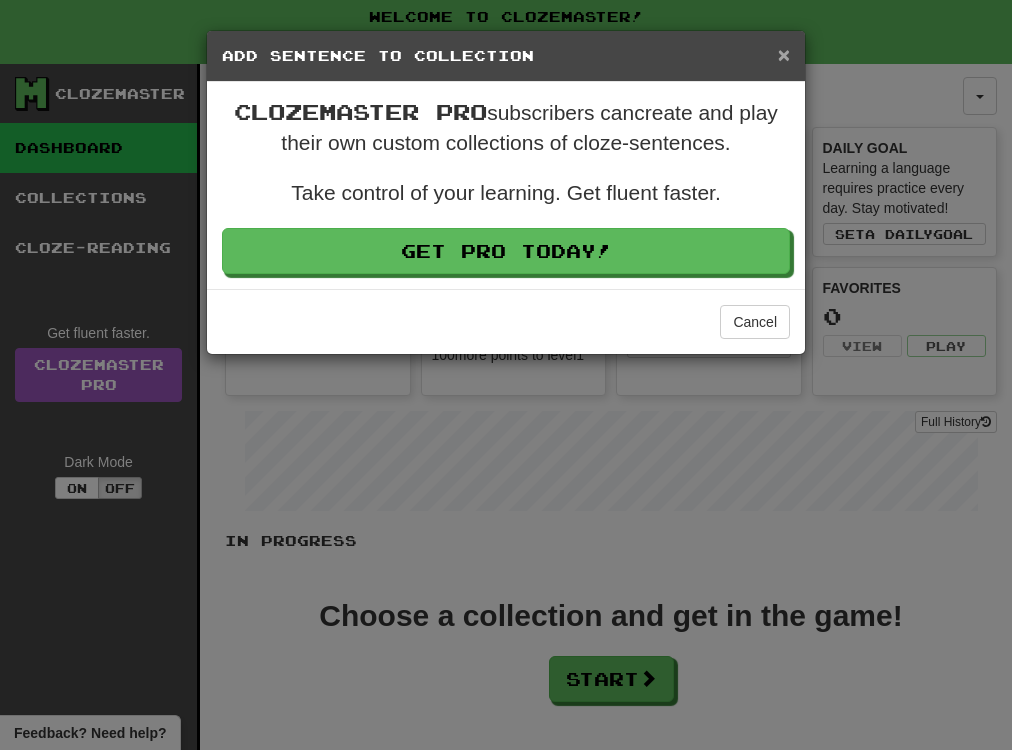 click on "×" at bounding box center [784, 54] 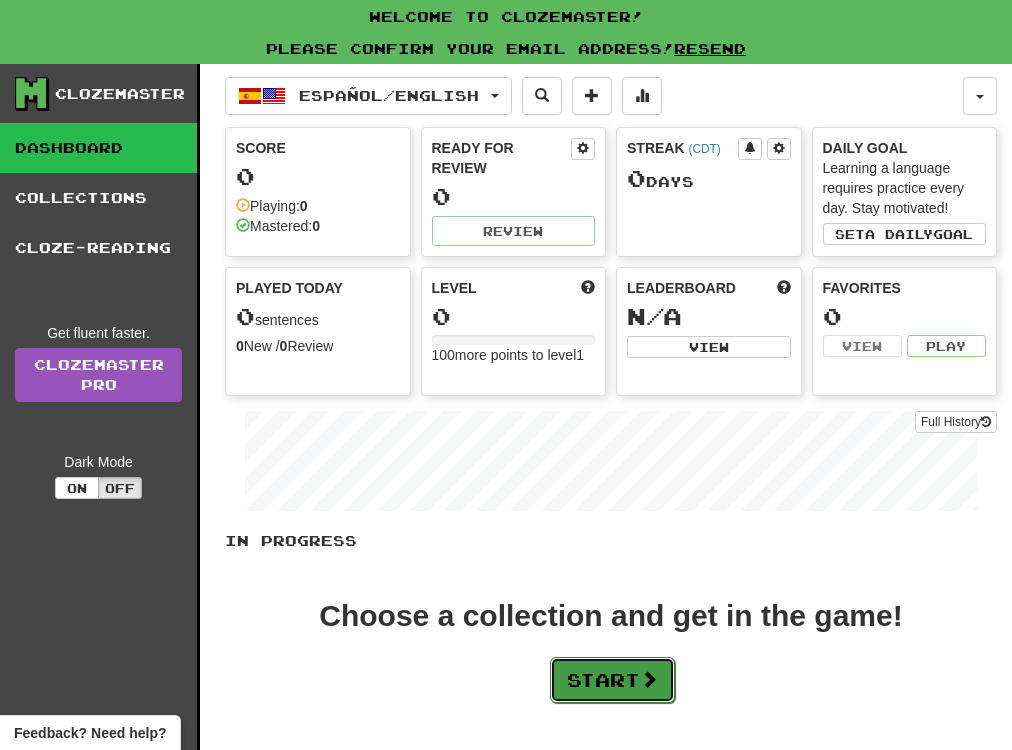 click on "Start" at bounding box center [612, 680] 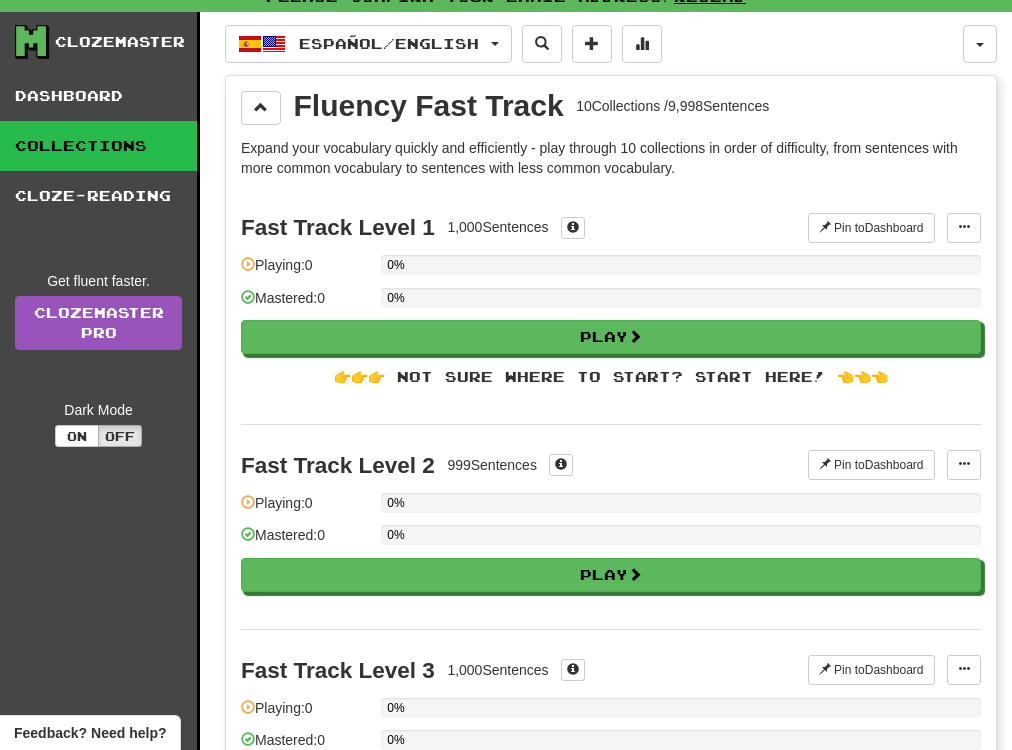 scroll, scrollTop: 46, scrollLeft: 0, axis: vertical 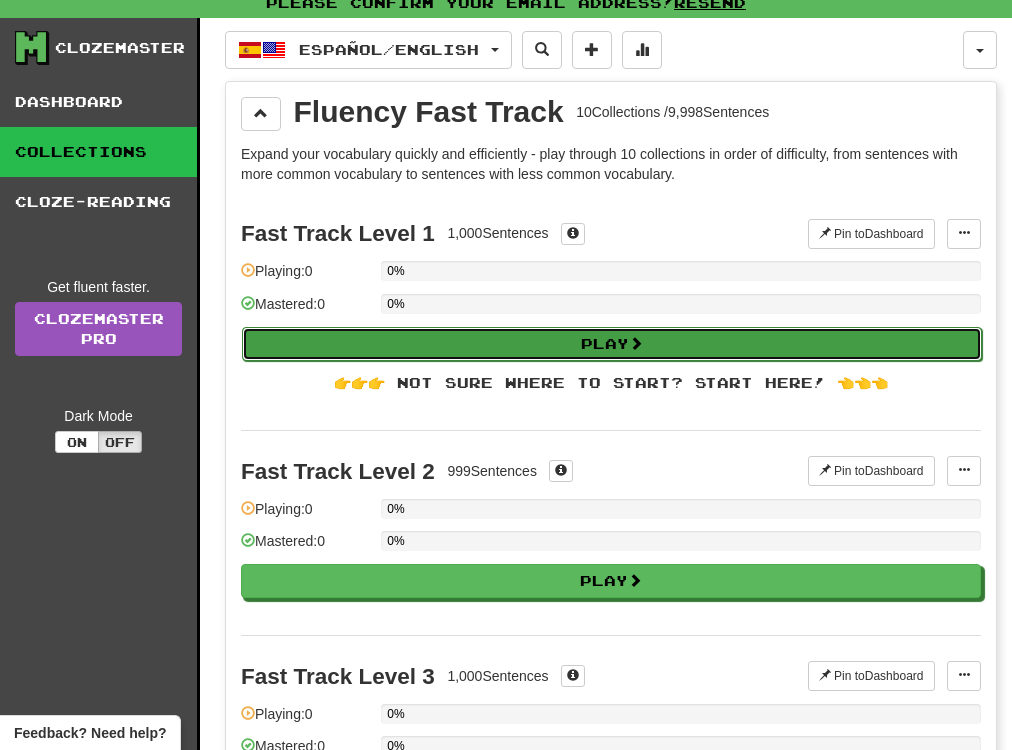 click on "Play" at bounding box center [612, 344] 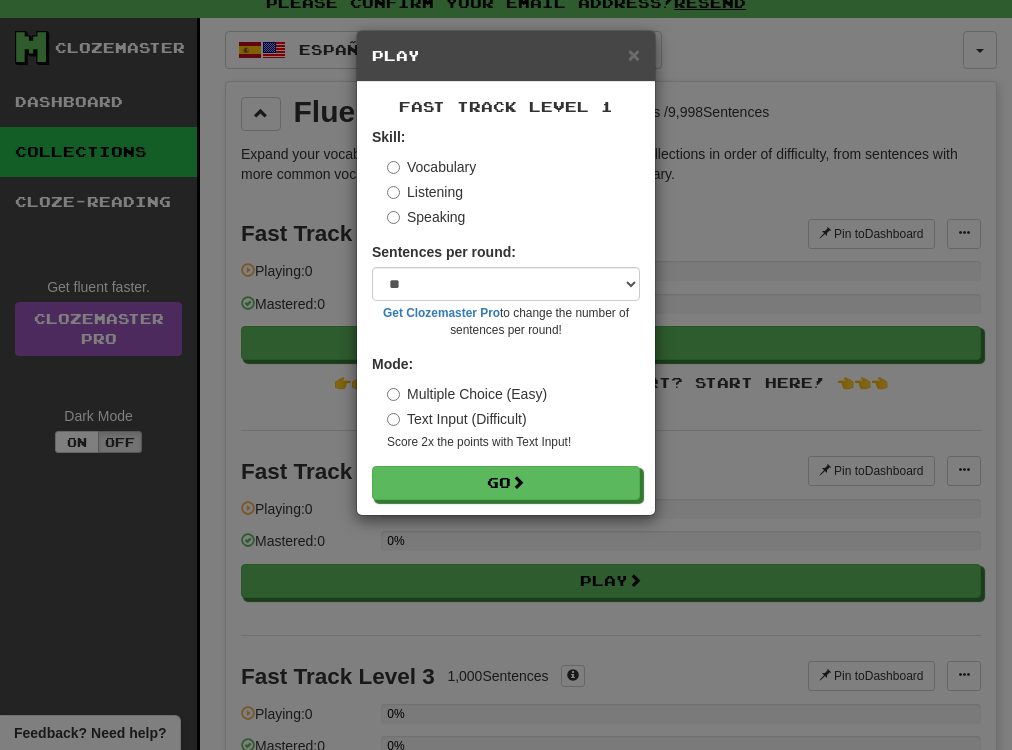 click on "Text Input (Difficult)" at bounding box center (457, 419) 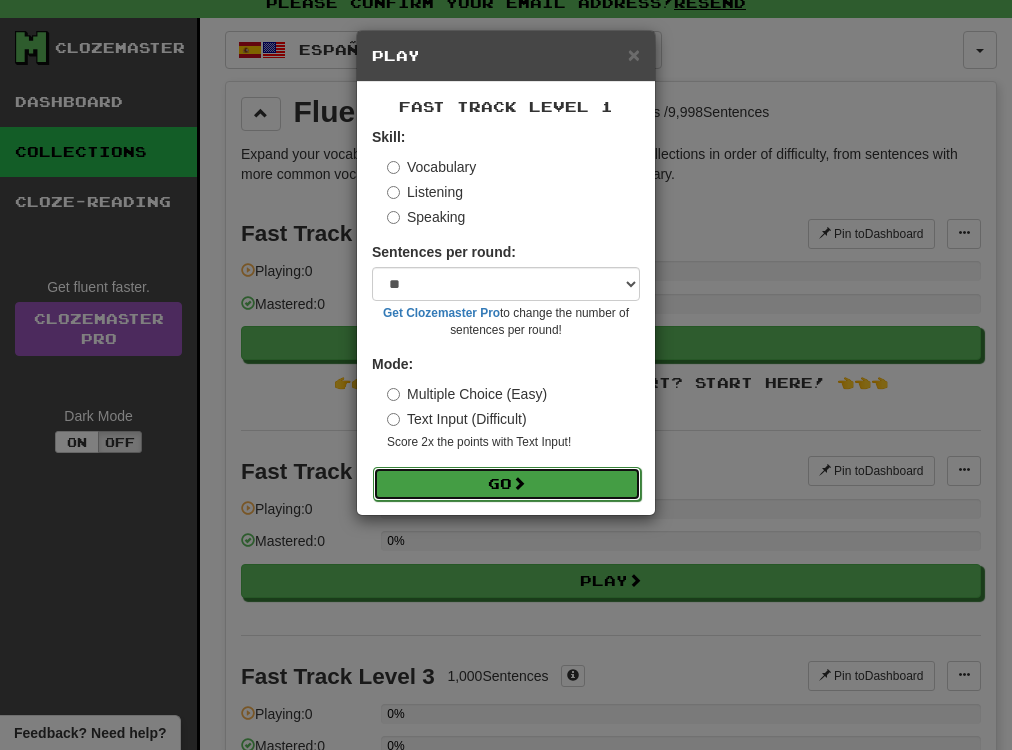 click on "Go" at bounding box center [507, 484] 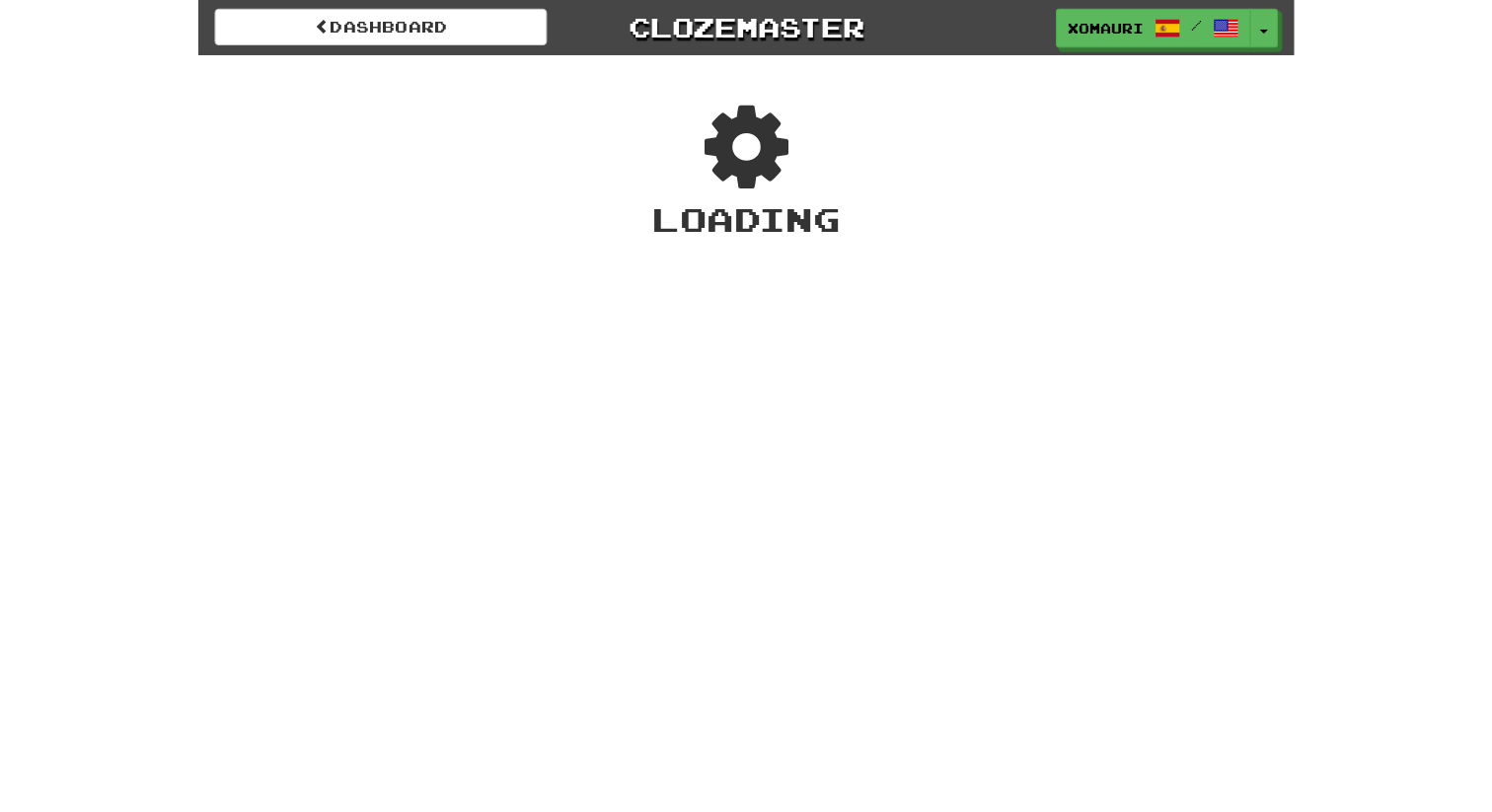 scroll, scrollTop: 0, scrollLeft: 0, axis: both 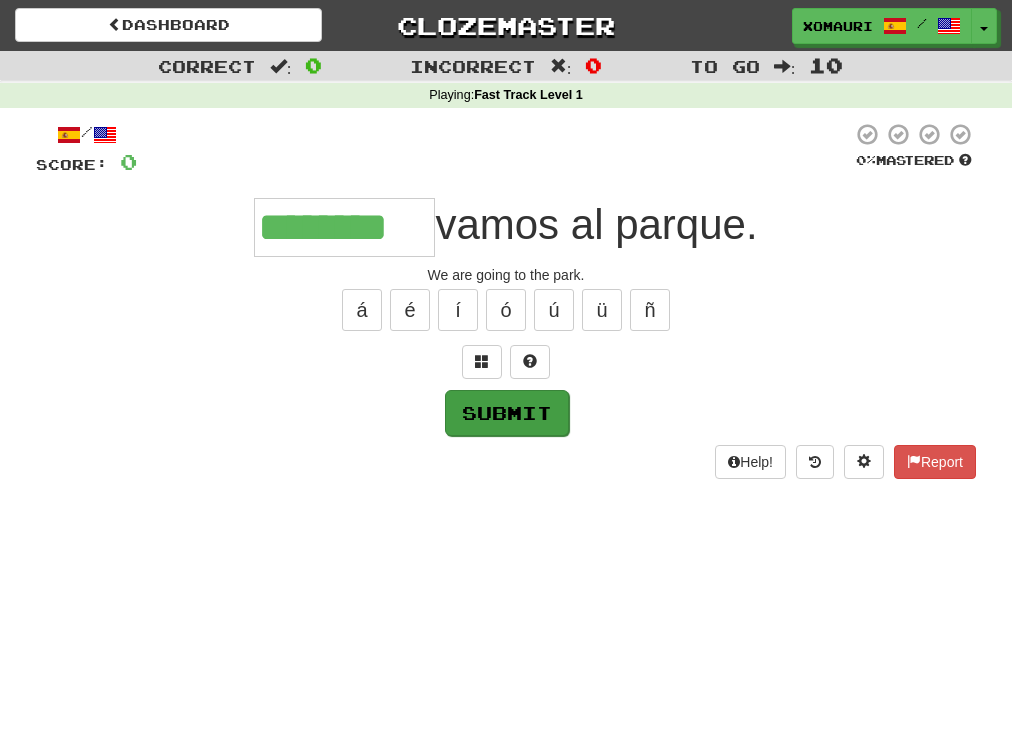 type on "********" 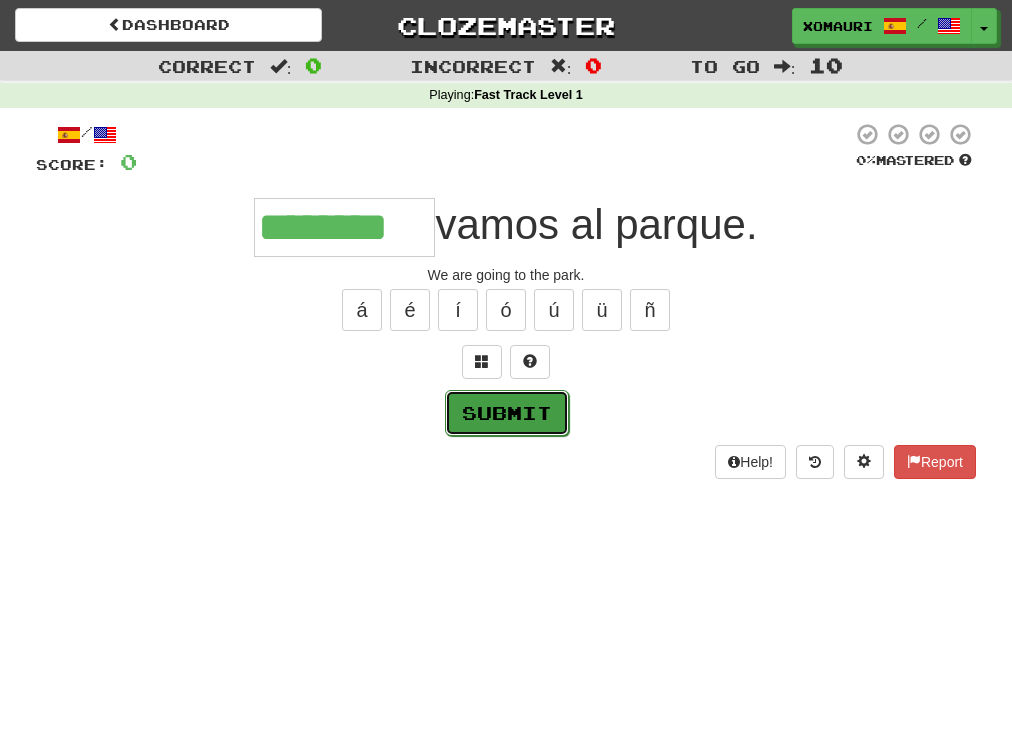 click on "Submit" at bounding box center [507, 413] 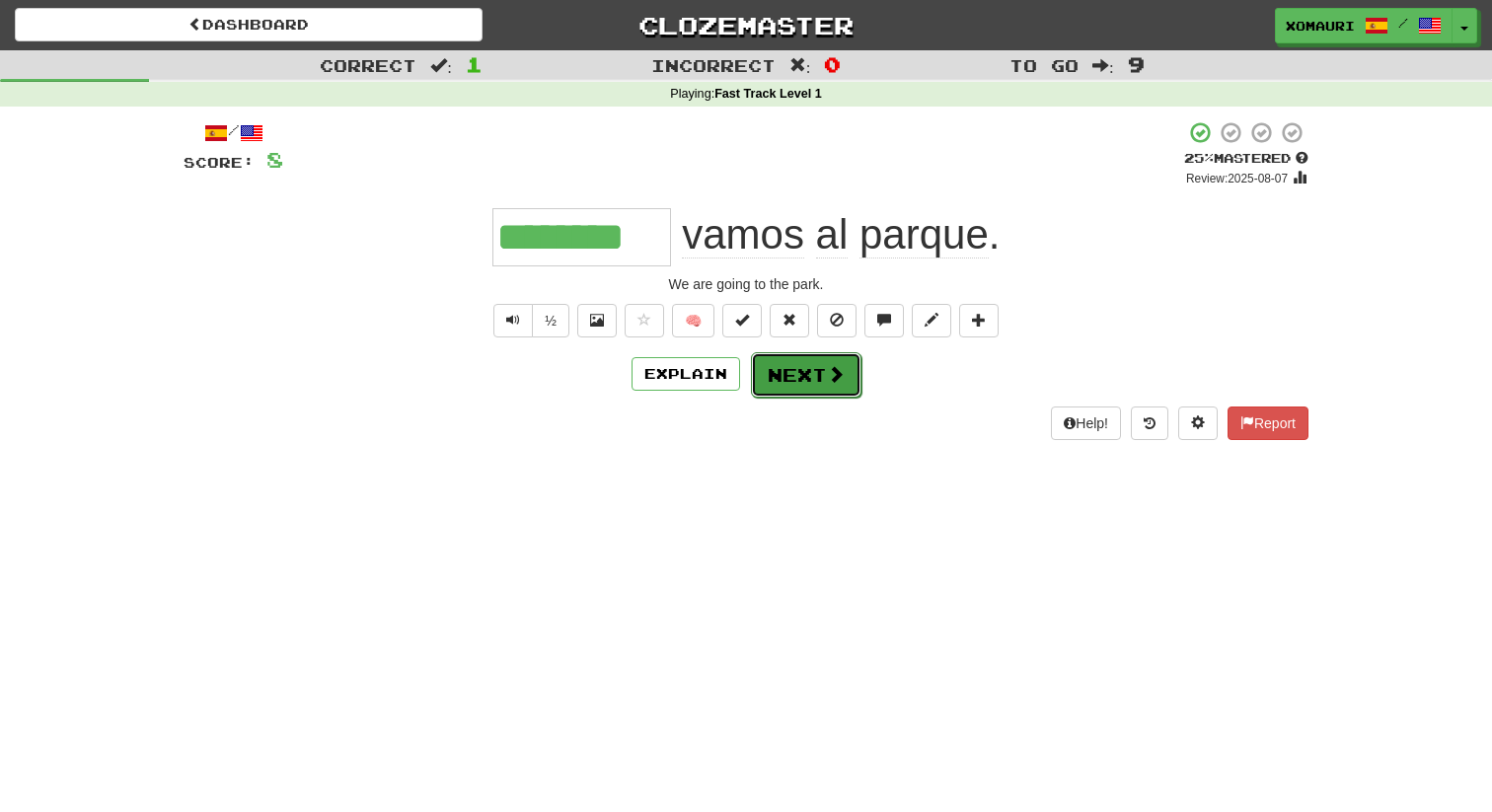 click on "Next" at bounding box center [806, 375] 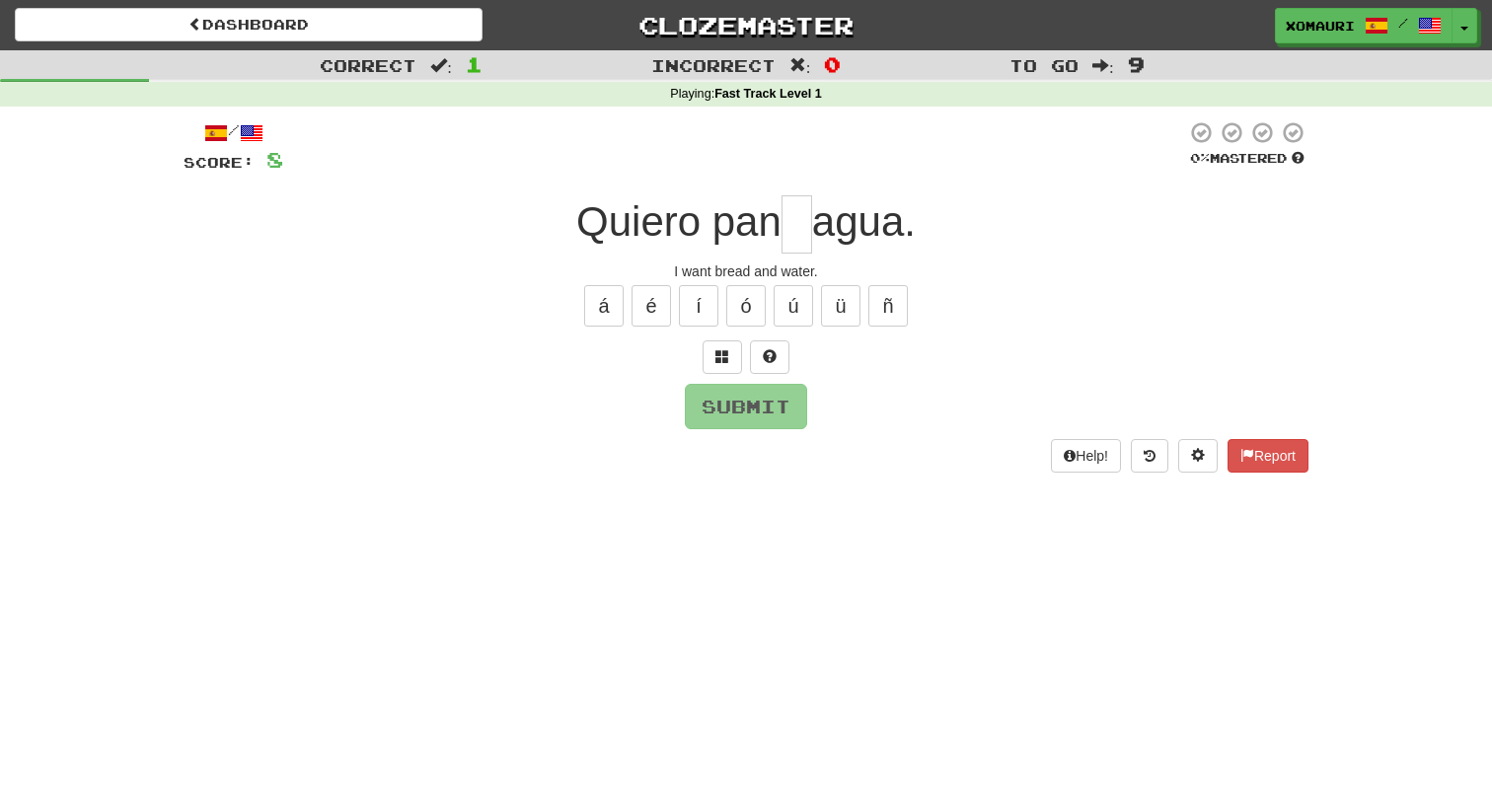 type on "*" 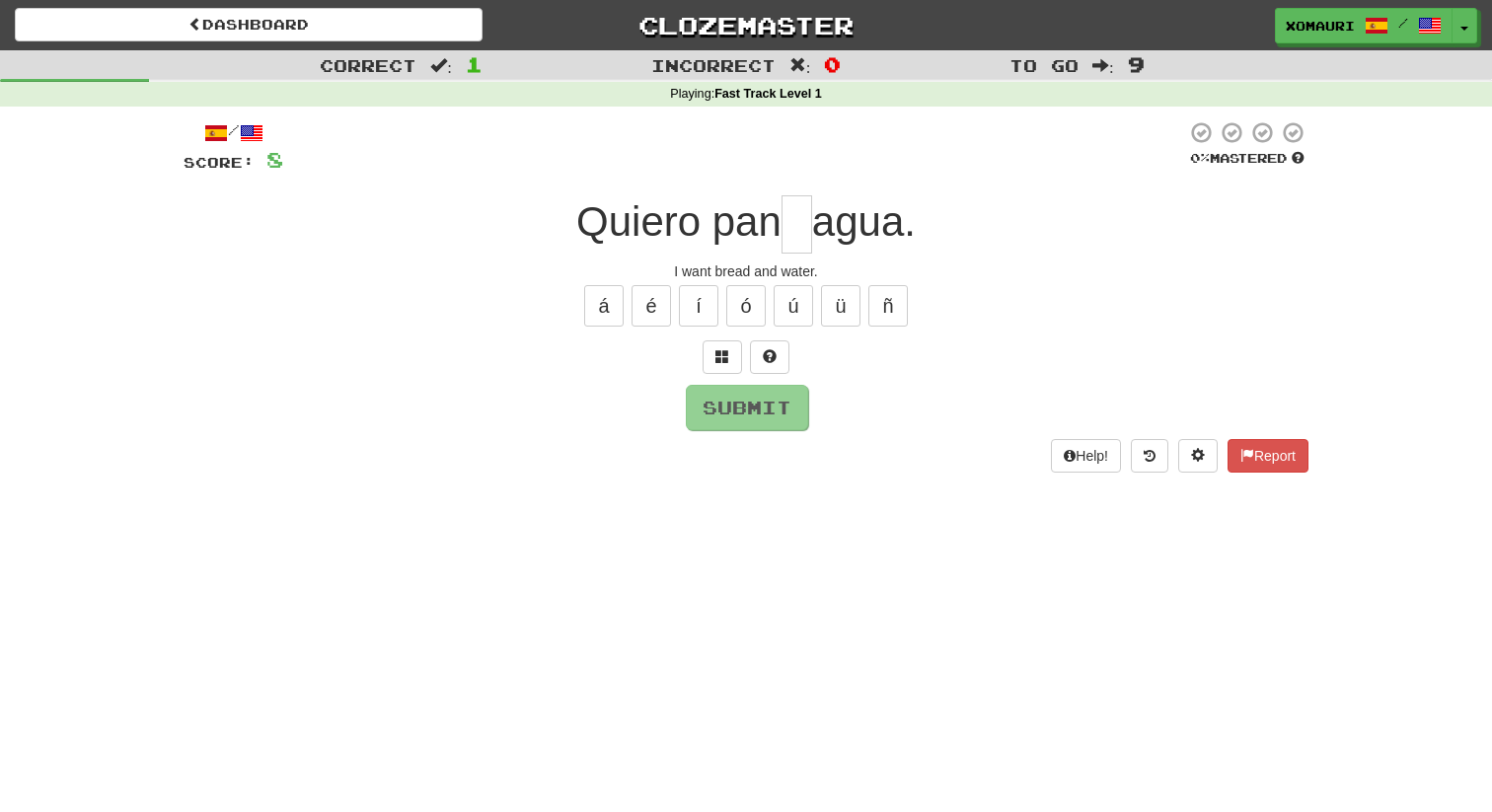 type on "*" 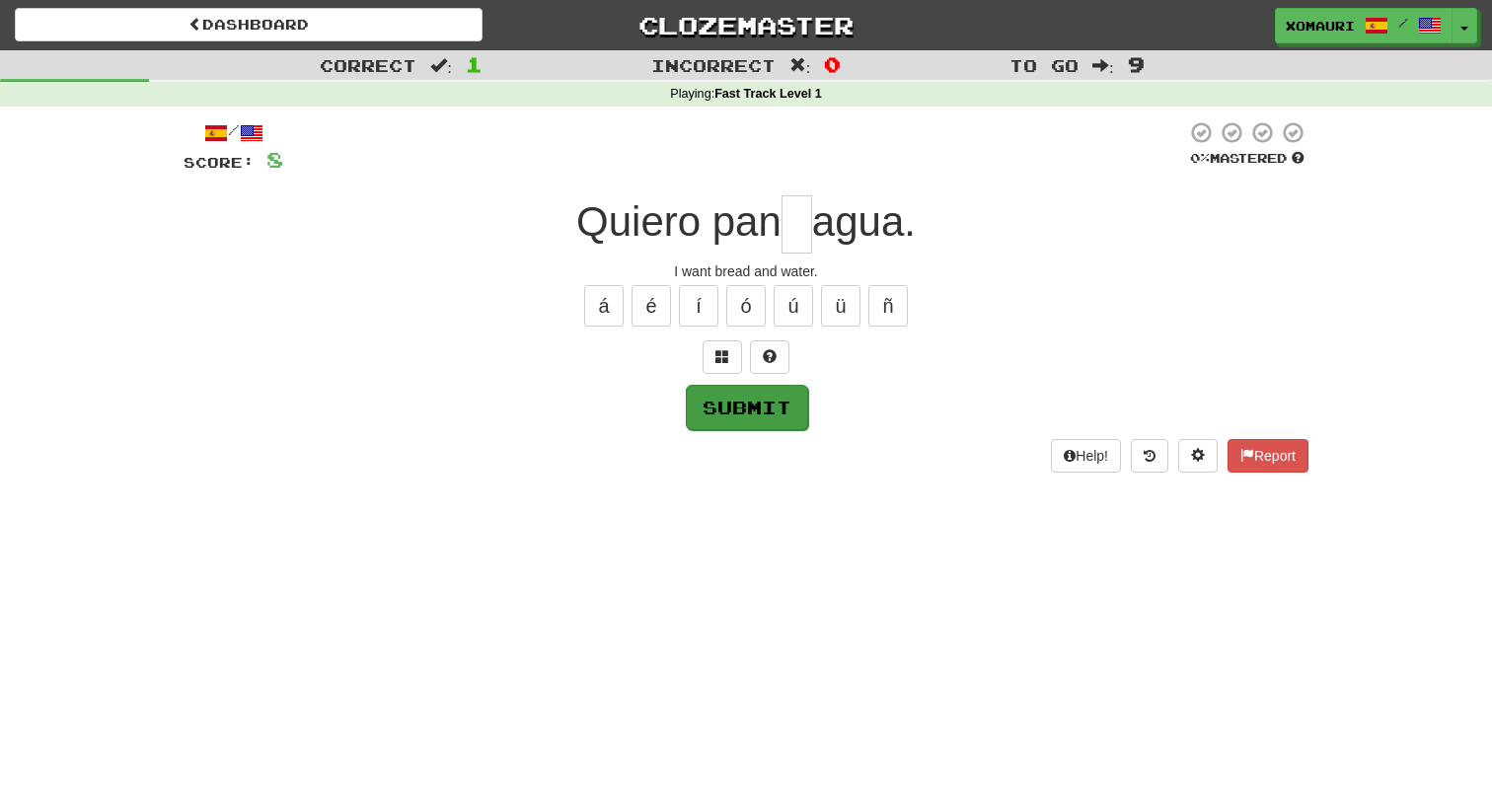 scroll, scrollTop: 0, scrollLeft: 0, axis: both 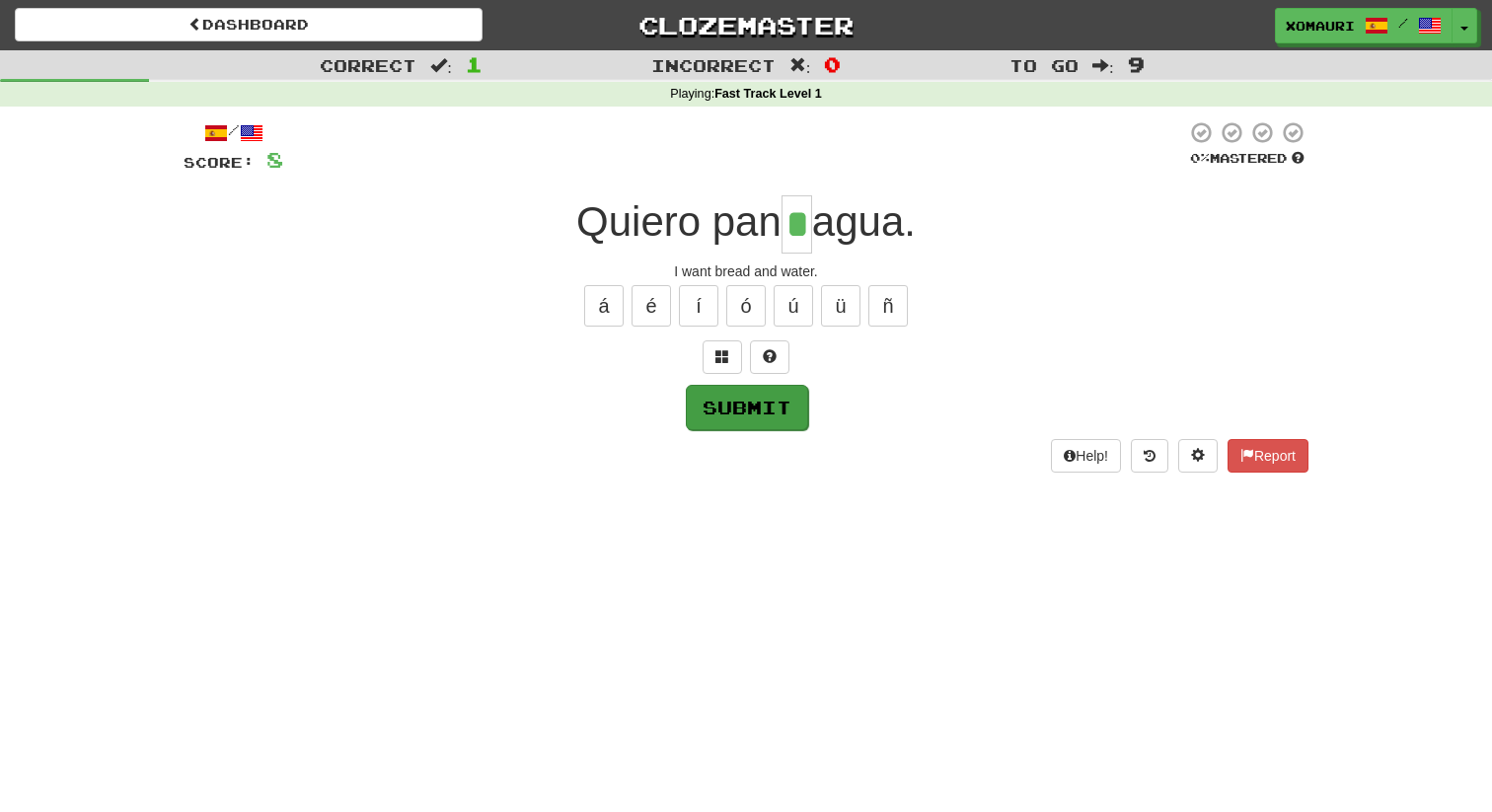 type on "*" 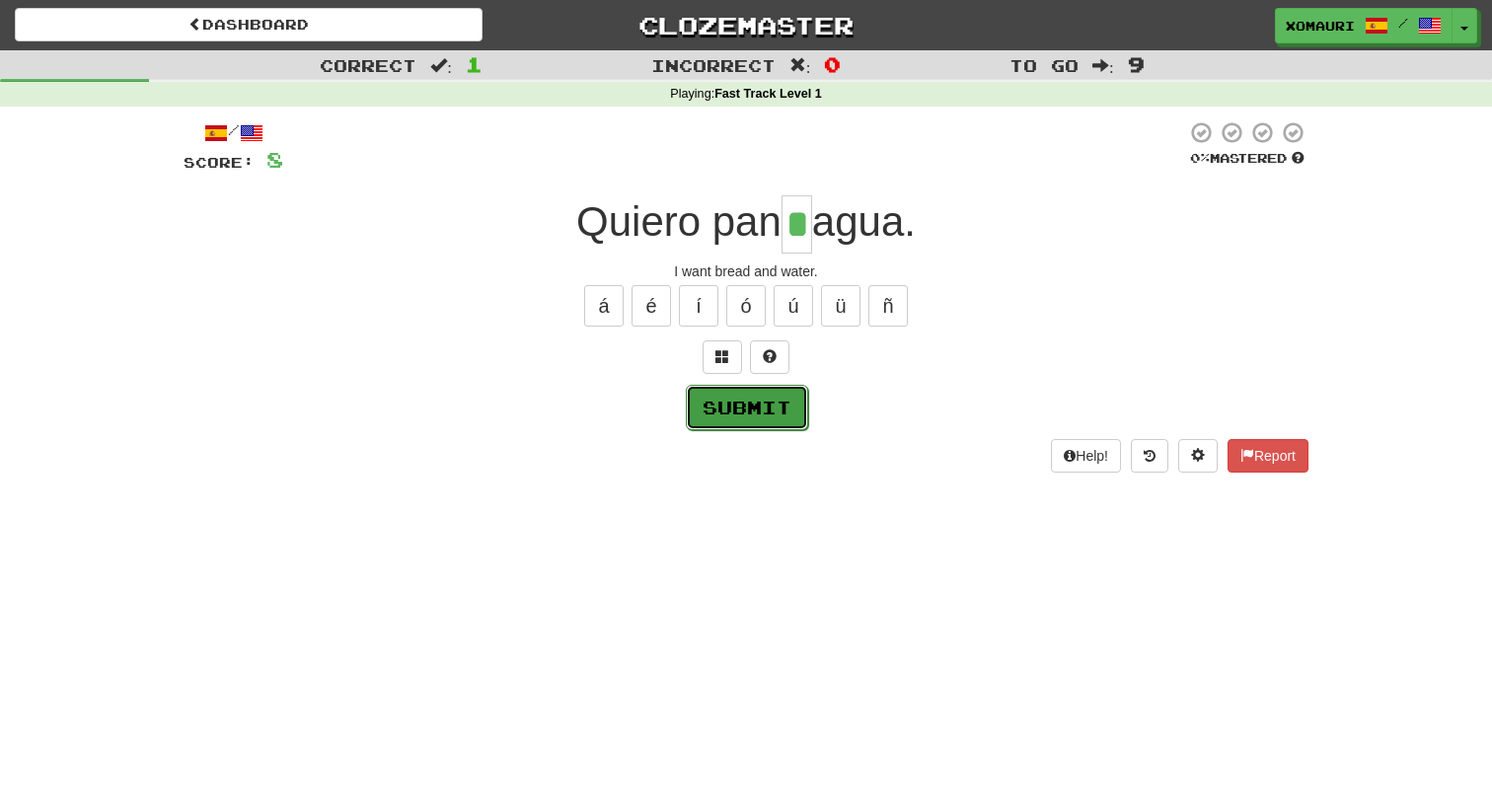 click on "Submit" at bounding box center [747, 407] 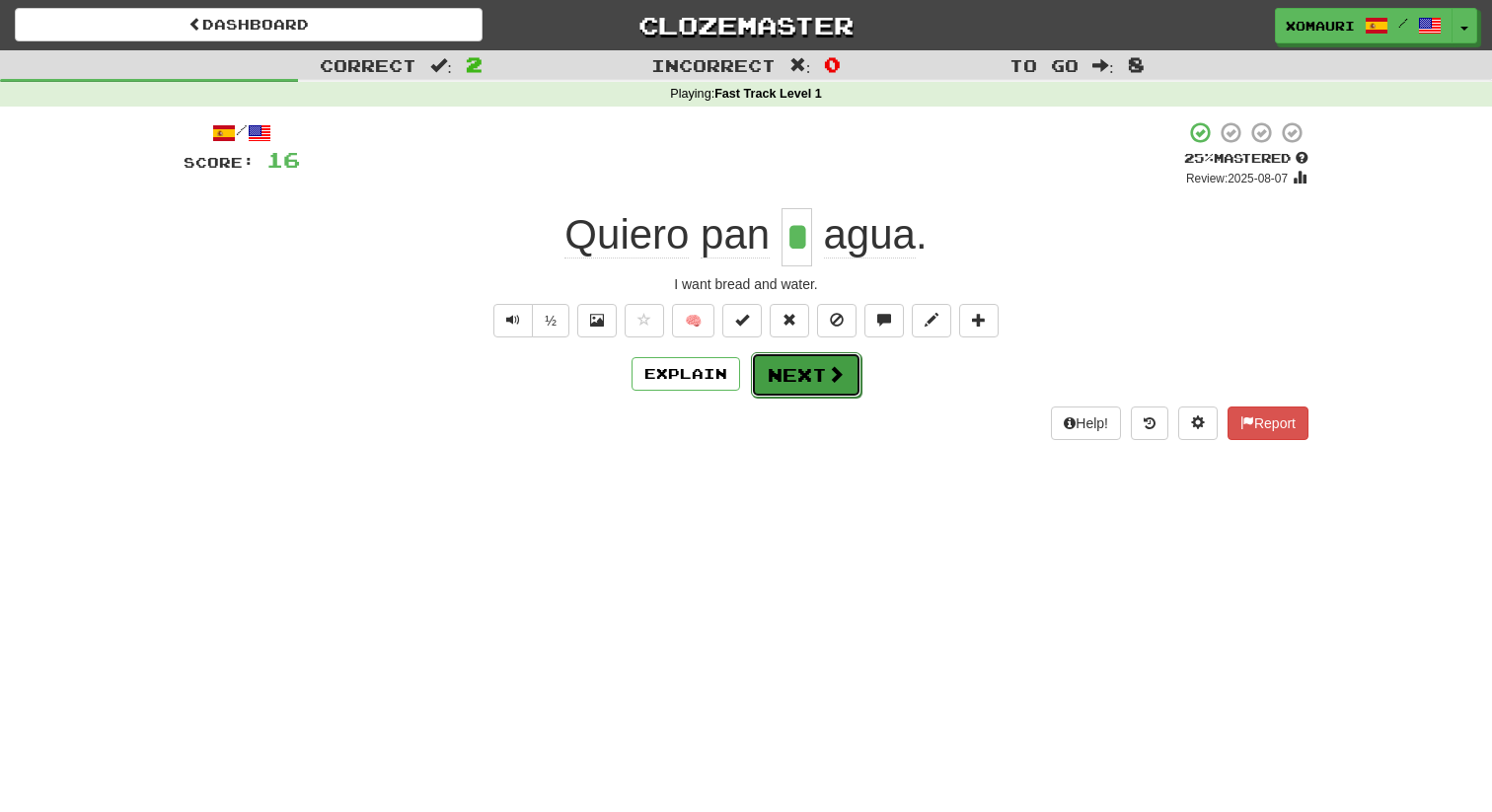 click on "Next" at bounding box center [806, 375] 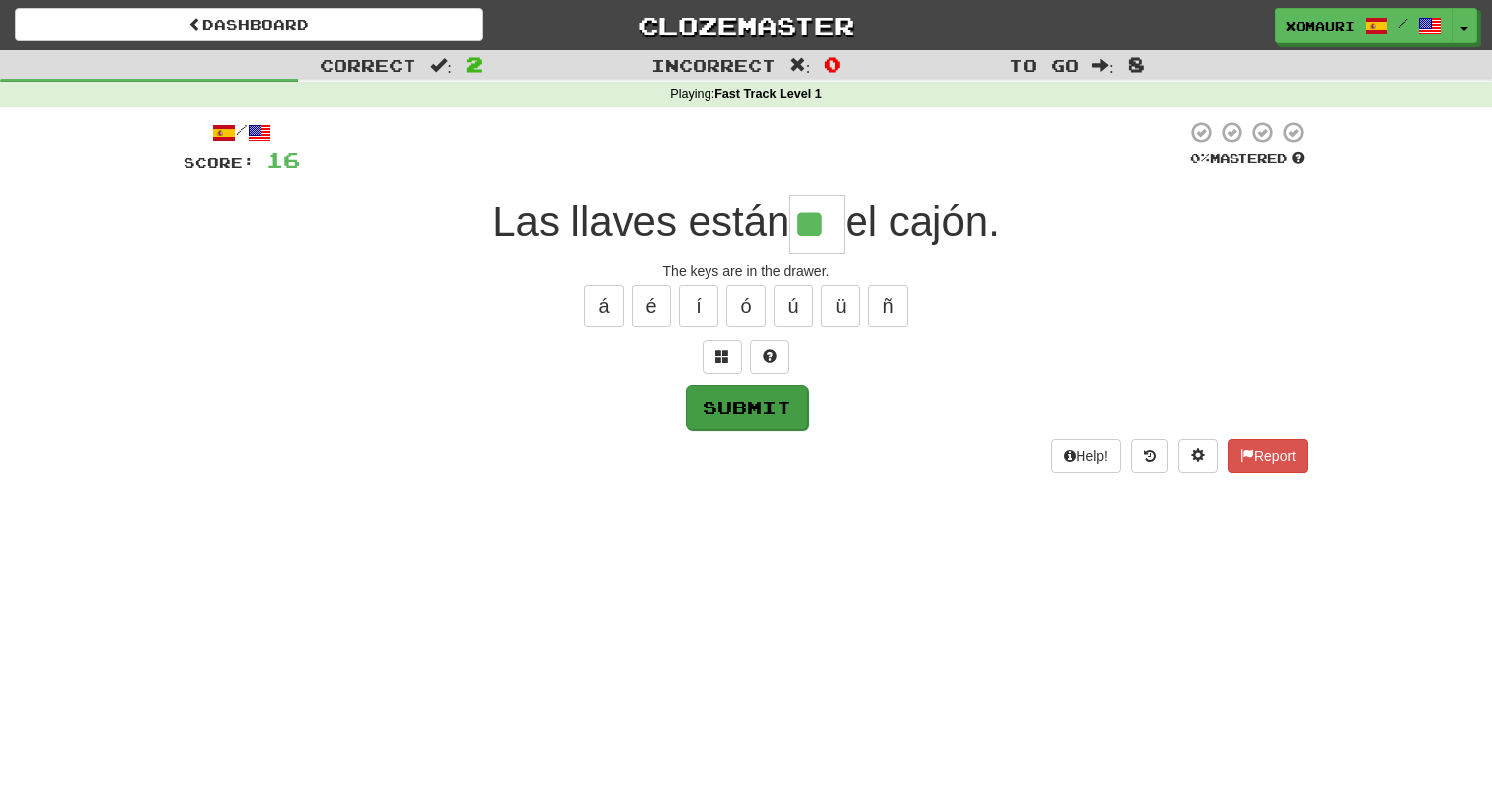 type on "**" 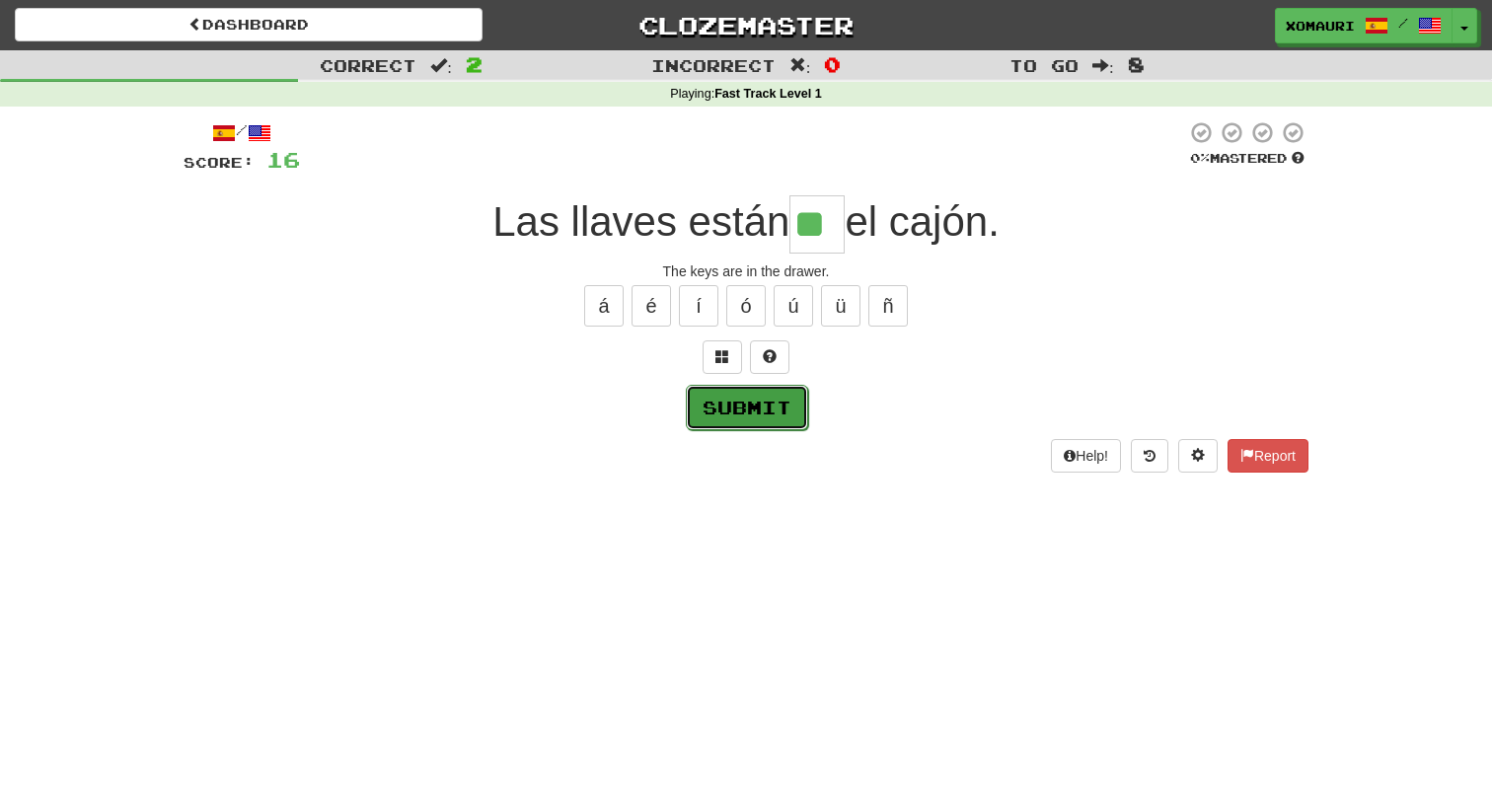 click on "Submit" at bounding box center (747, 407) 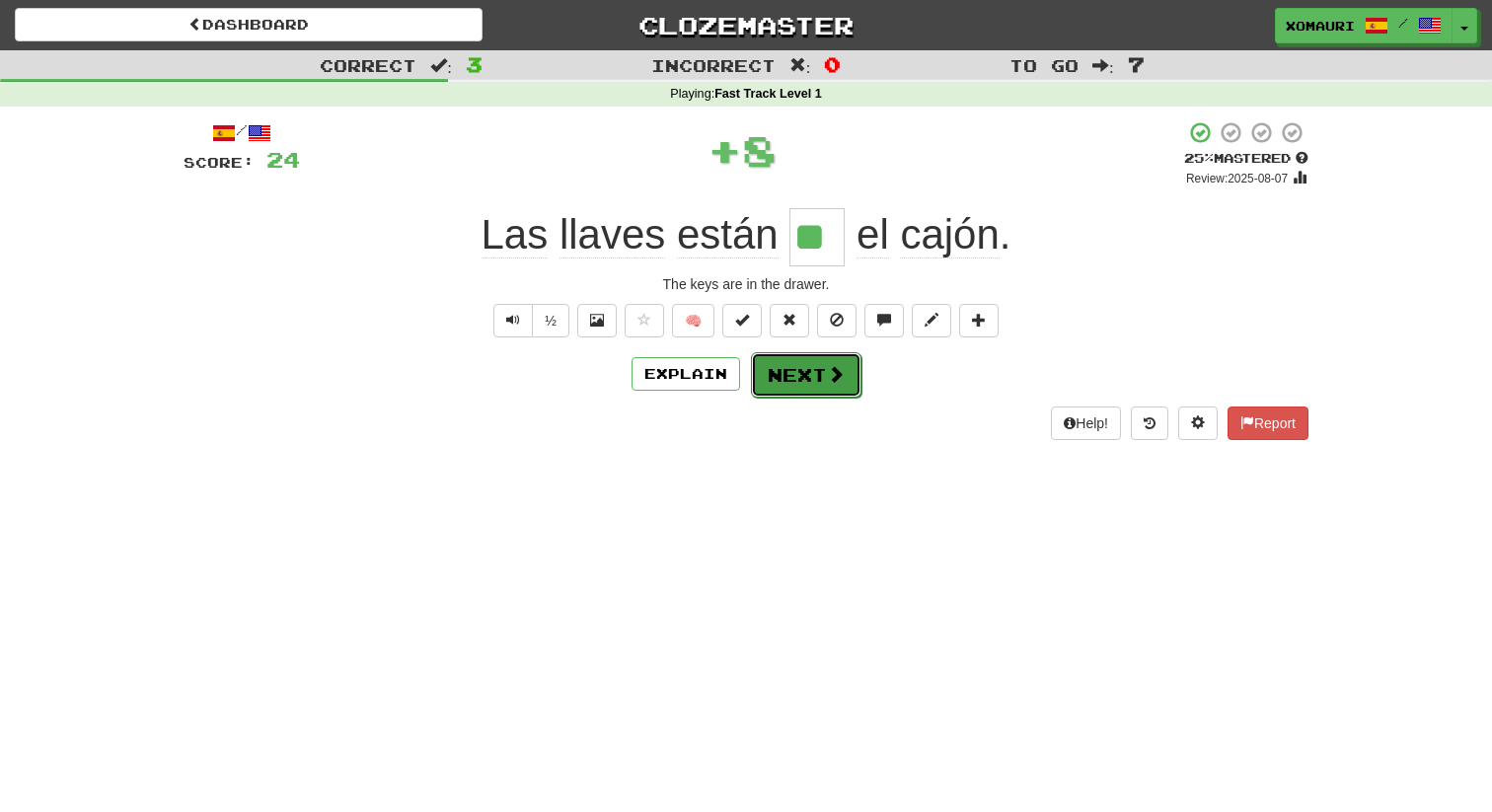 click on "Next" at bounding box center (806, 375) 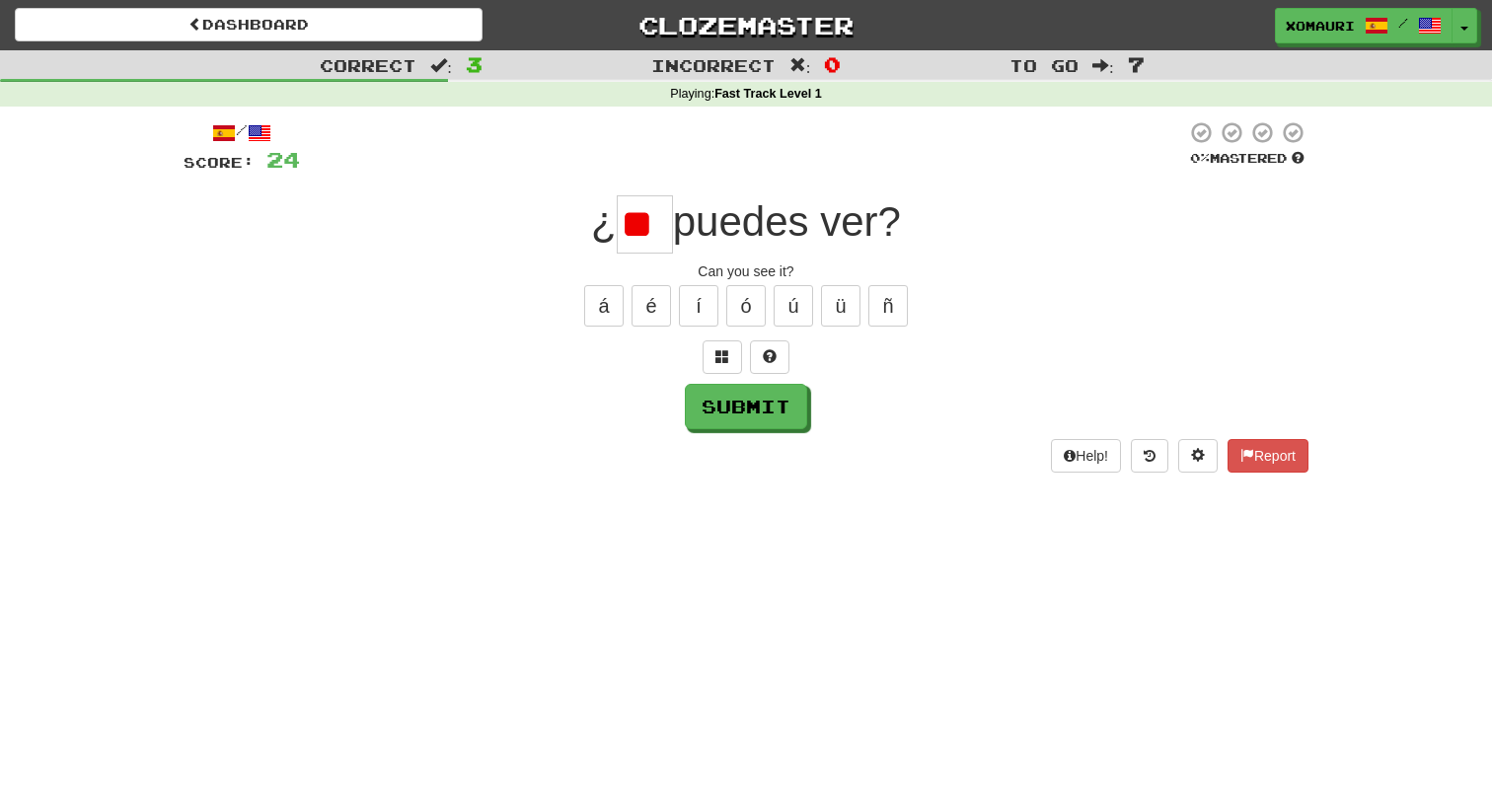 type on "*" 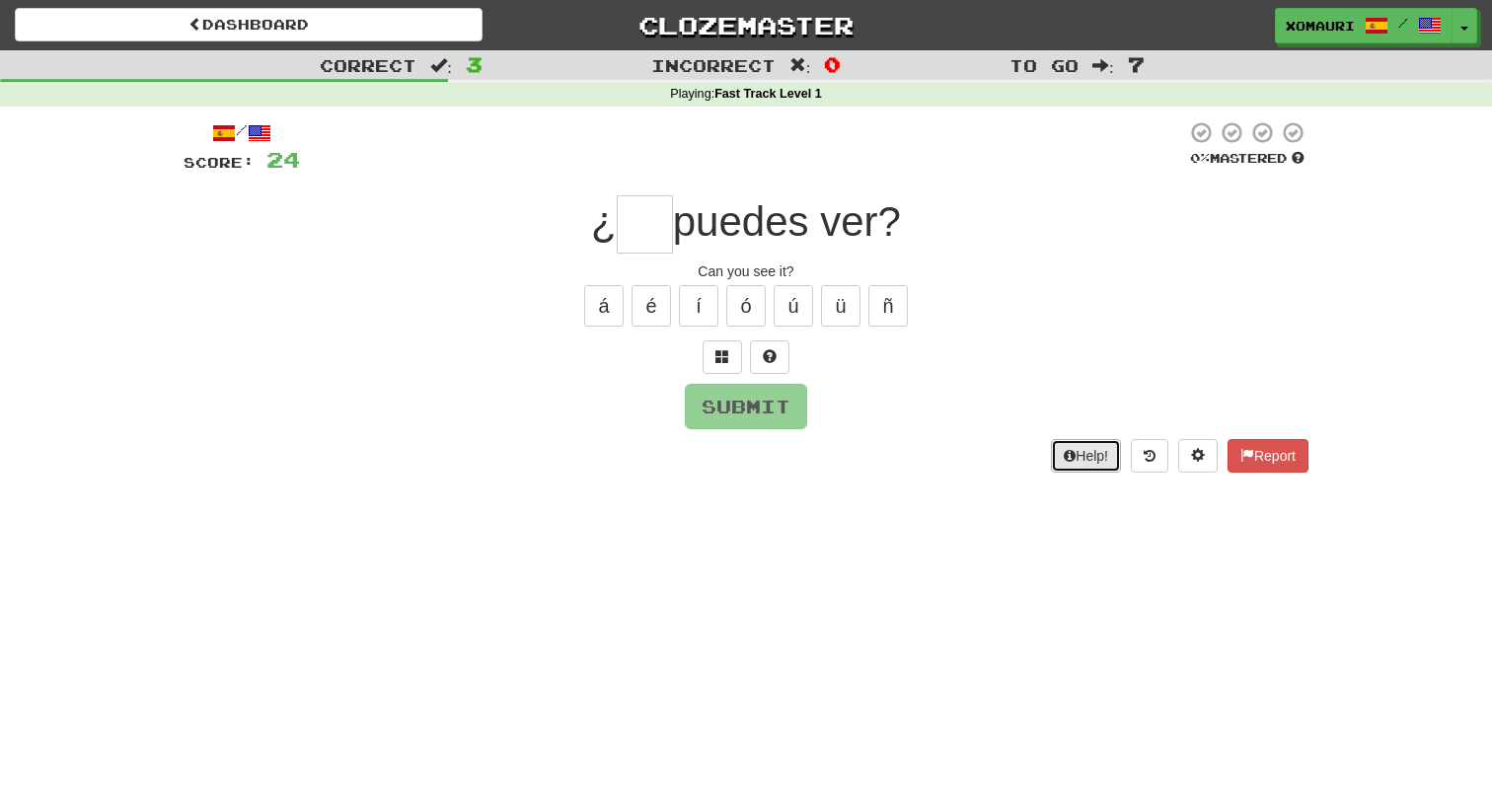click on "Help!" at bounding box center [1085, 456] 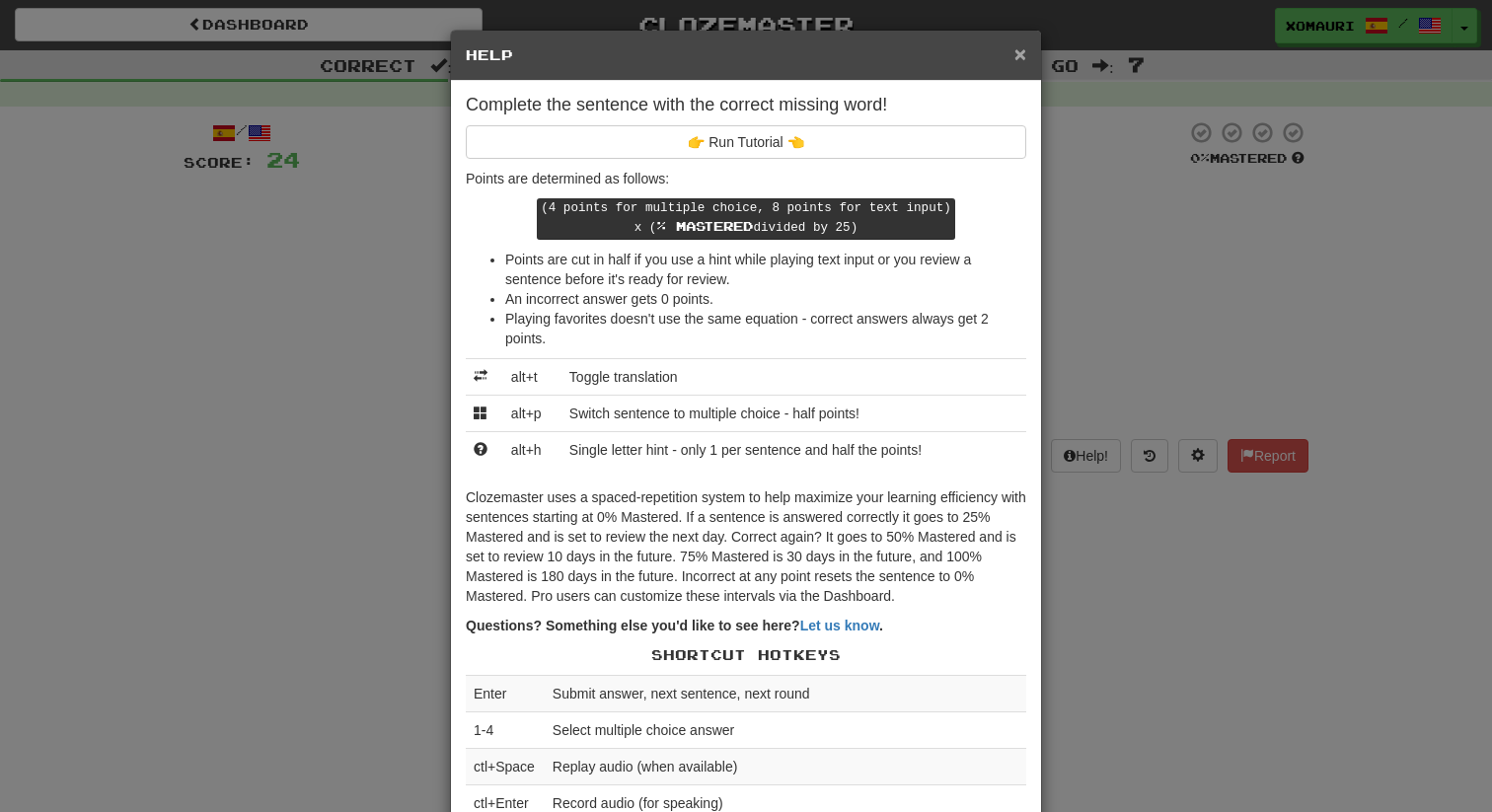 click on "×" at bounding box center [1020, 53] 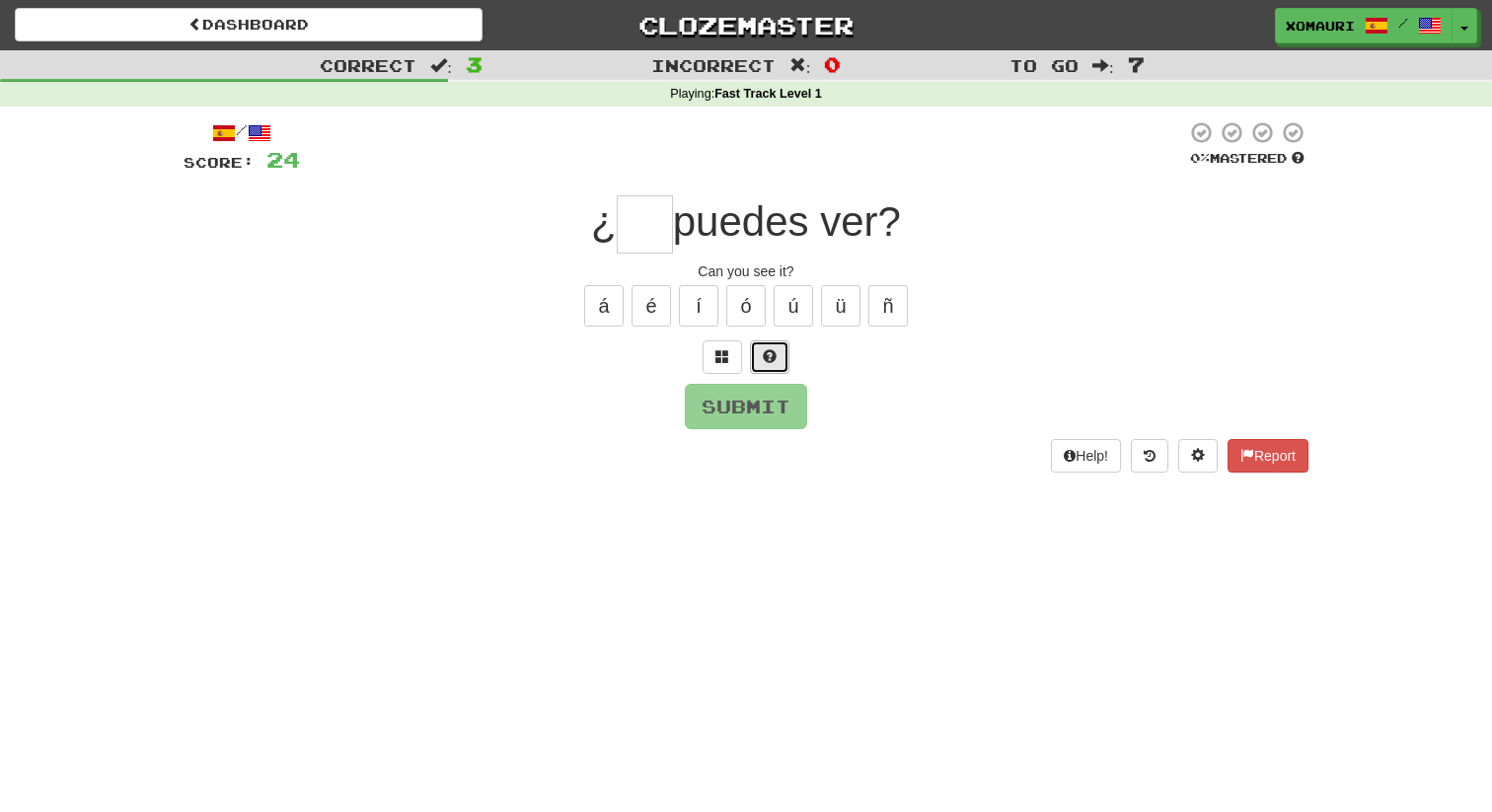 click at bounding box center [770, 357] 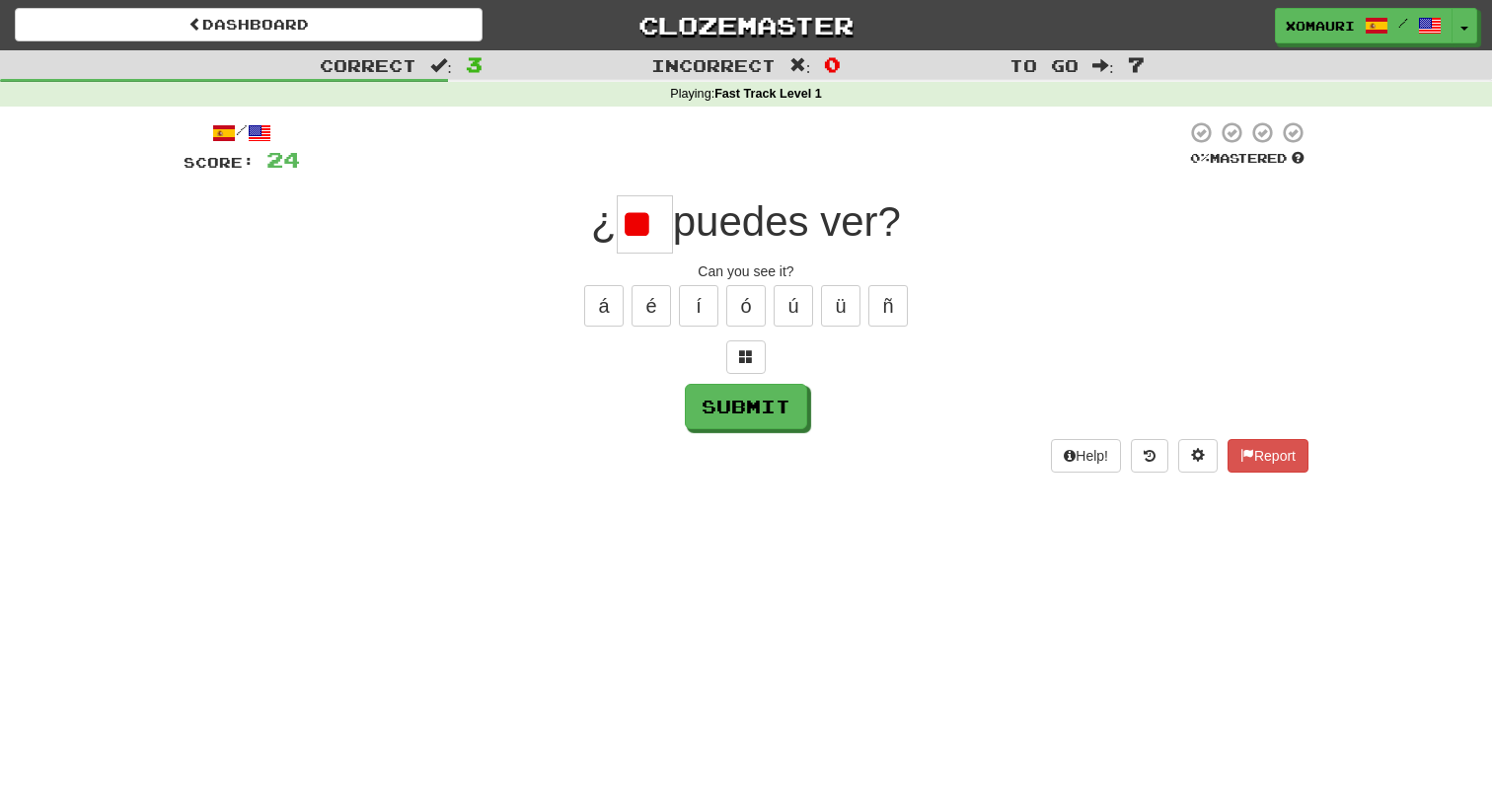 type on "*" 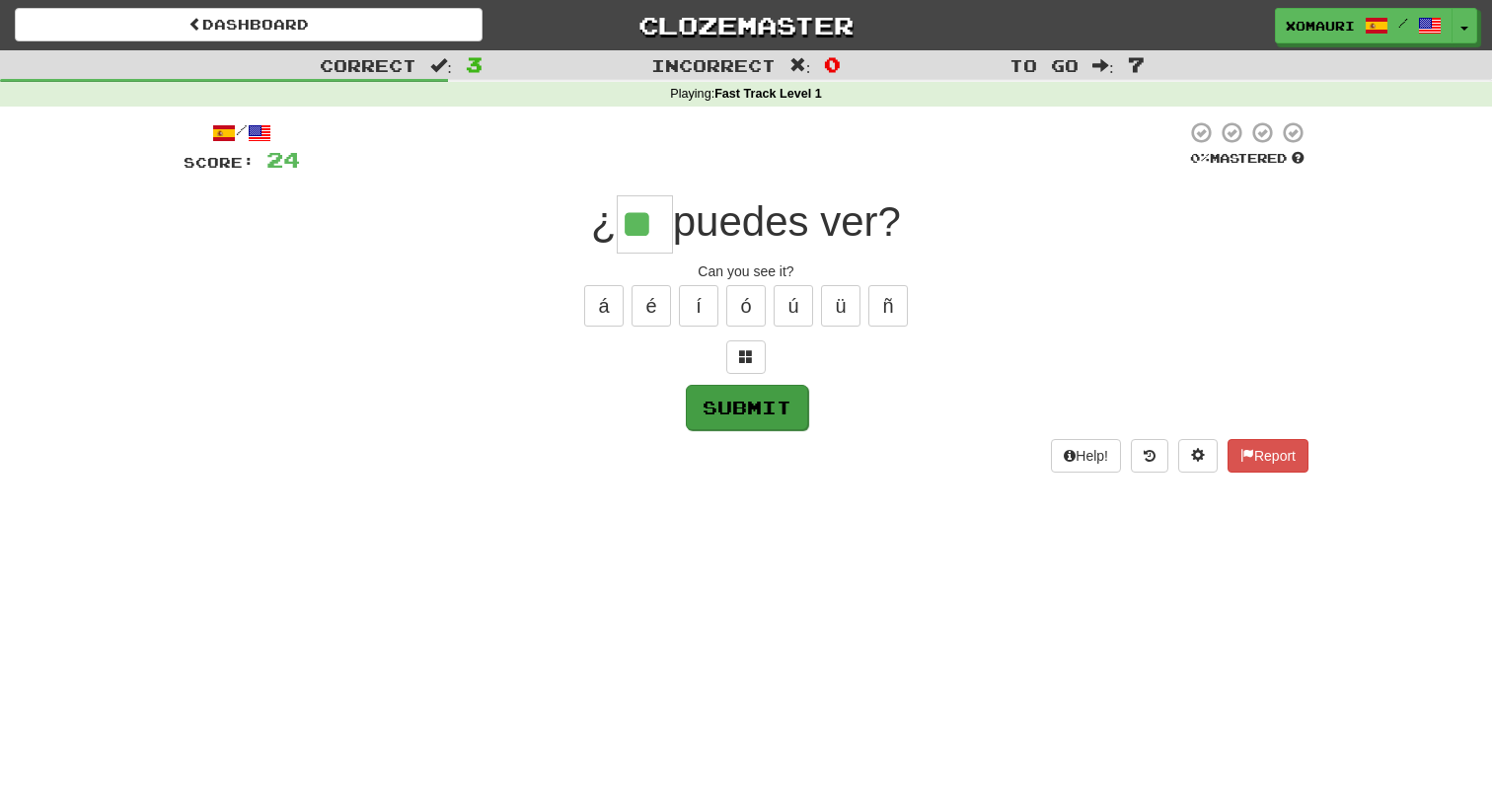 type on "**" 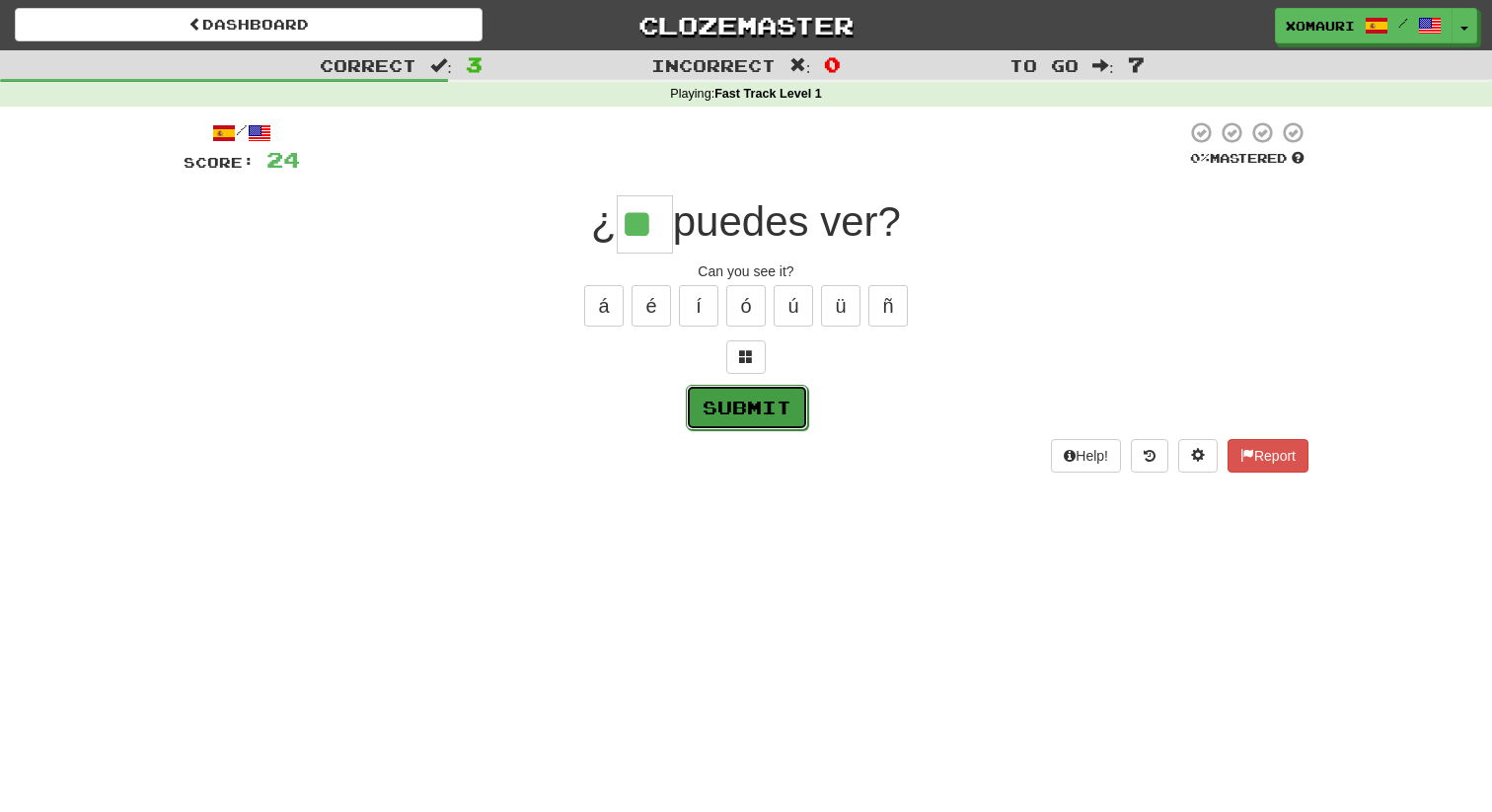 click on "Submit" at bounding box center (747, 407) 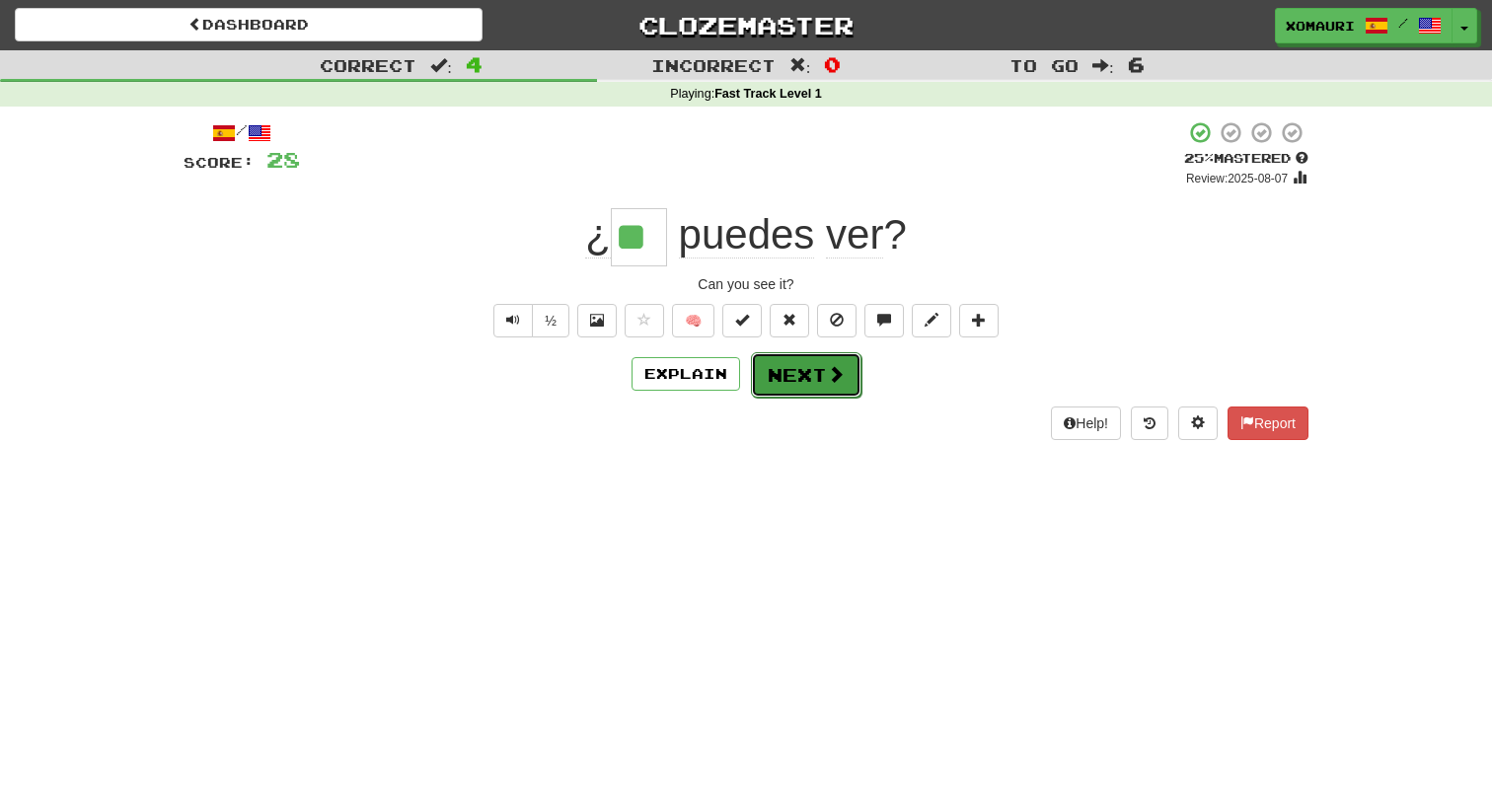 click on "Next" at bounding box center (806, 375) 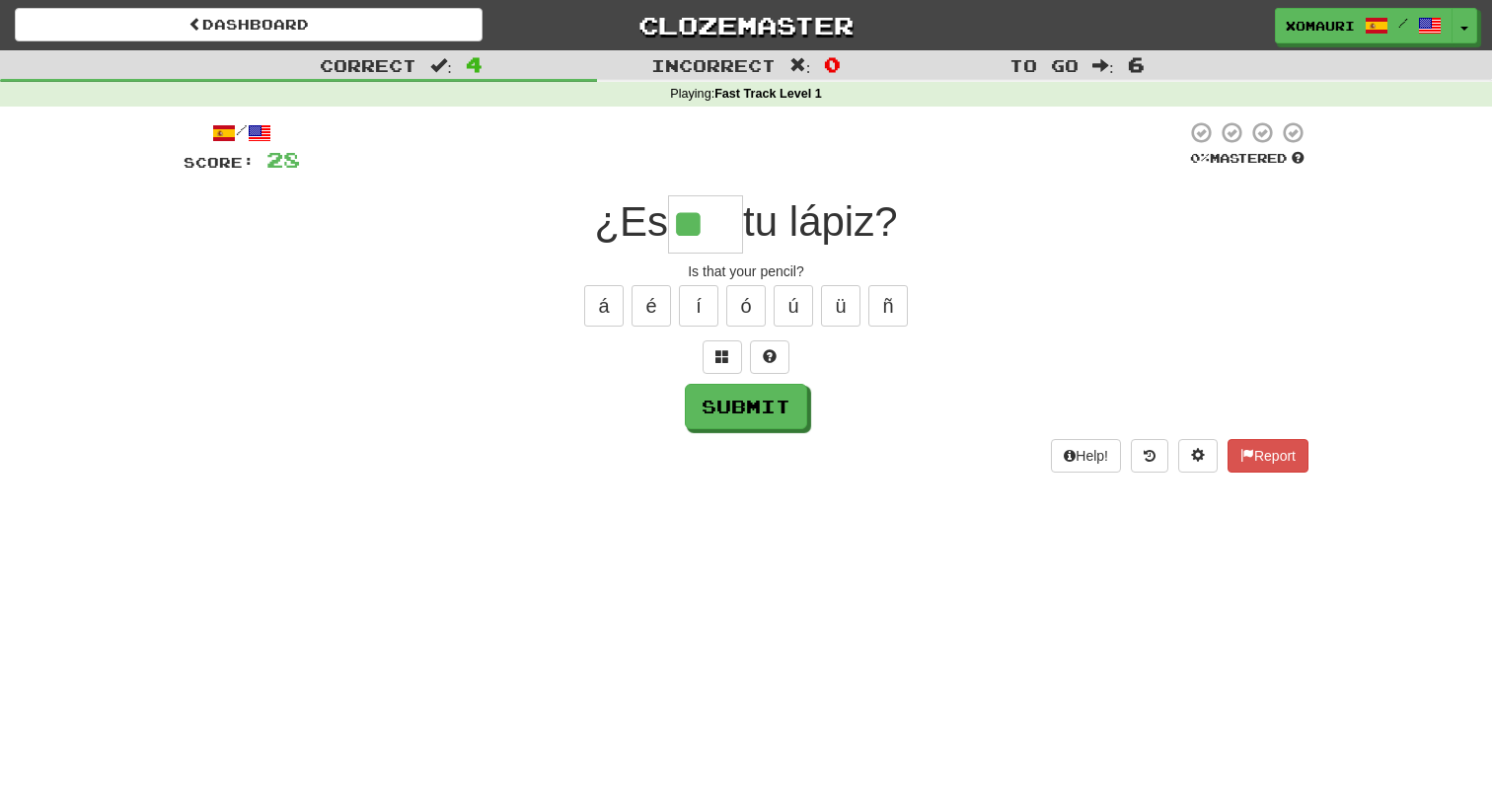 click on "**" at bounding box center (706, 224) 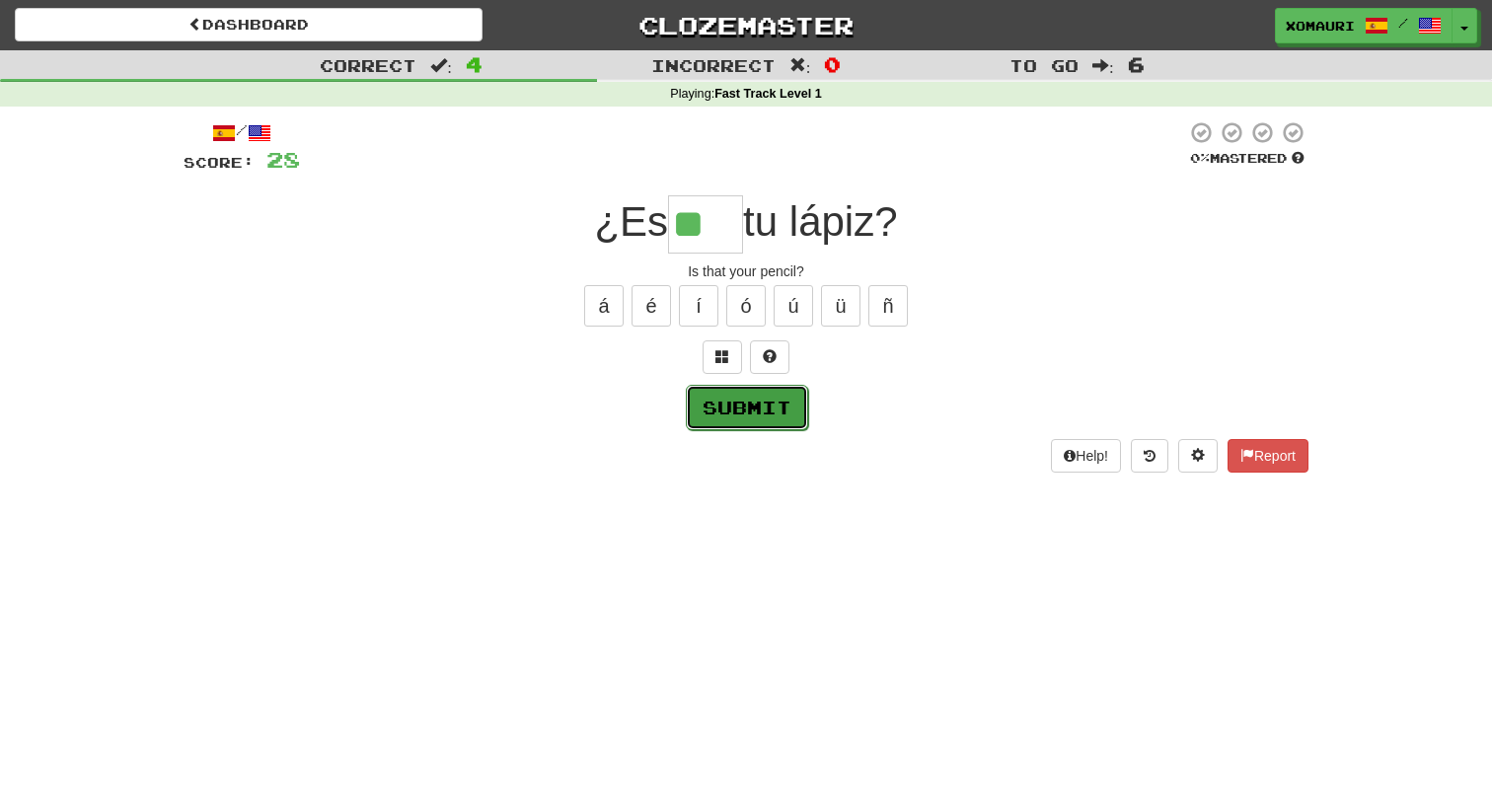 click on "Submit" at bounding box center [747, 407] 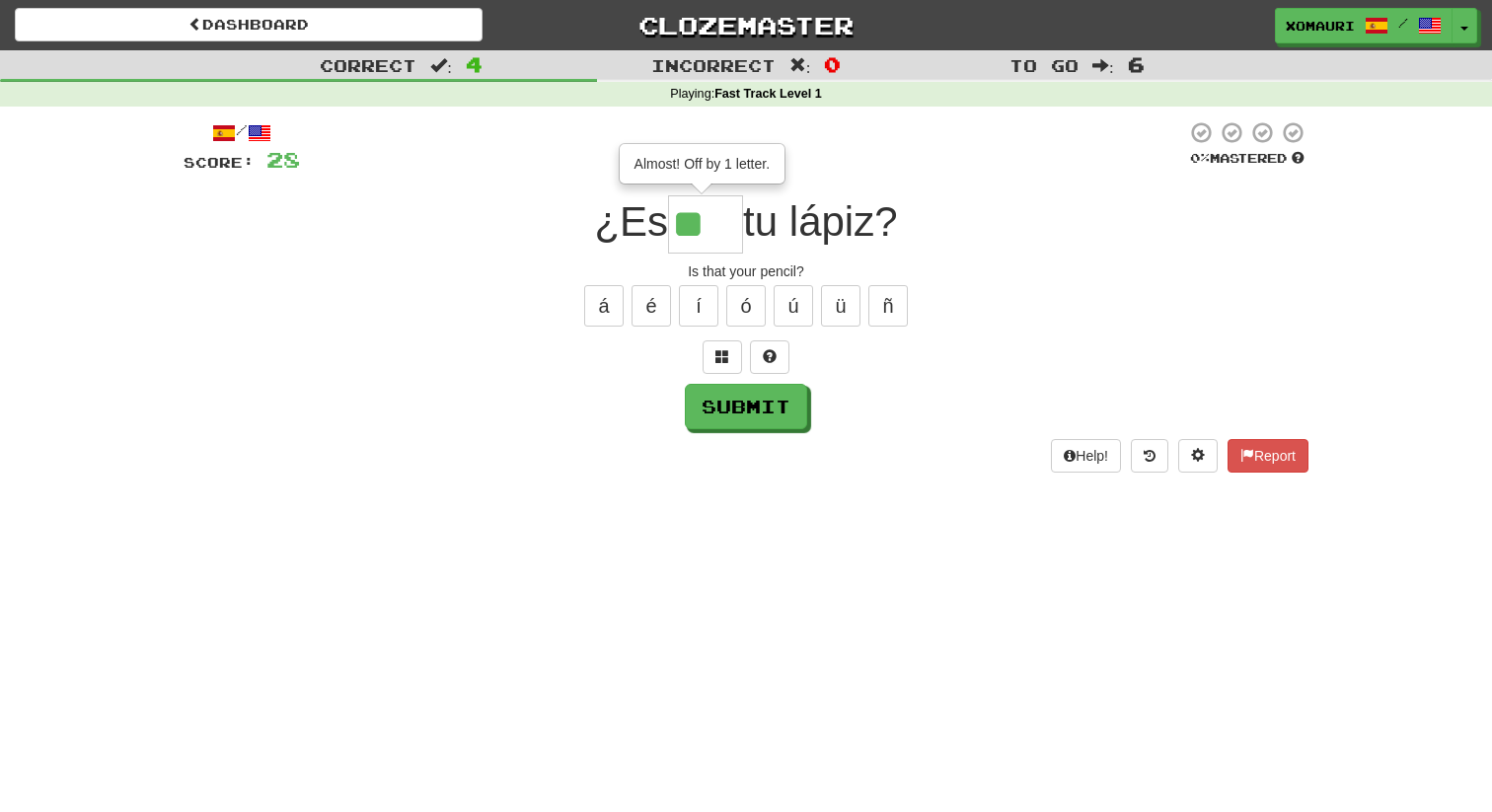 click on "**" at bounding box center (706, 224) 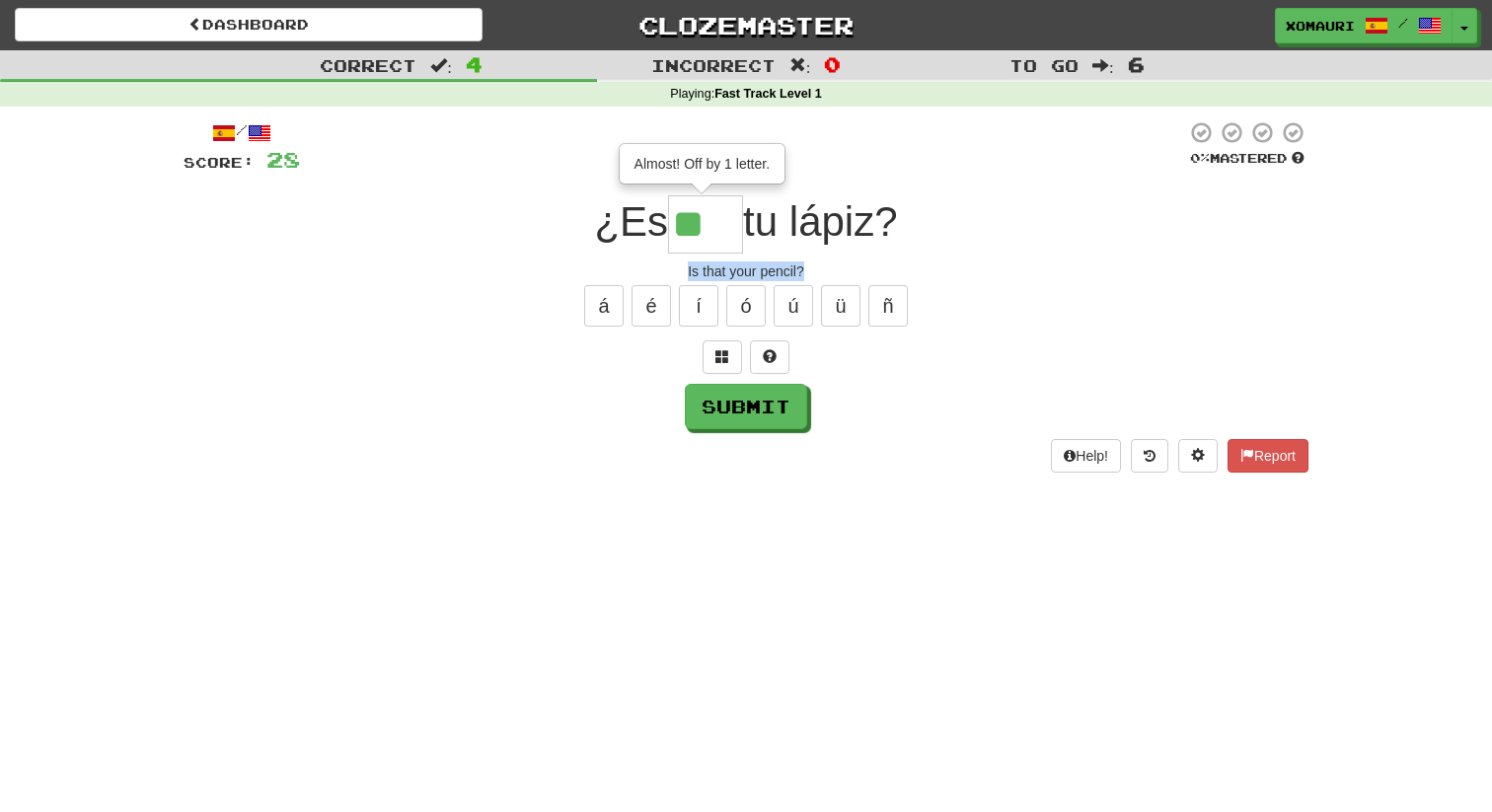 drag, startPoint x: 681, startPoint y: 264, endPoint x: 856, endPoint y: 262, distance: 175.01143 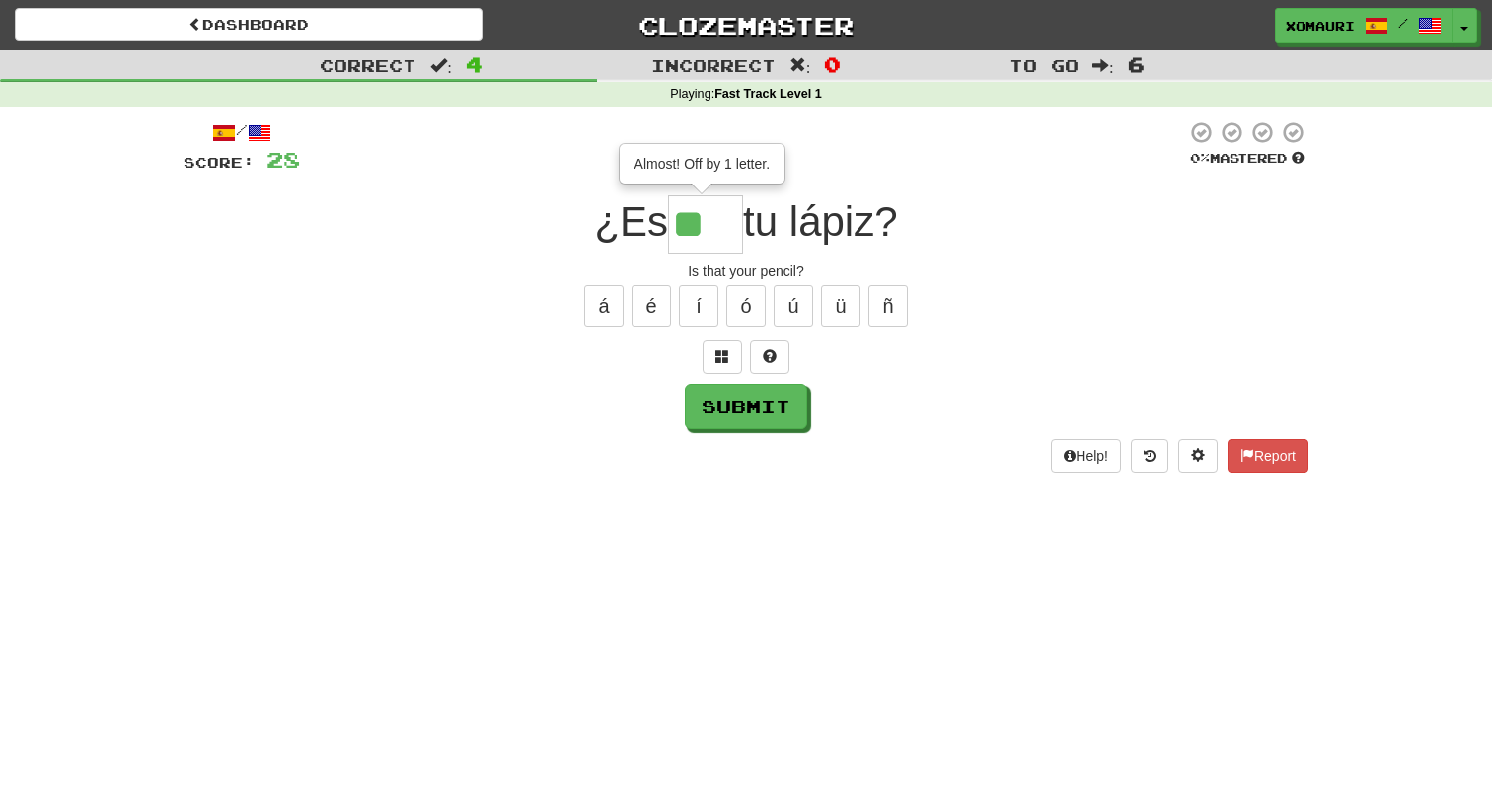 click on "**" at bounding box center [706, 224] 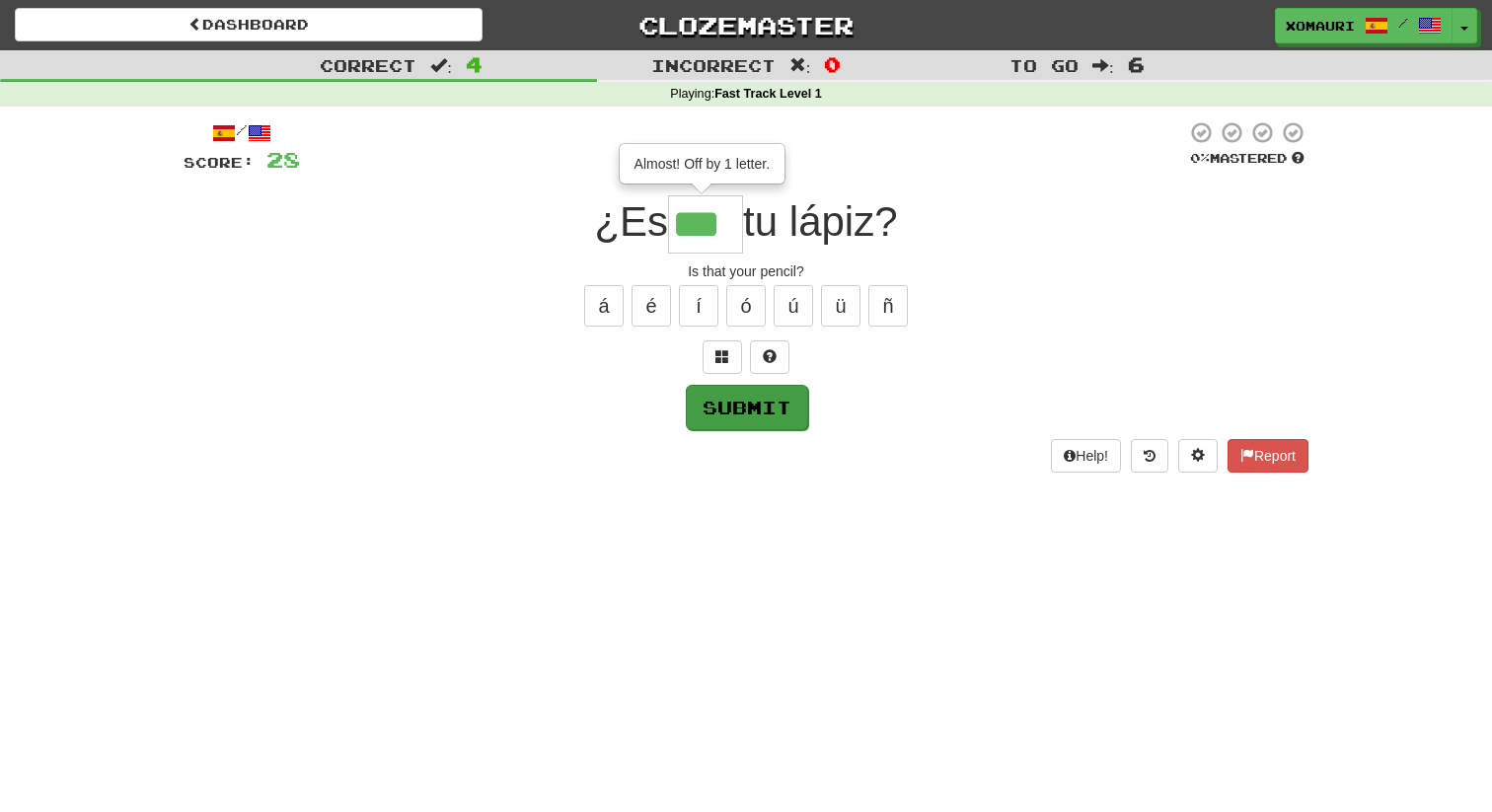 type on "***" 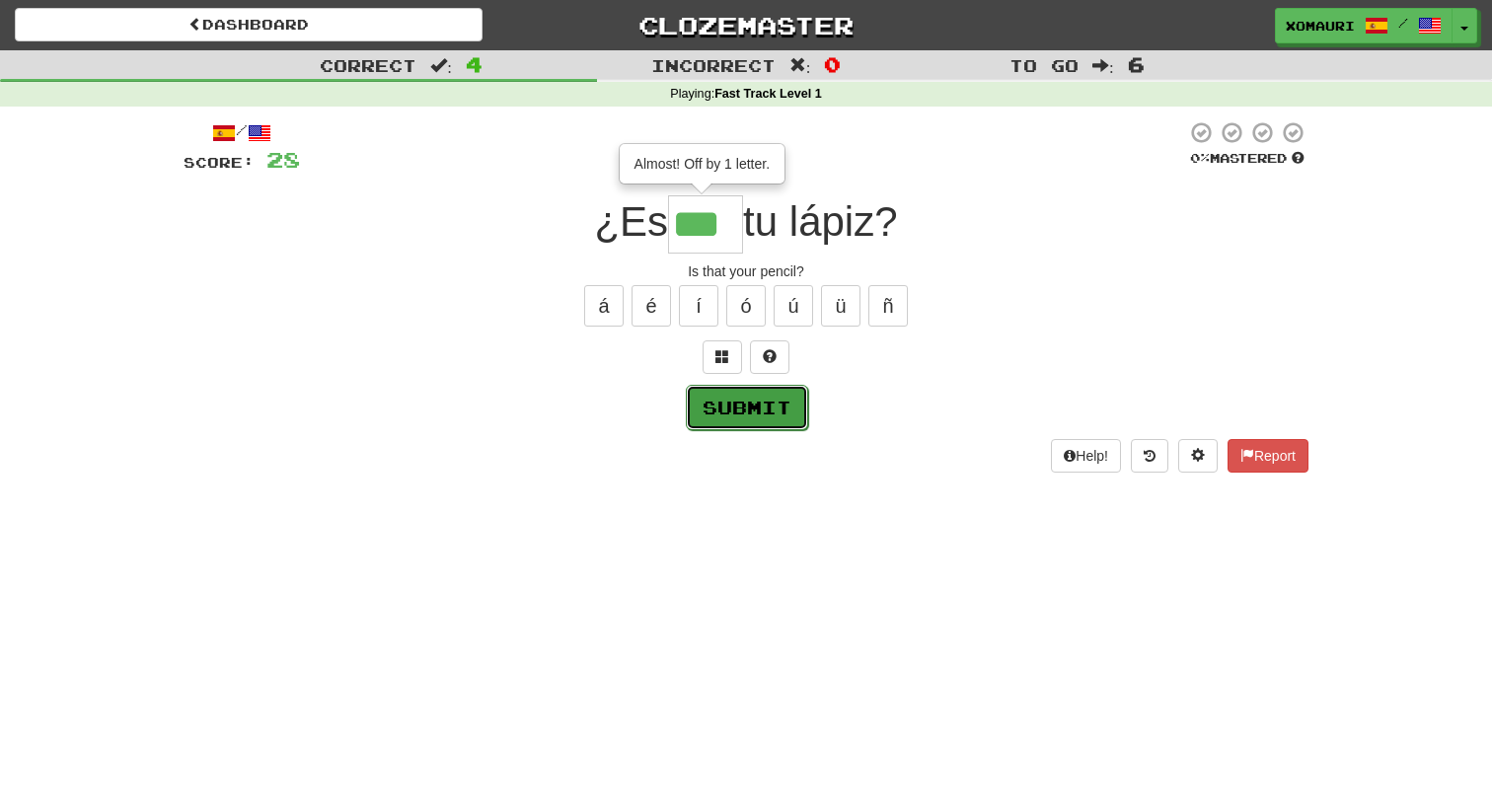 click on "Submit" at bounding box center (747, 407) 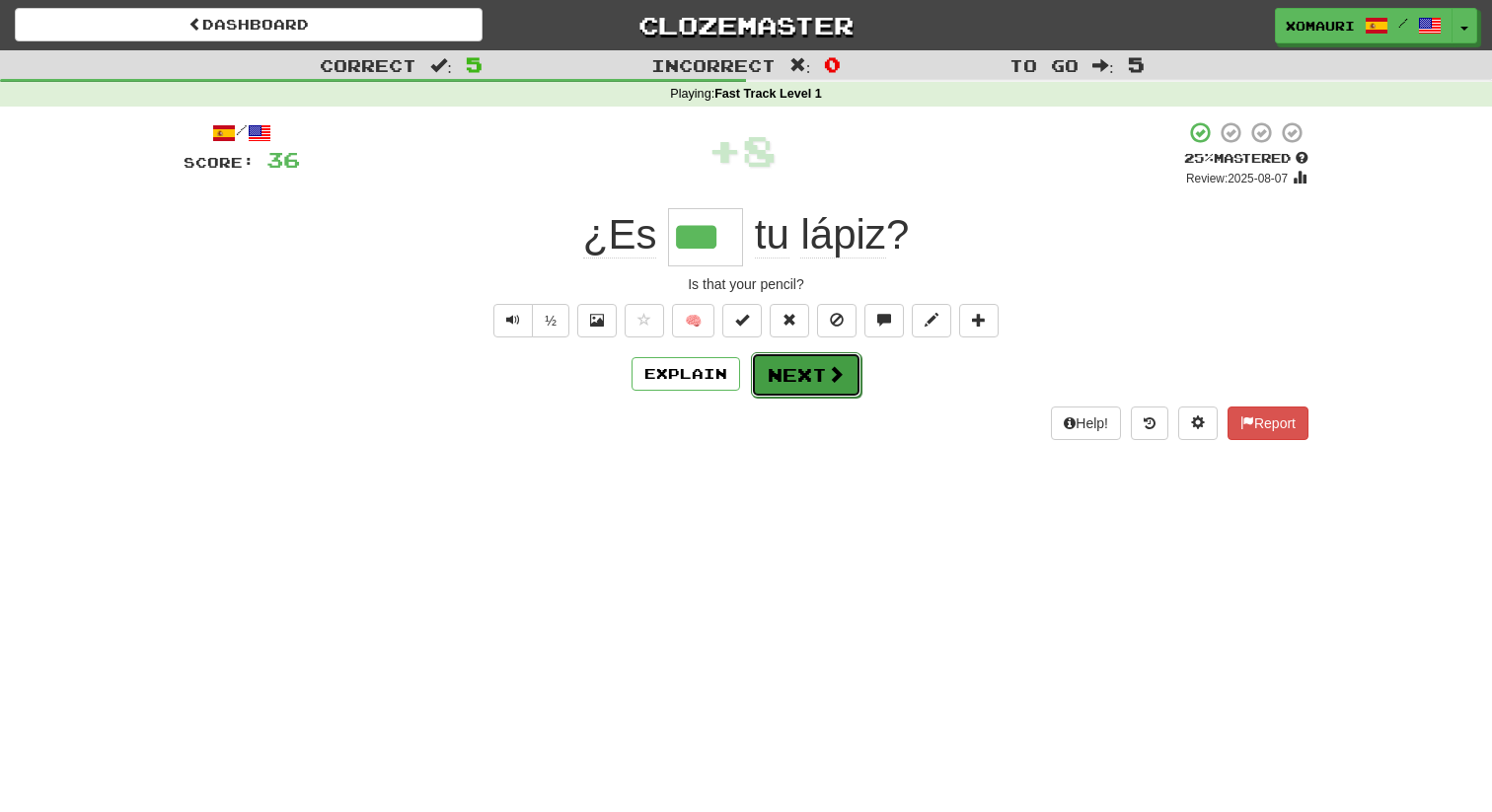 click on "Next" at bounding box center [806, 375] 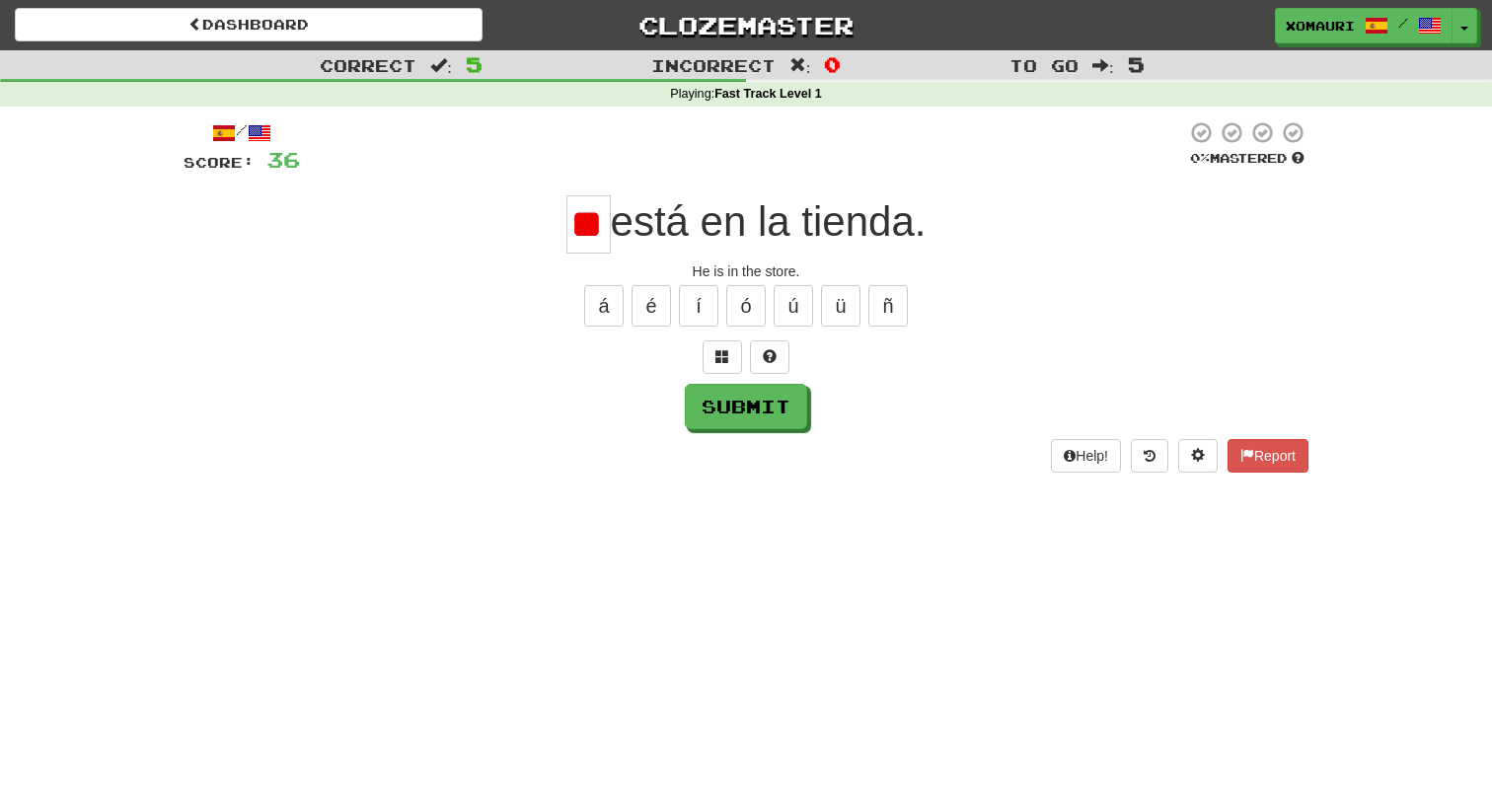 type on "*" 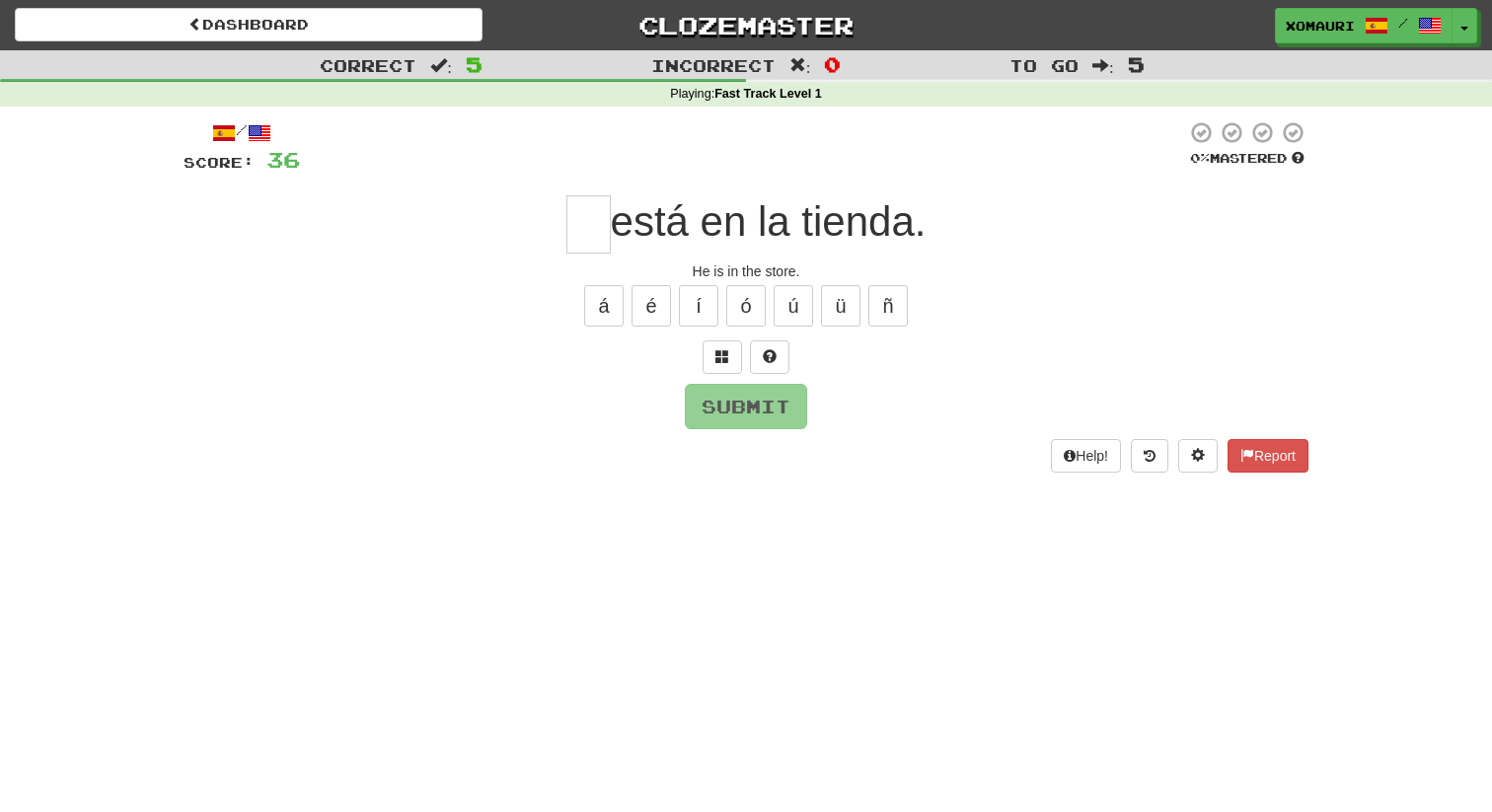 type on "*" 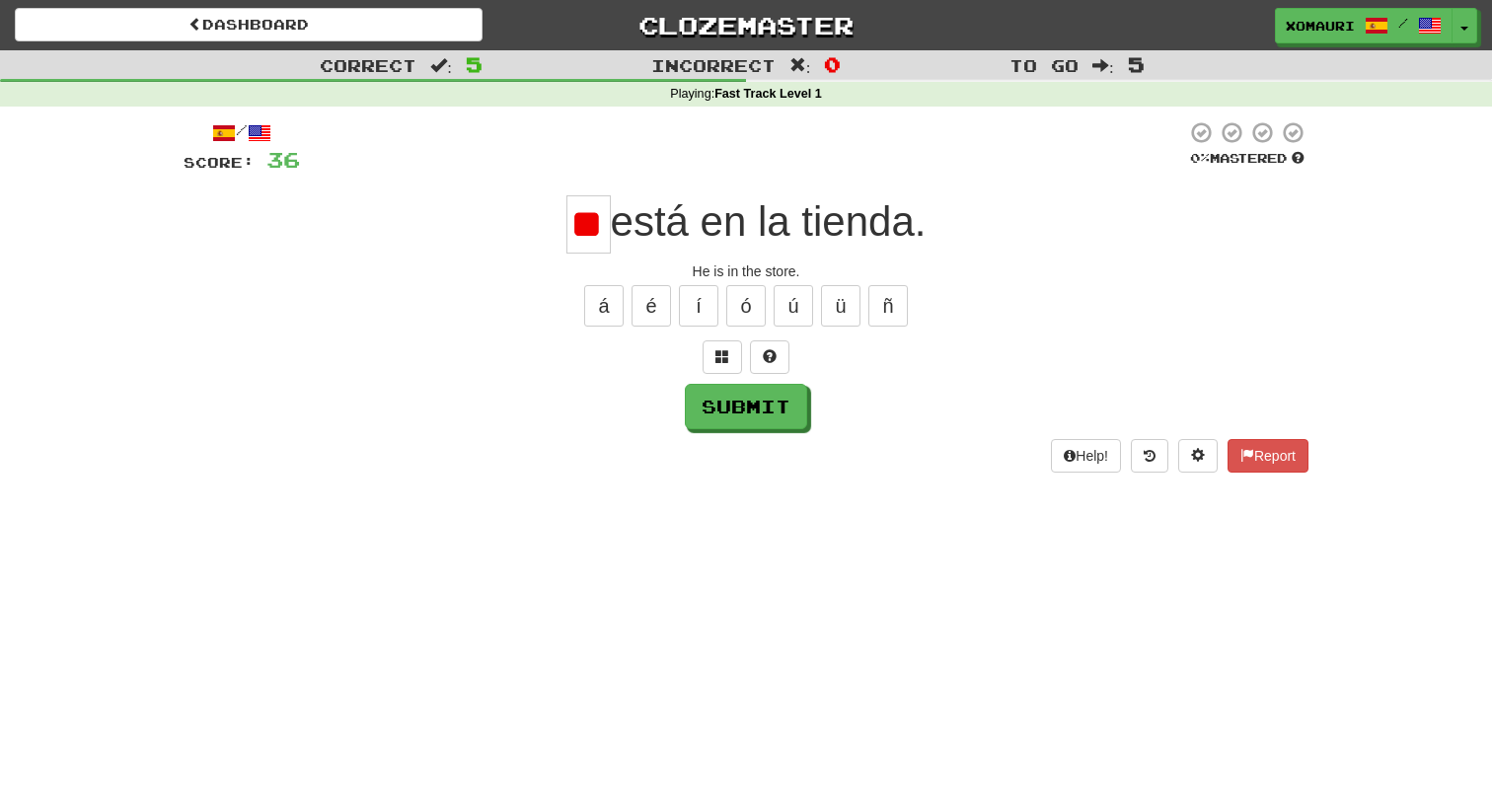 type on "*" 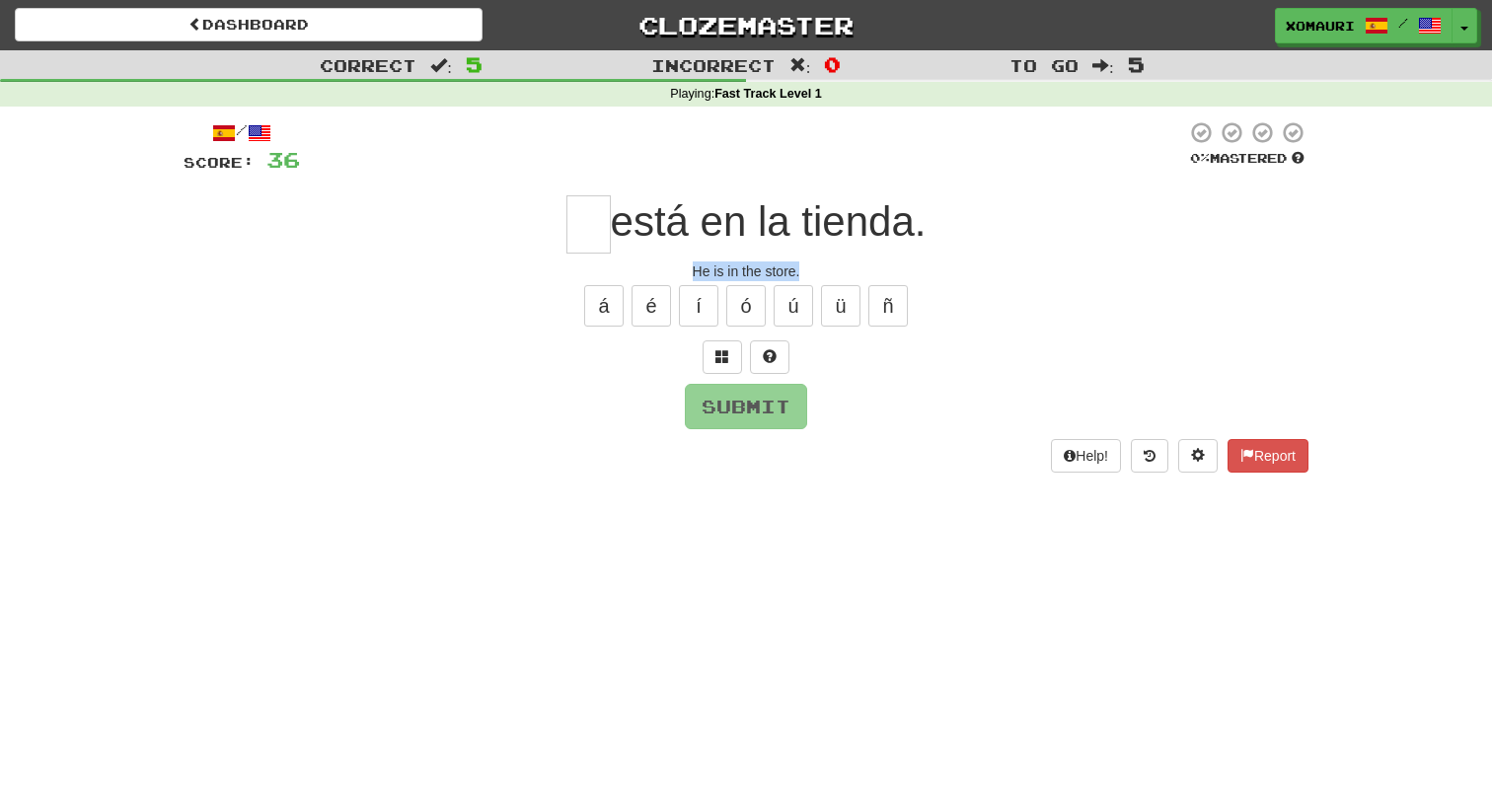 drag, startPoint x: 690, startPoint y: 265, endPoint x: 826, endPoint y: 265, distance: 136 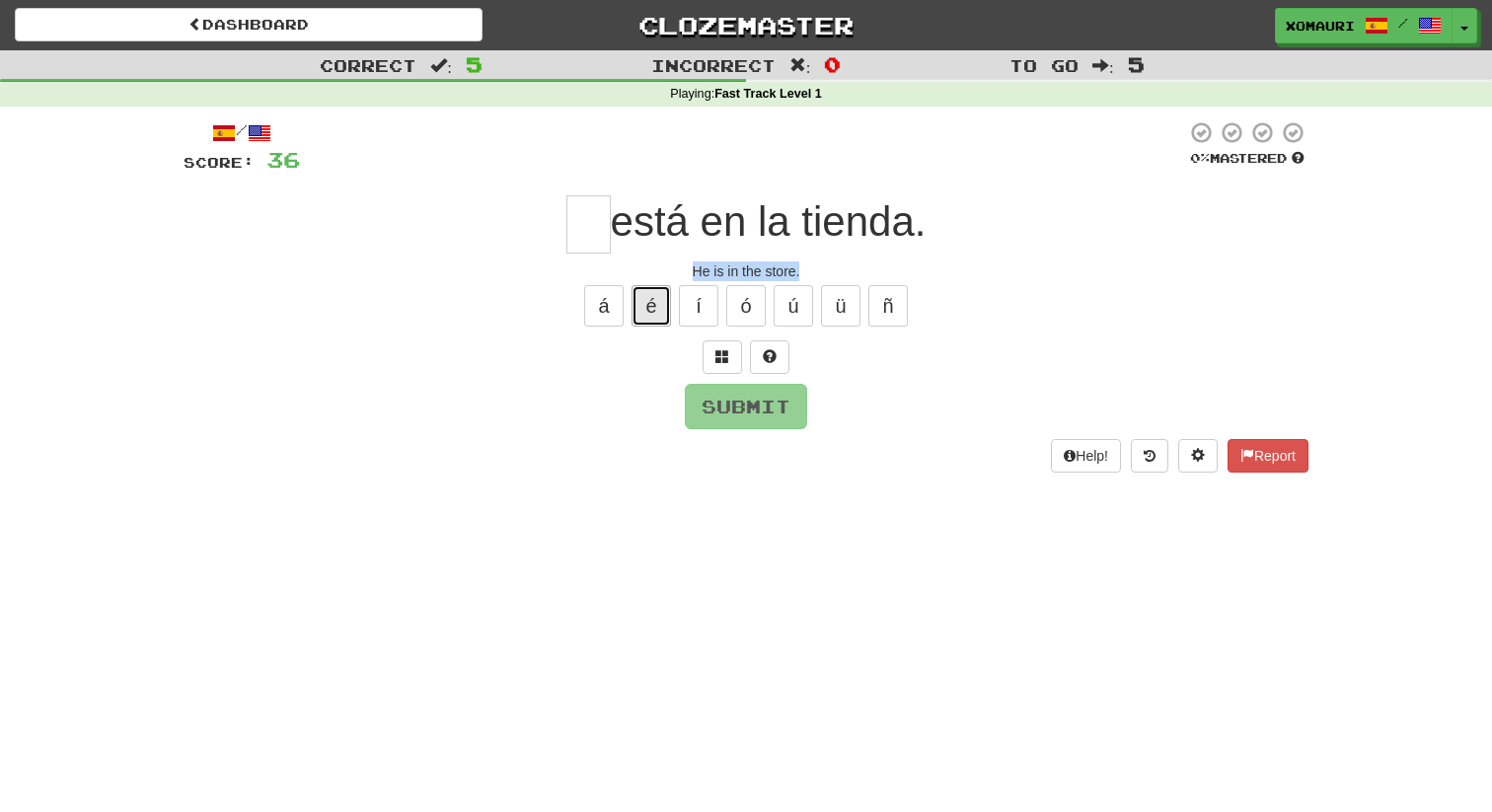 click on "é" at bounding box center (651, 306) 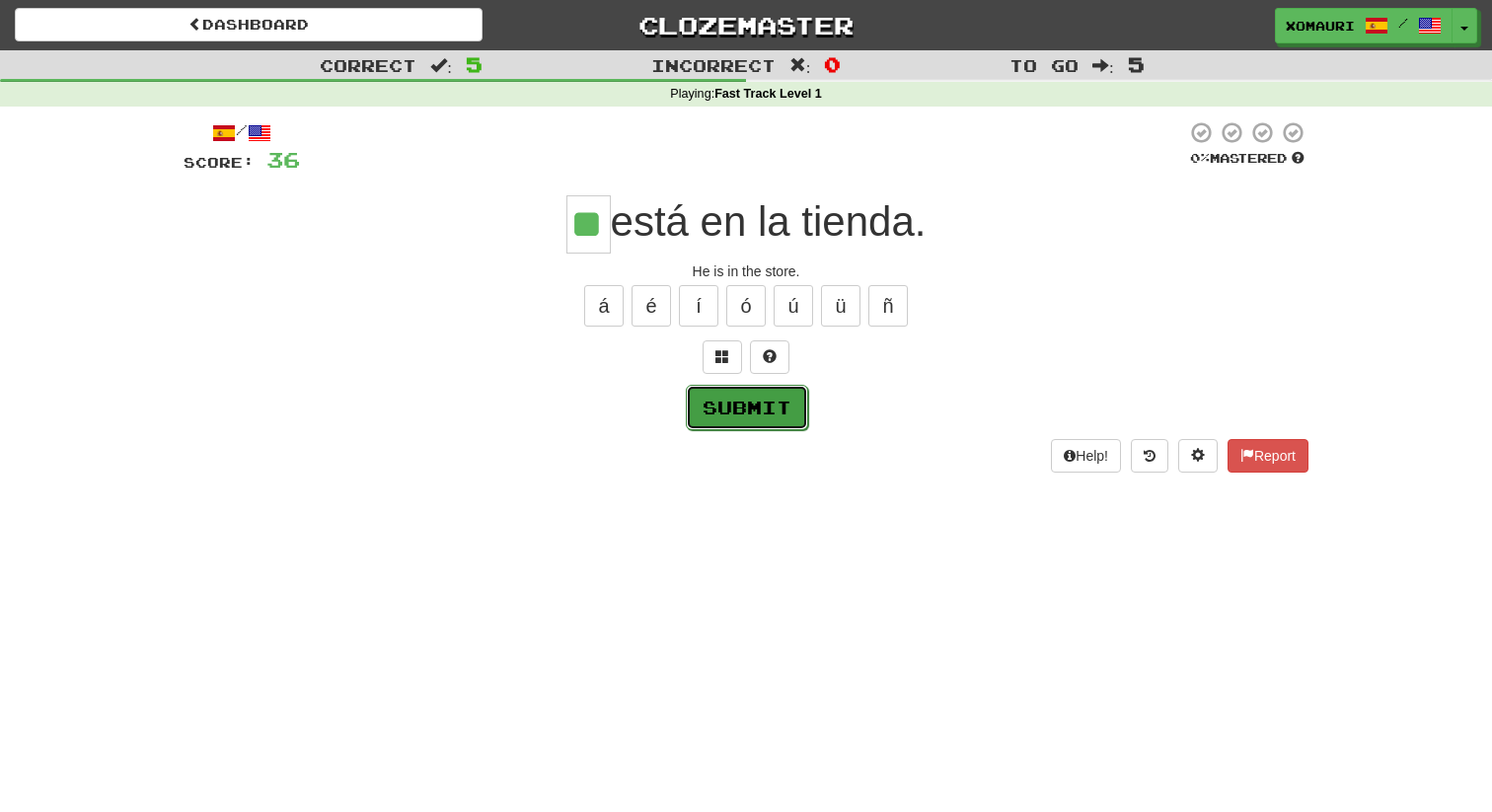 click on "Submit" at bounding box center [747, 407] 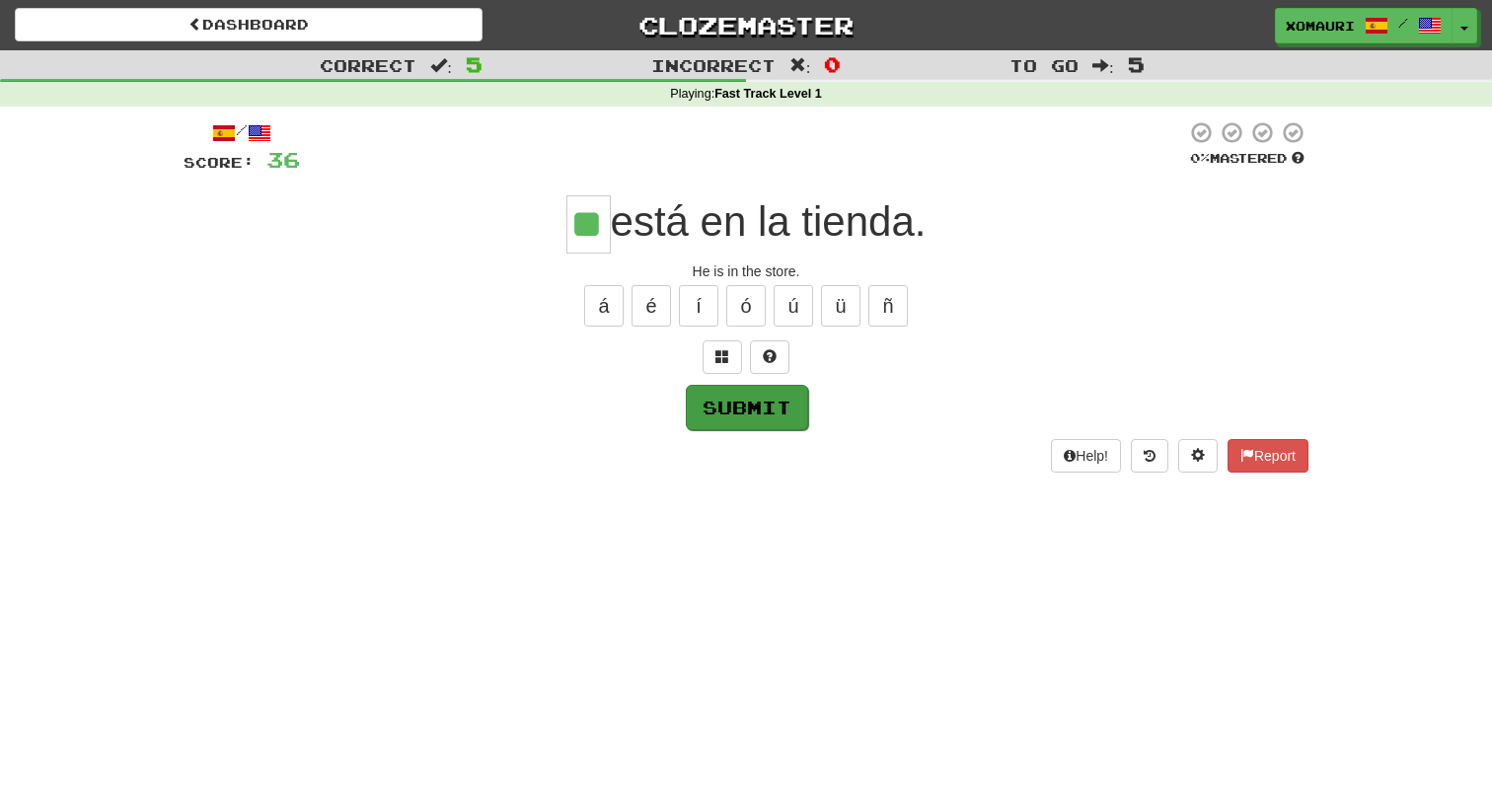 type on "**" 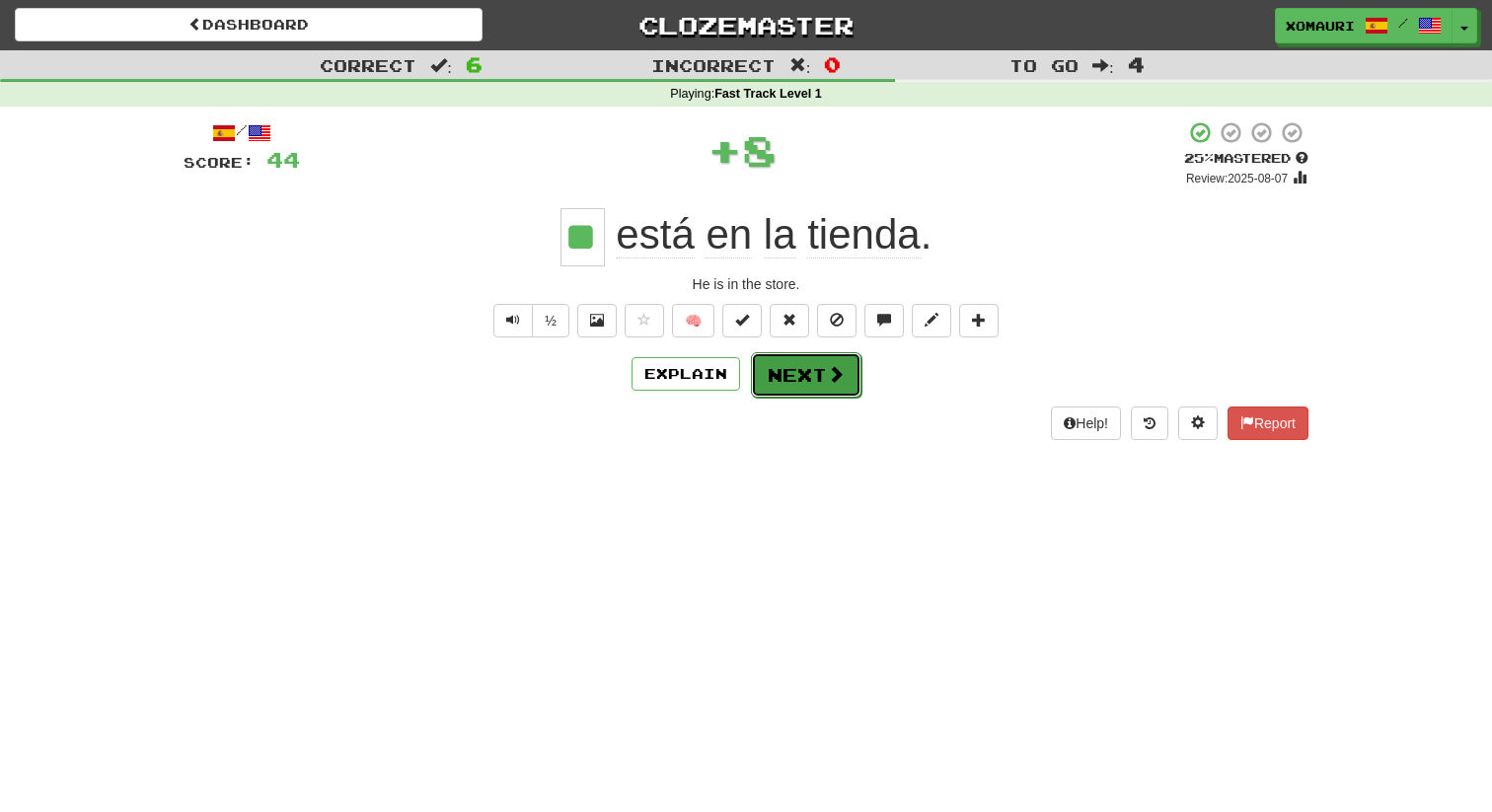 click on "Next" at bounding box center [806, 375] 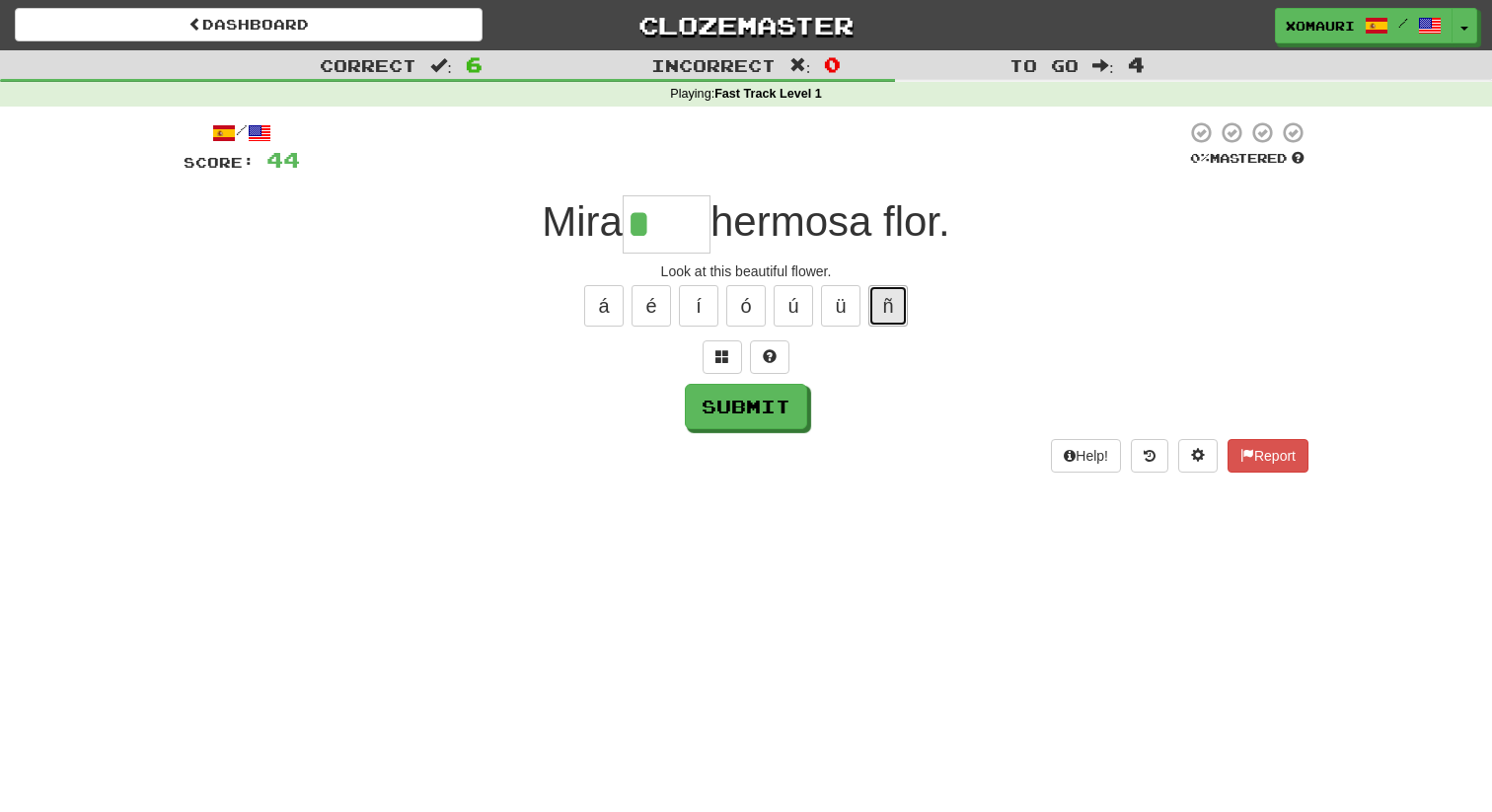 click on "ñ" at bounding box center [888, 306] 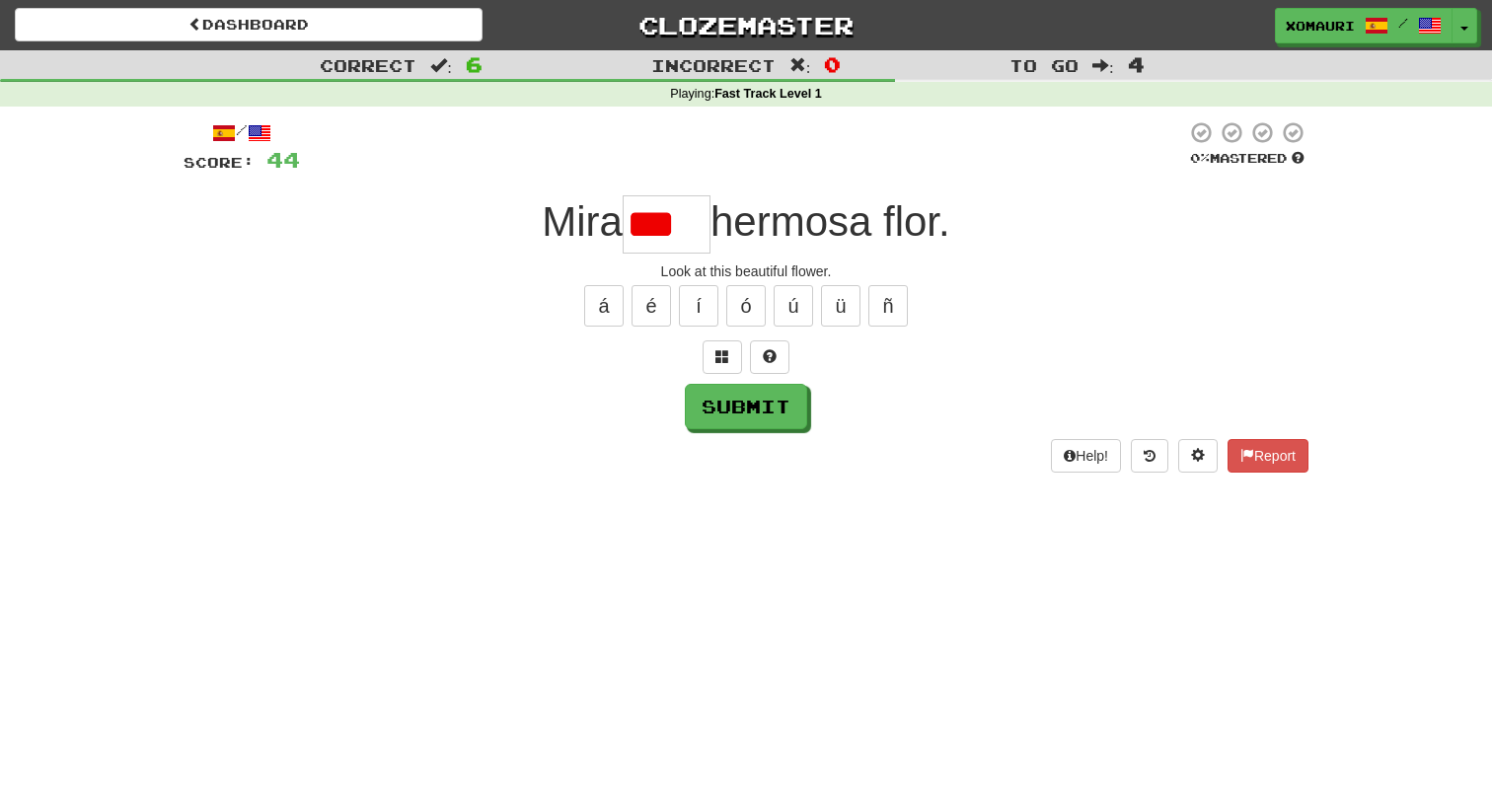 scroll, scrollTop: 0, scrollLeft: 0, axis: both 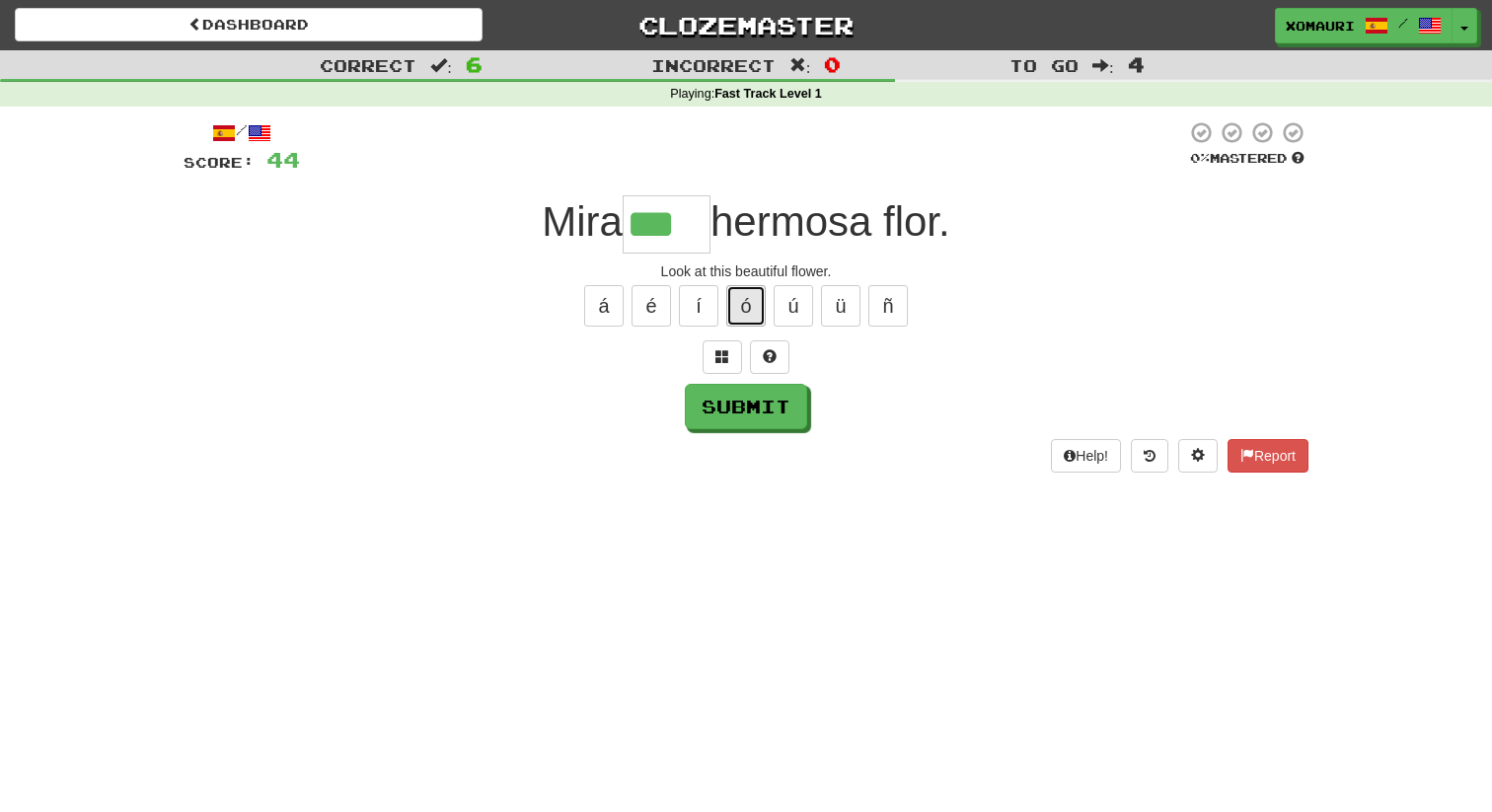 click on "ó" at bounding box center (746, 306) 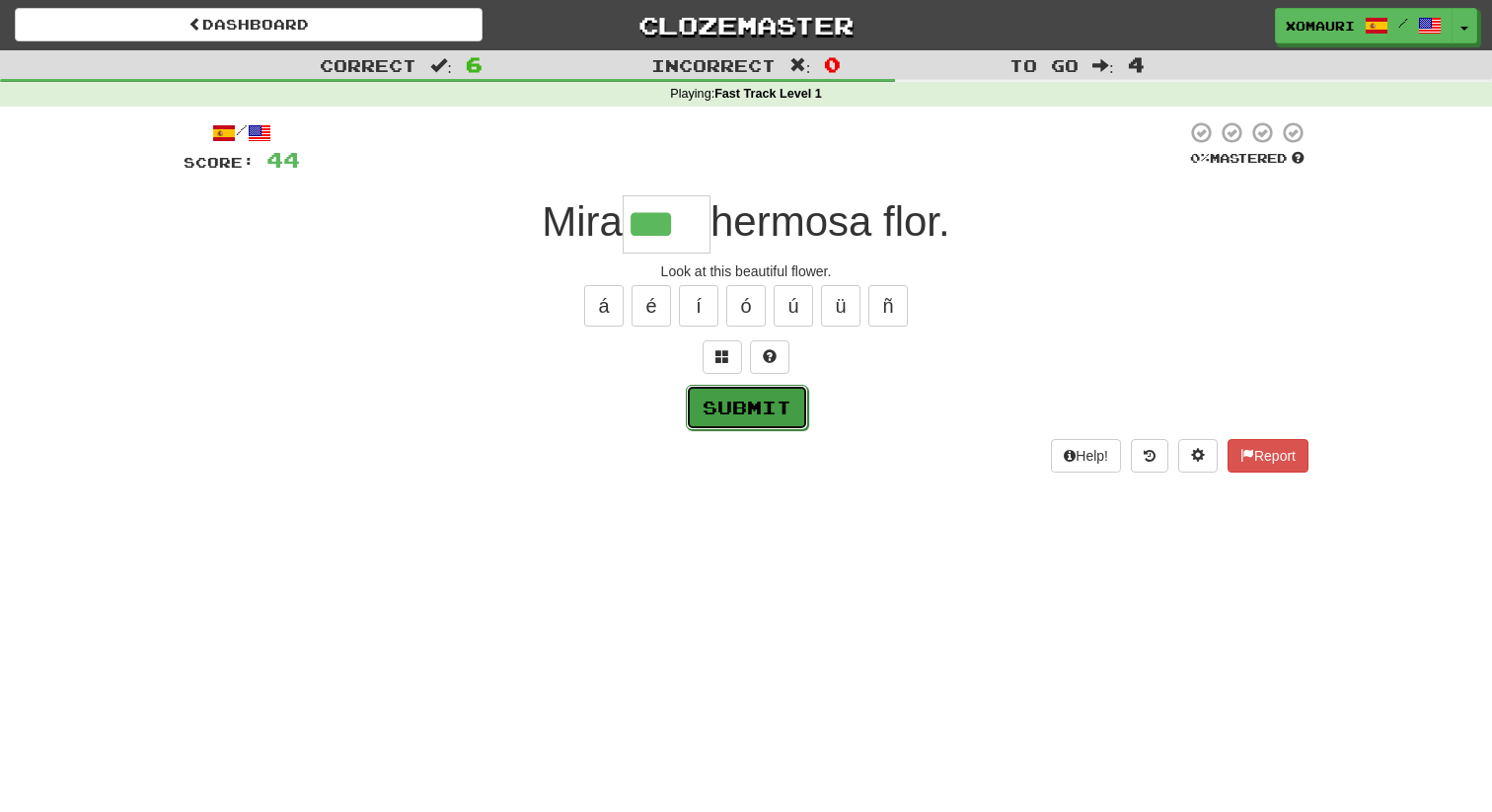 click on "Submit" at bounding box center (747, 407) 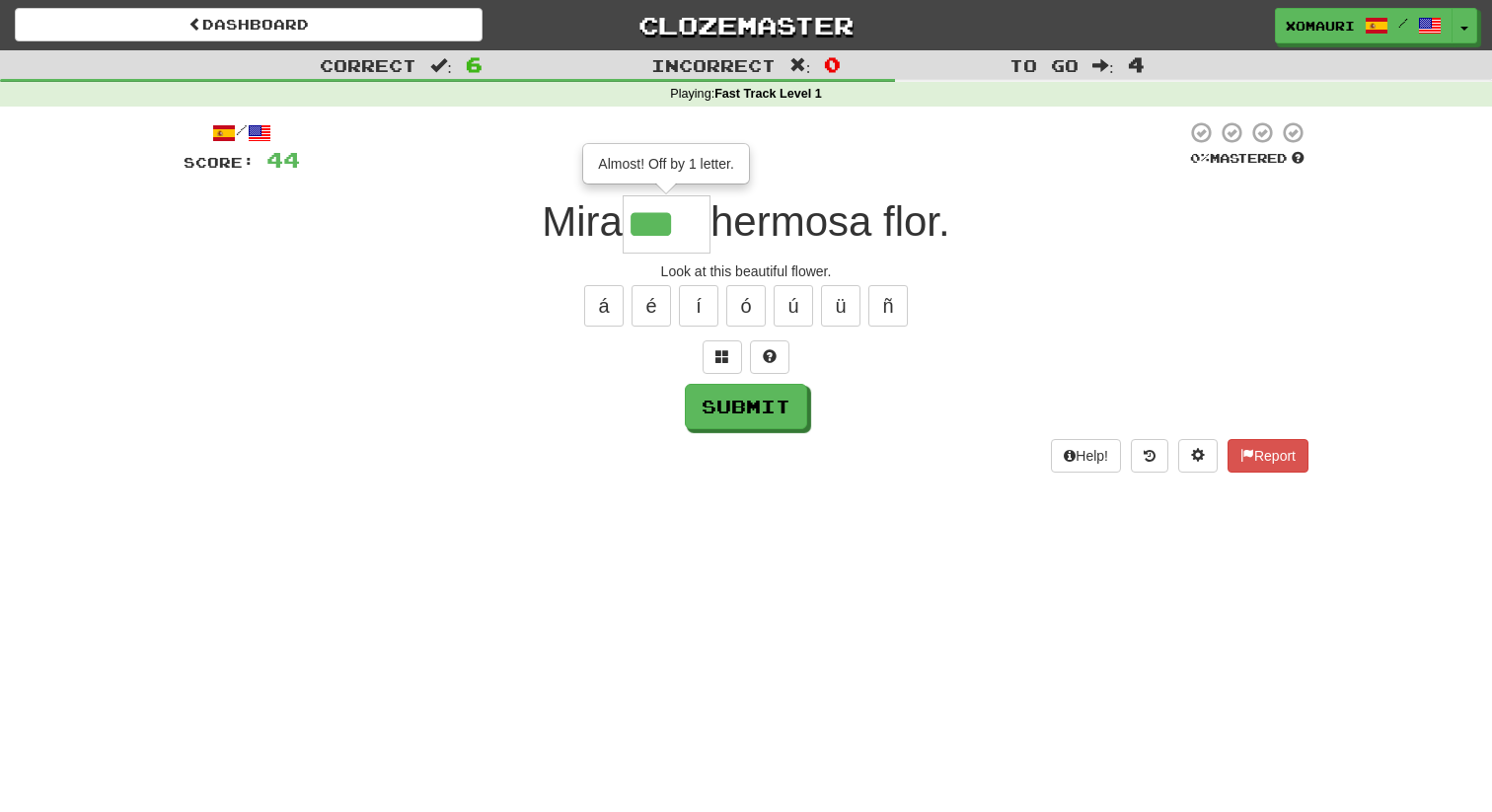click on "***" at bounding box center [666, 224] 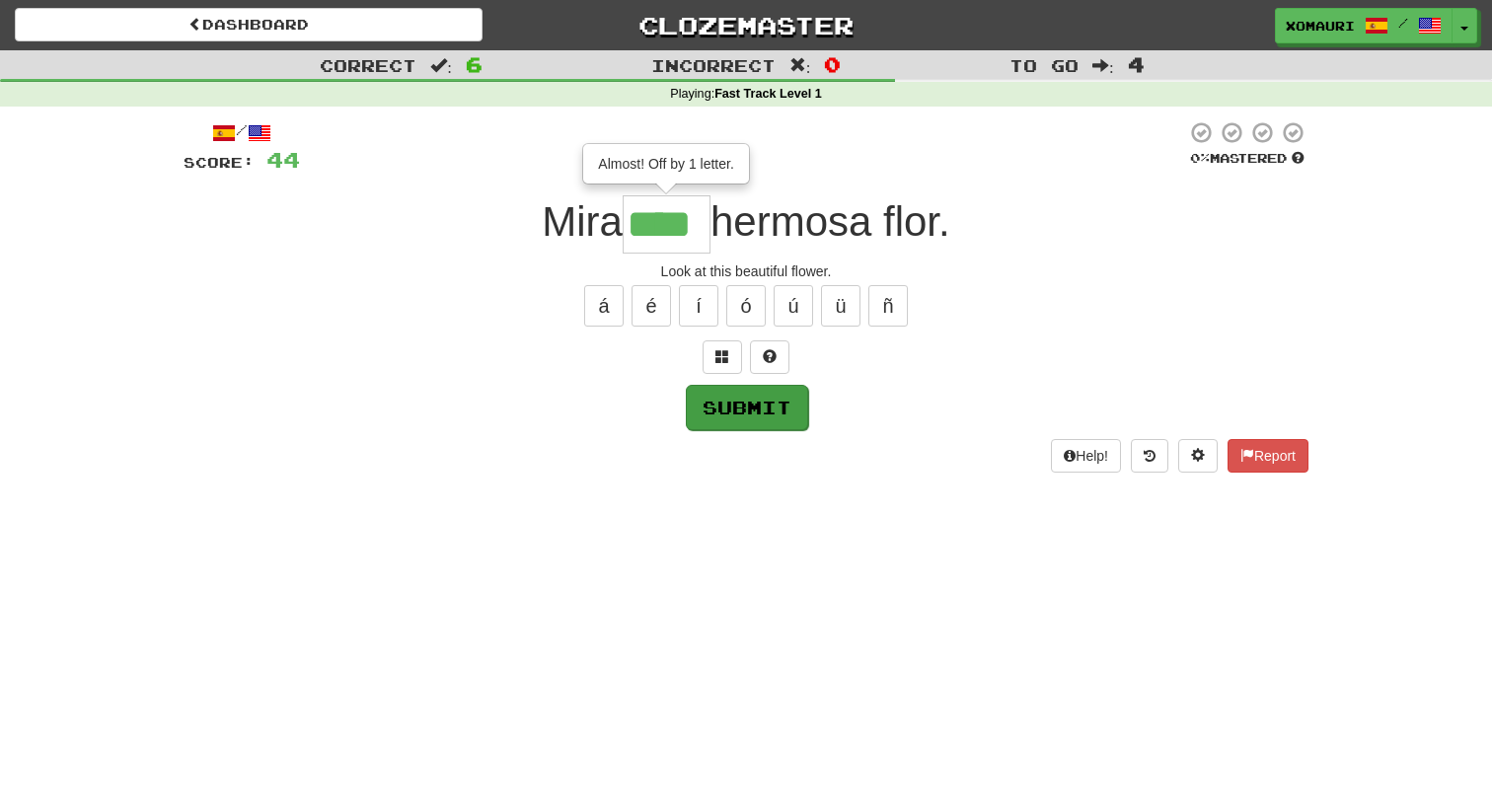 type on "****" 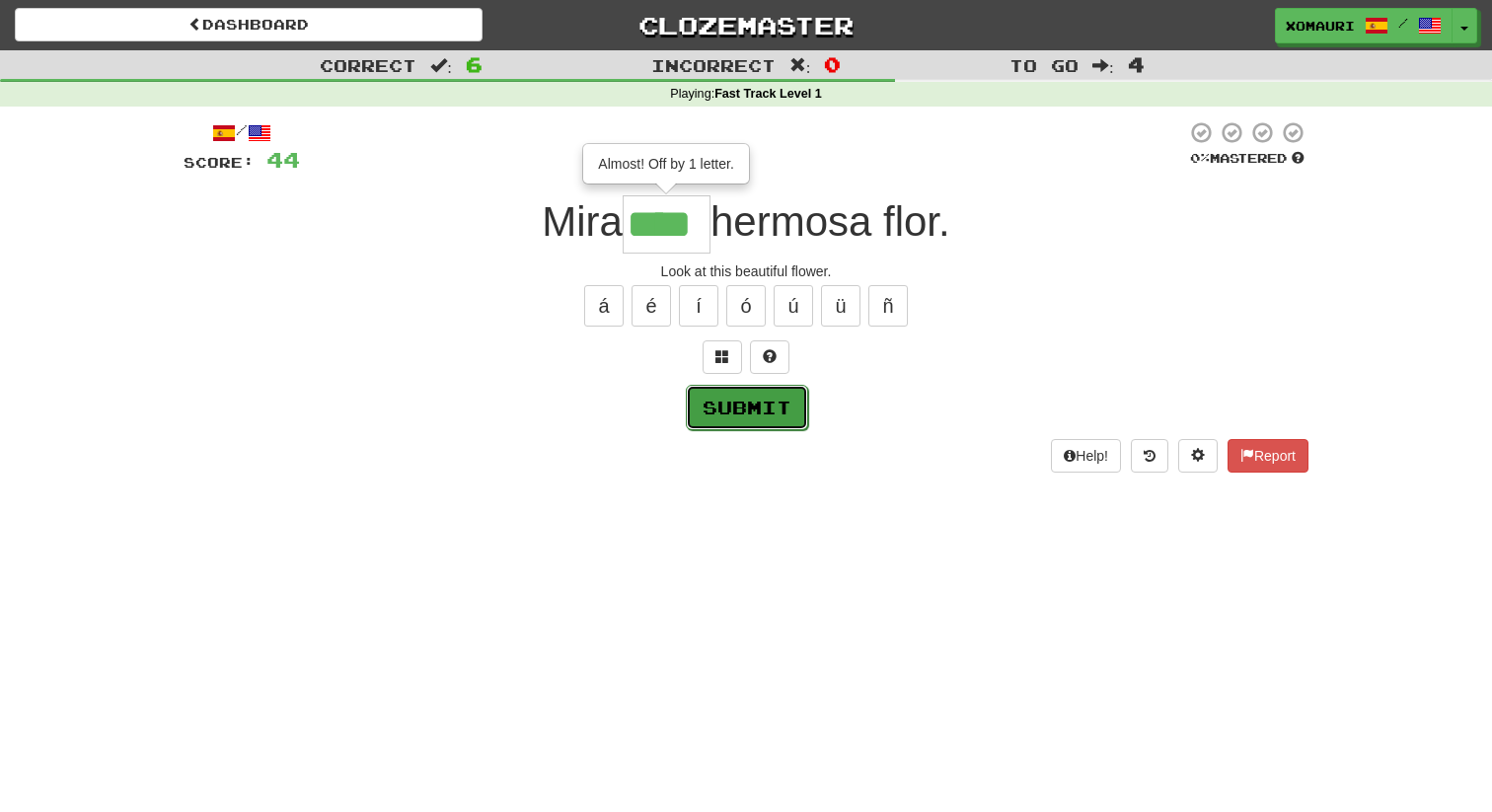 click on "Submit" at bounding box center (747, 407) 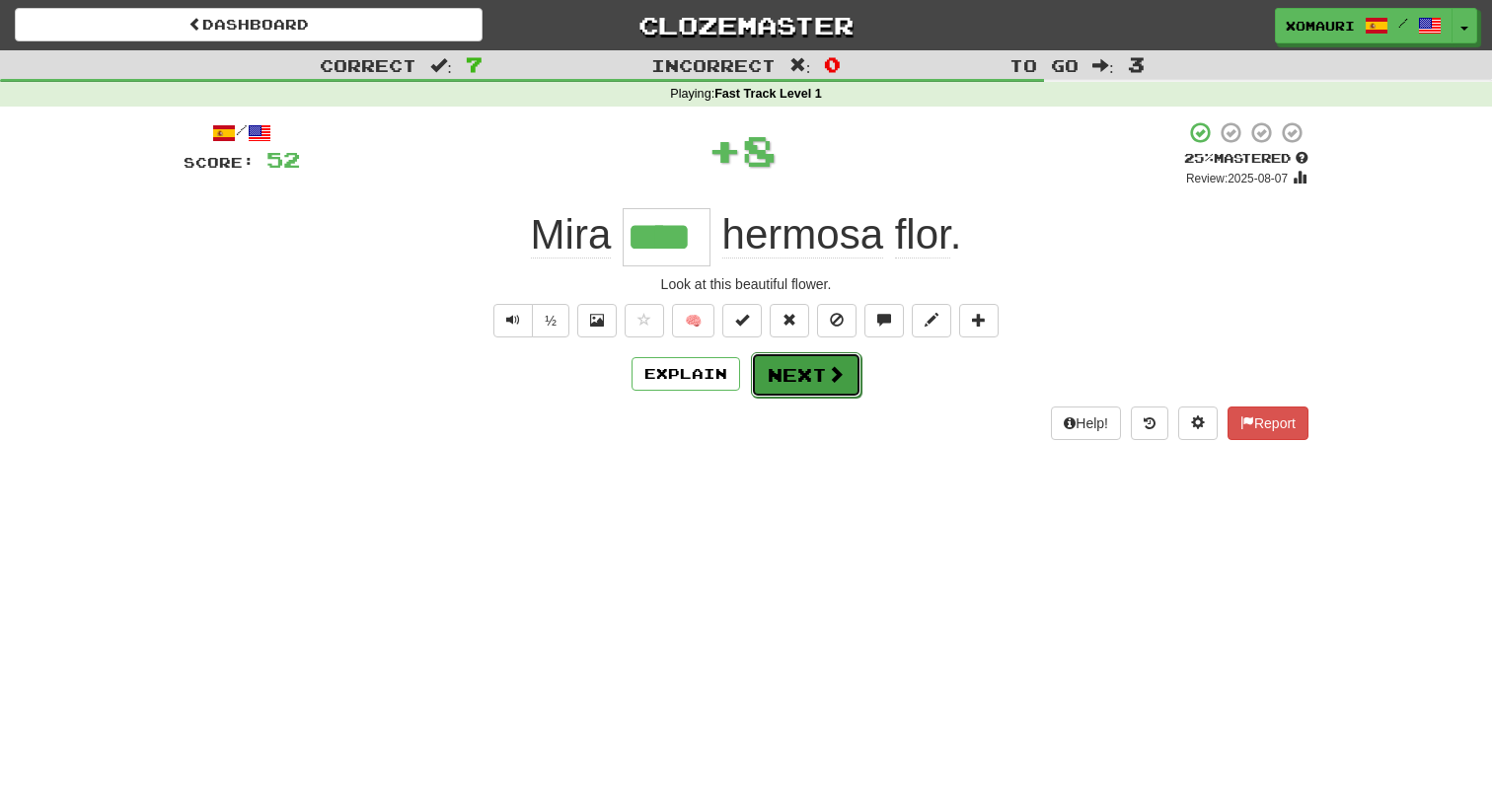 click on "Next" at bounding box center (806, 375) 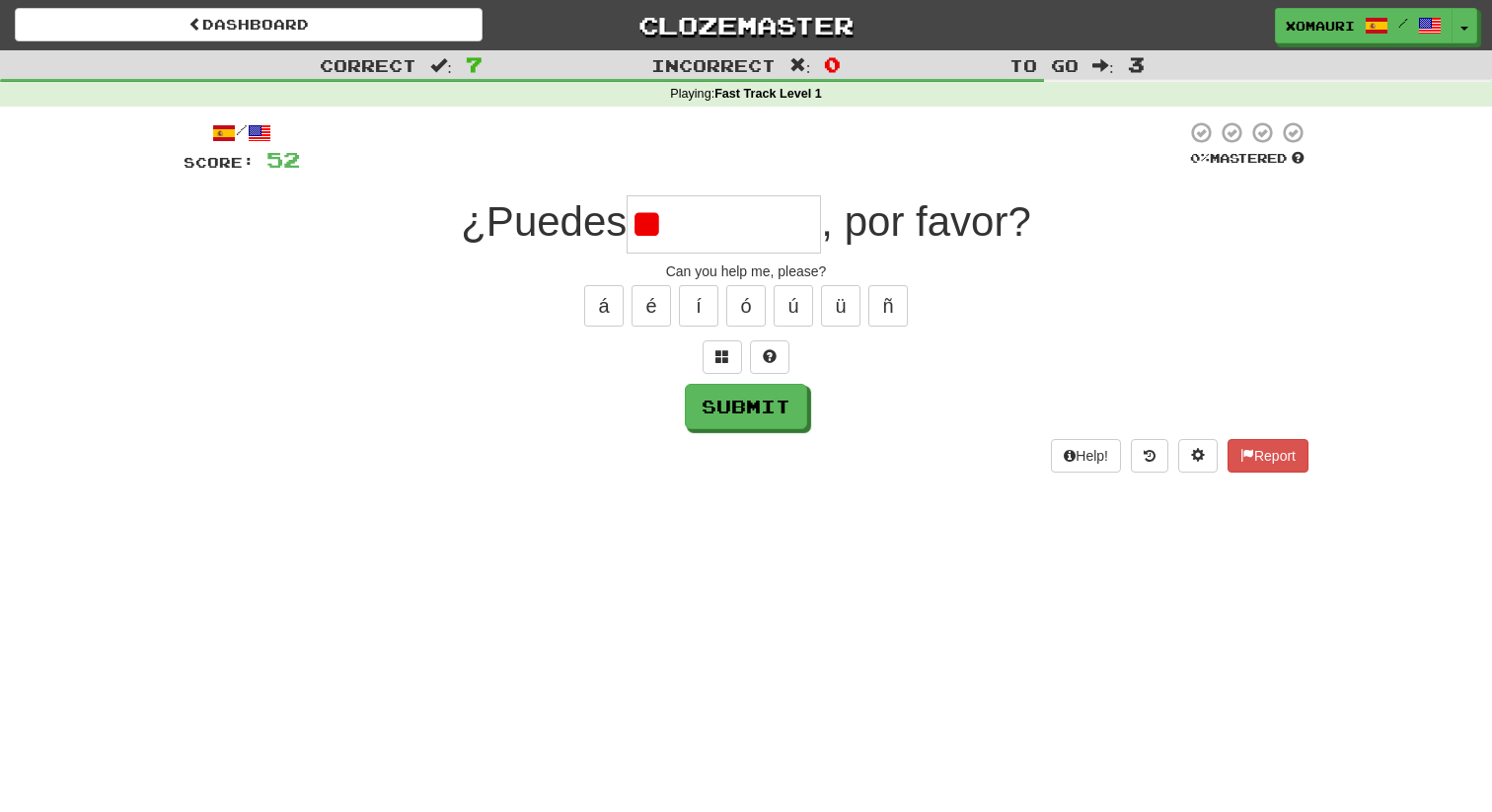type on "*" 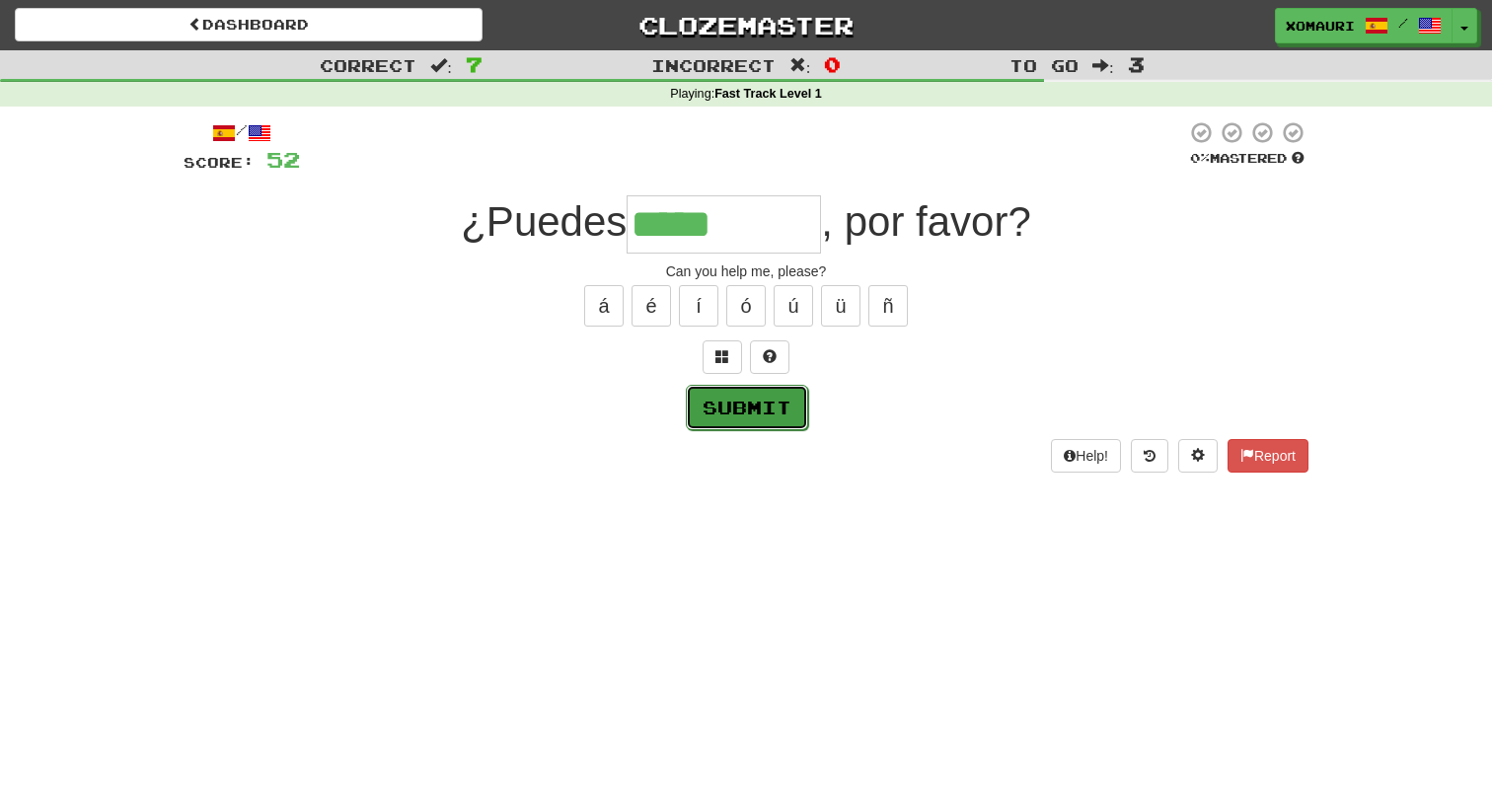 click on "Submit" at bounding box center [747, 407] 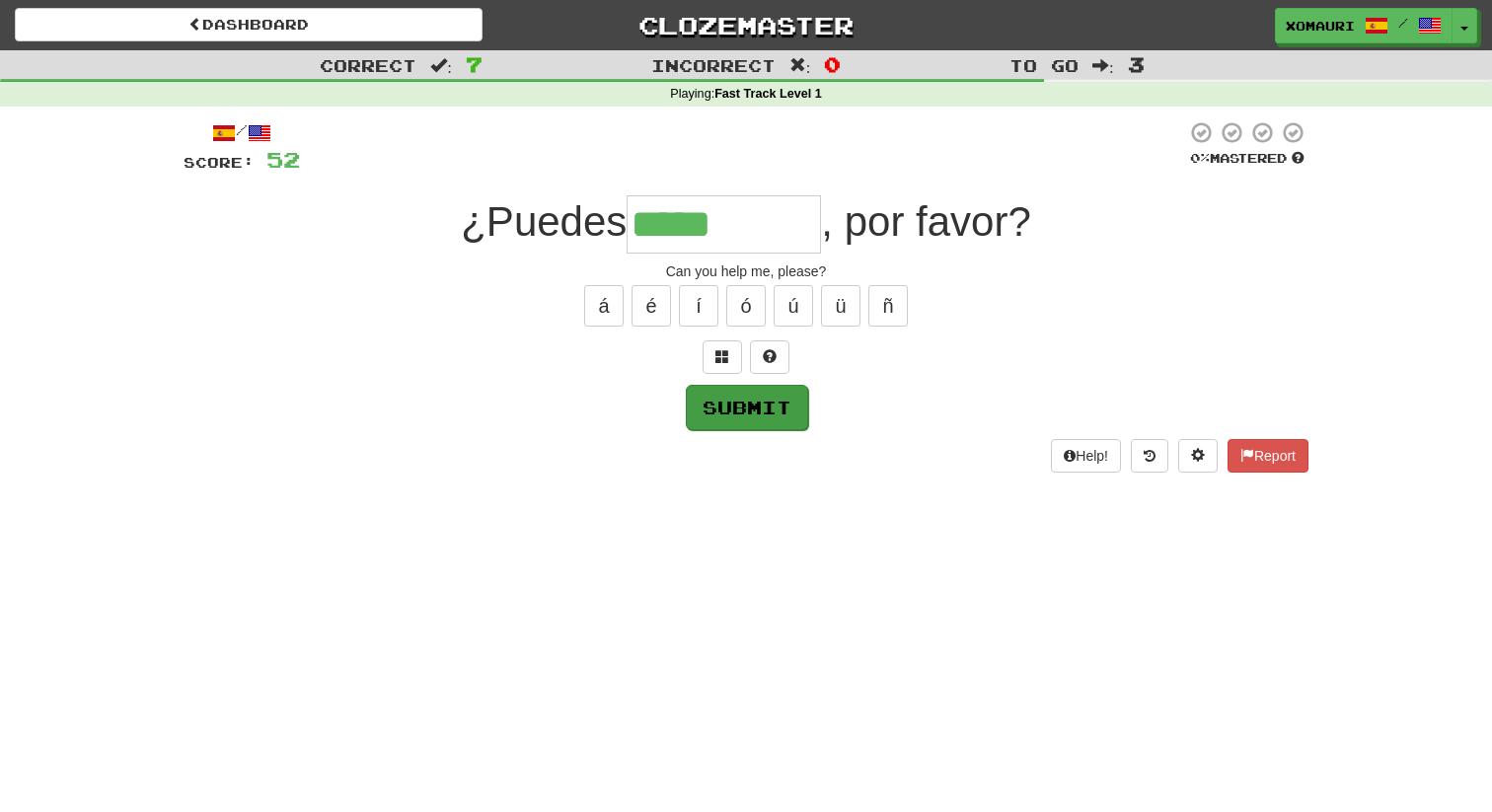 type on "********" 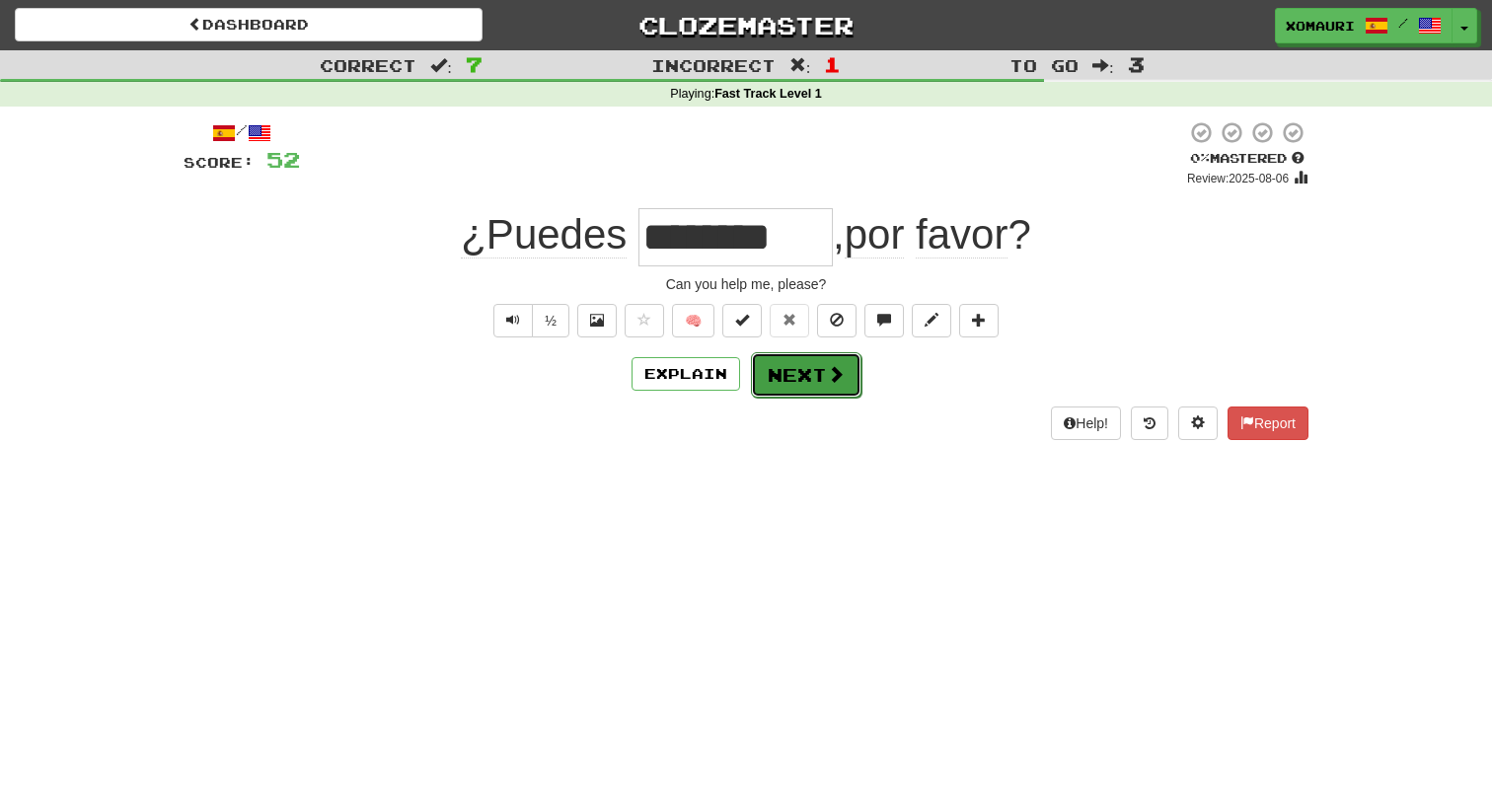 click on "Next" at bounding box center [806, 375] 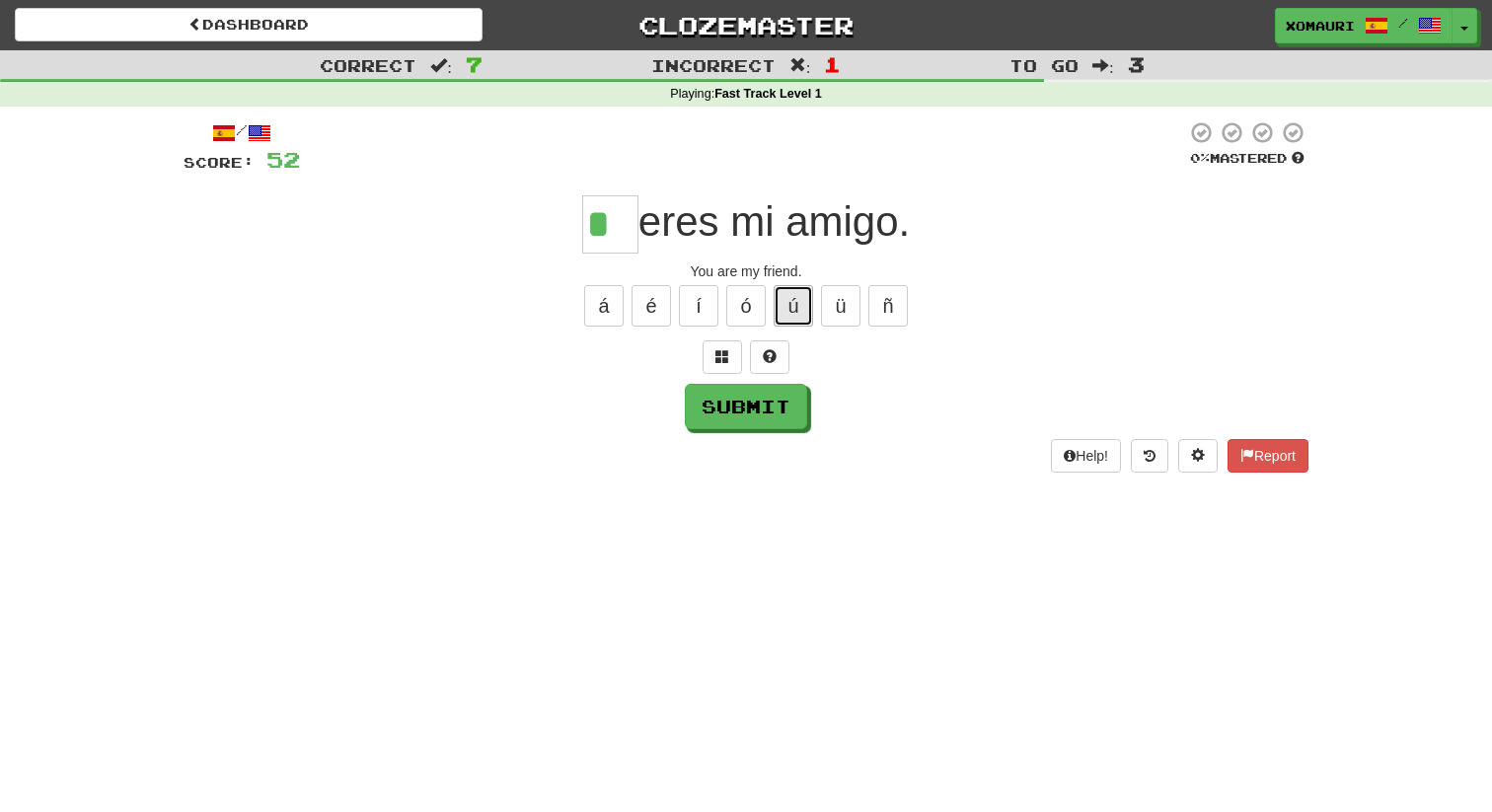 click on "ú" at bounding box center [793, 306] 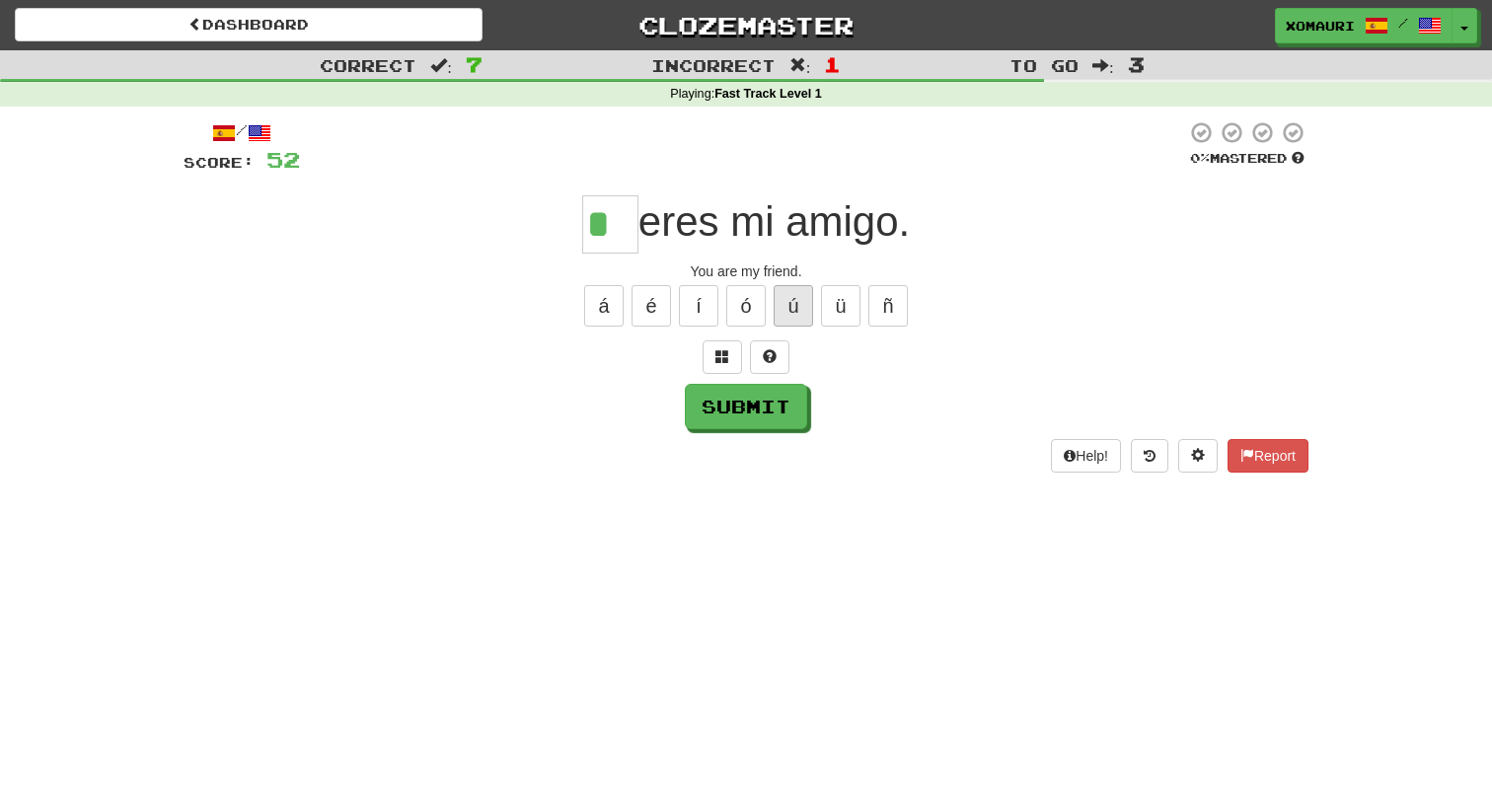 type on "**" 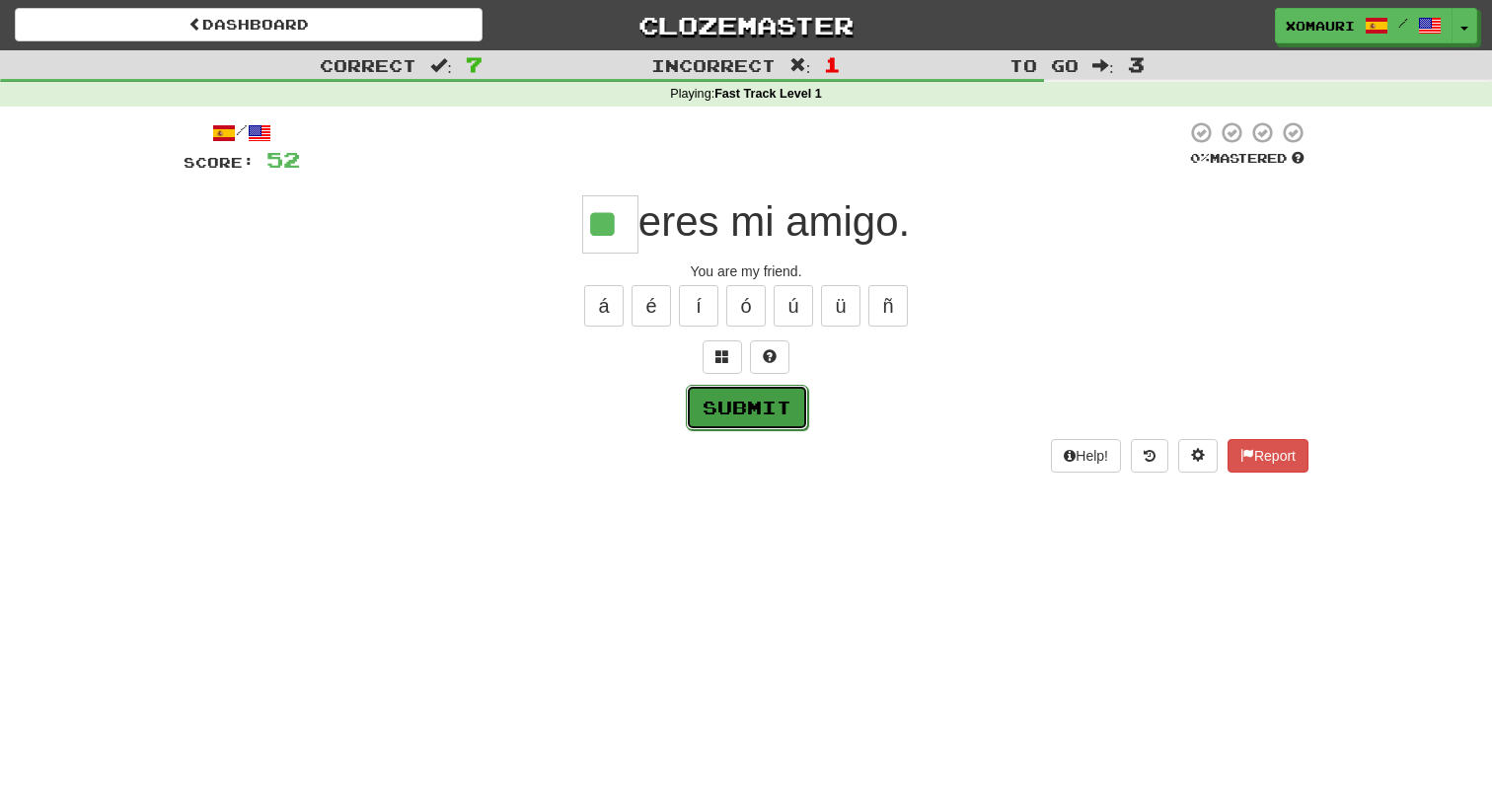 click on "Submit" at bounding box center [747, 407] 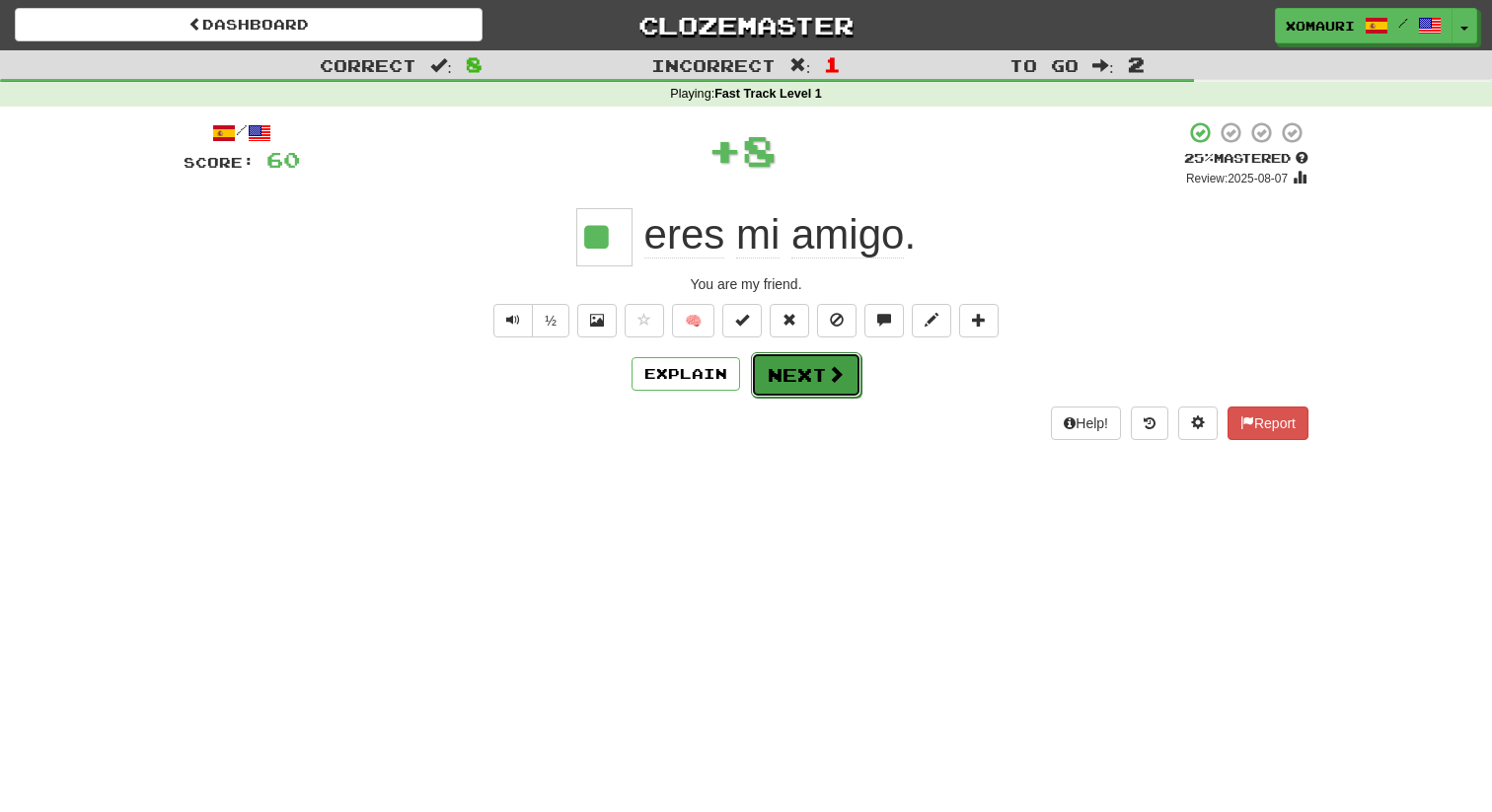 click at bounding box center (836, 374) 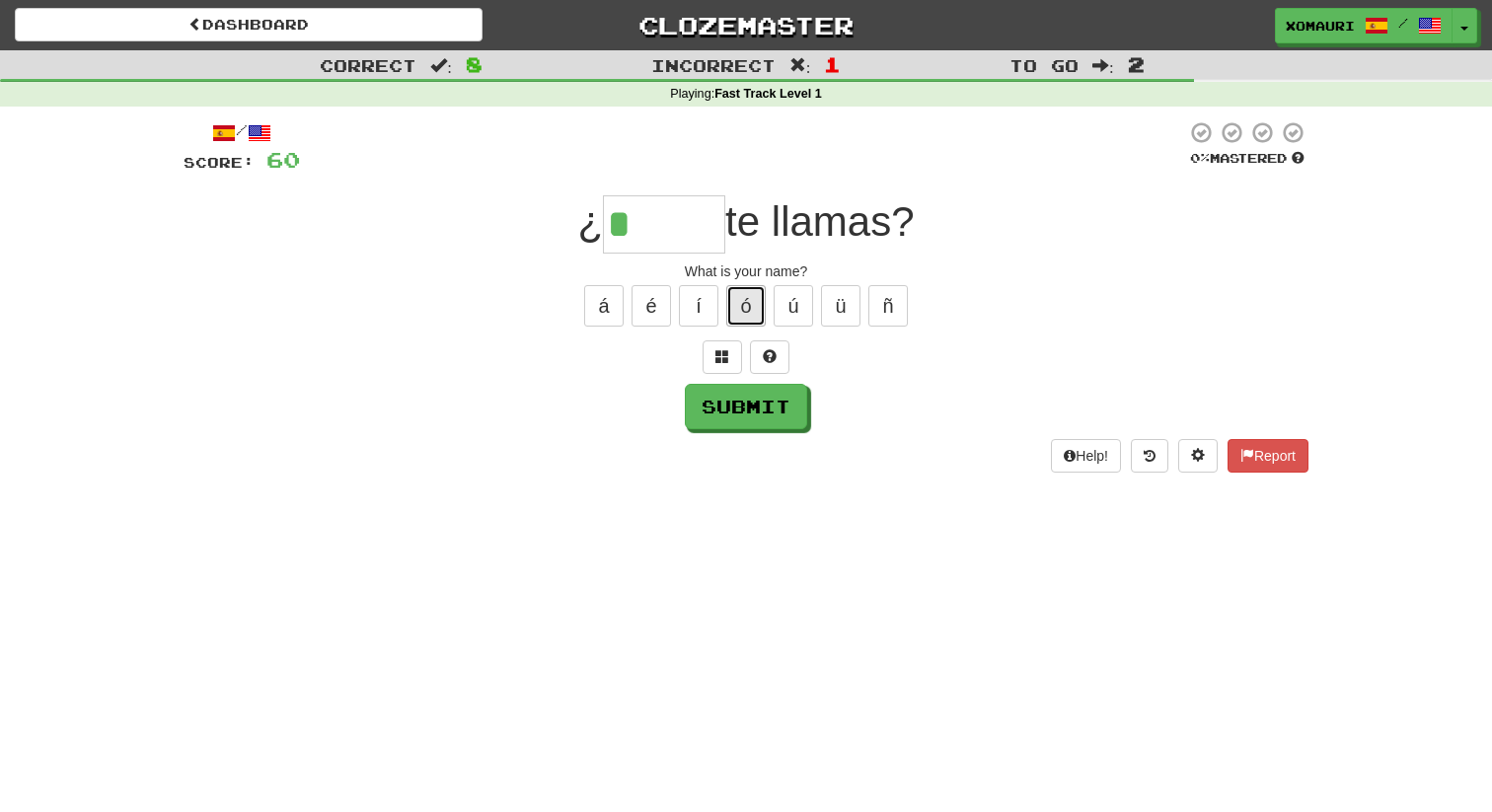 click on "ó" at bounding box center [746, 306] 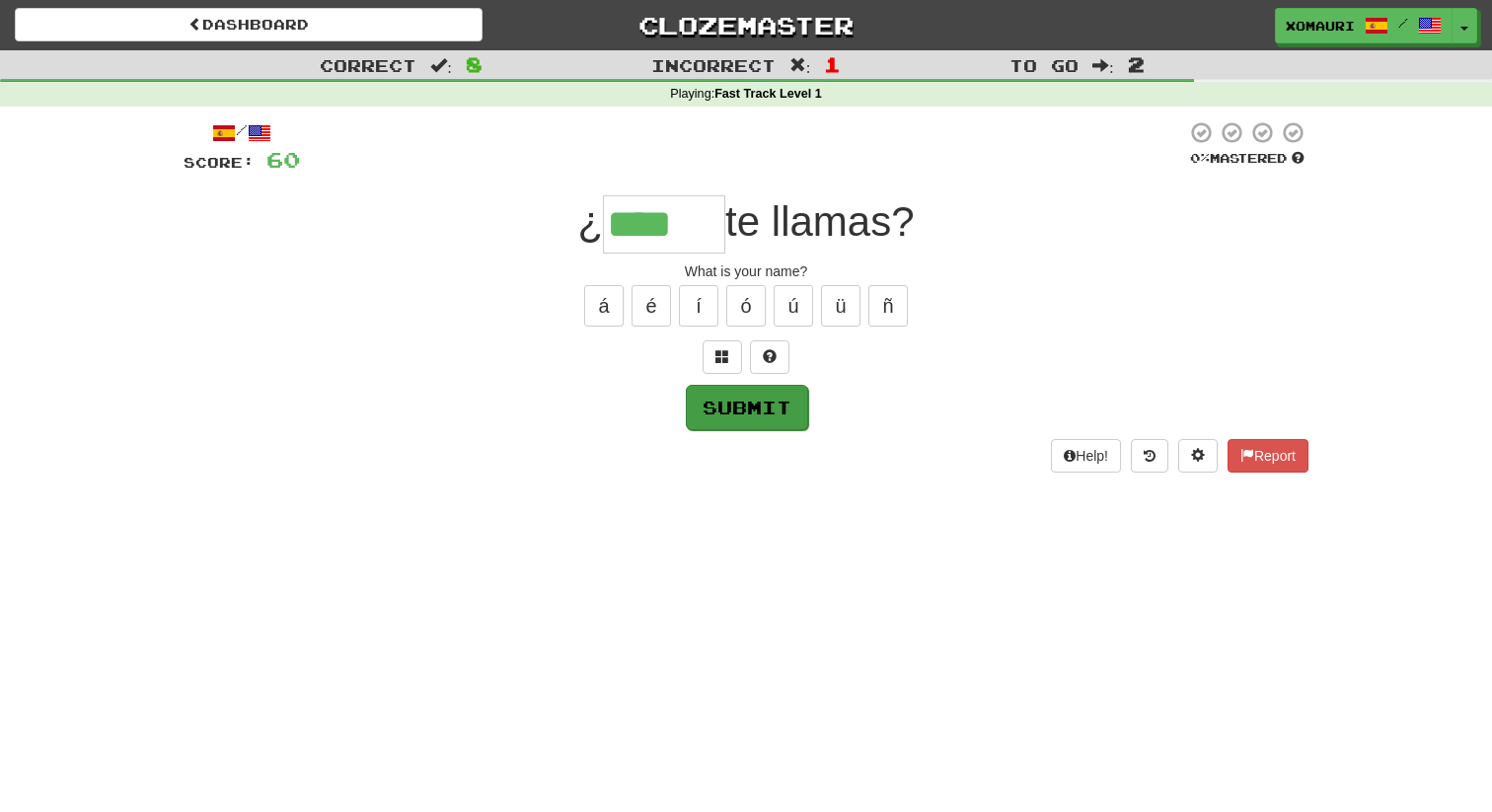 type on "****" 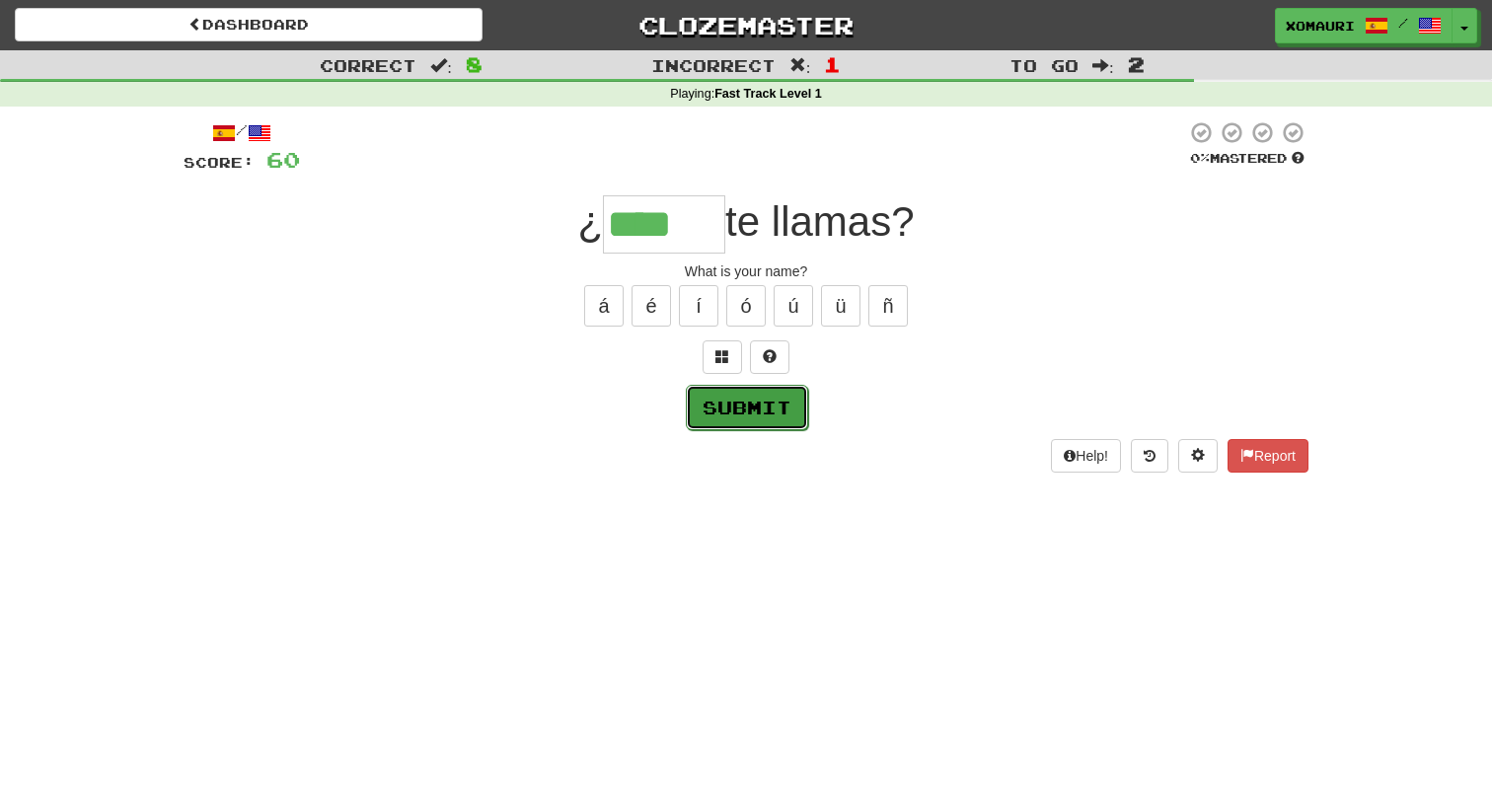 click on "Submit" at bounding box center [747, 407] 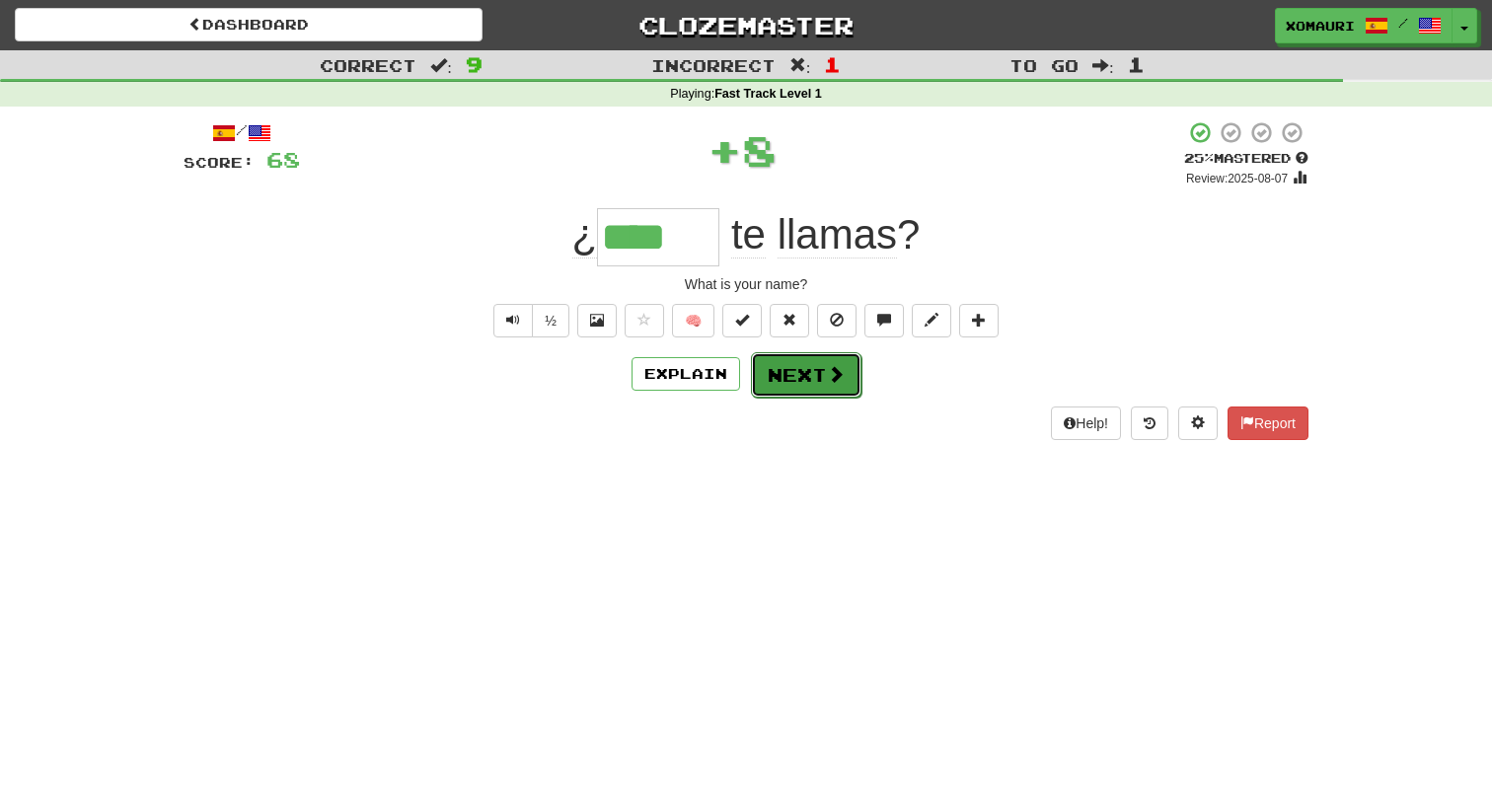 click on "Next" at bounding box center (806, 375) 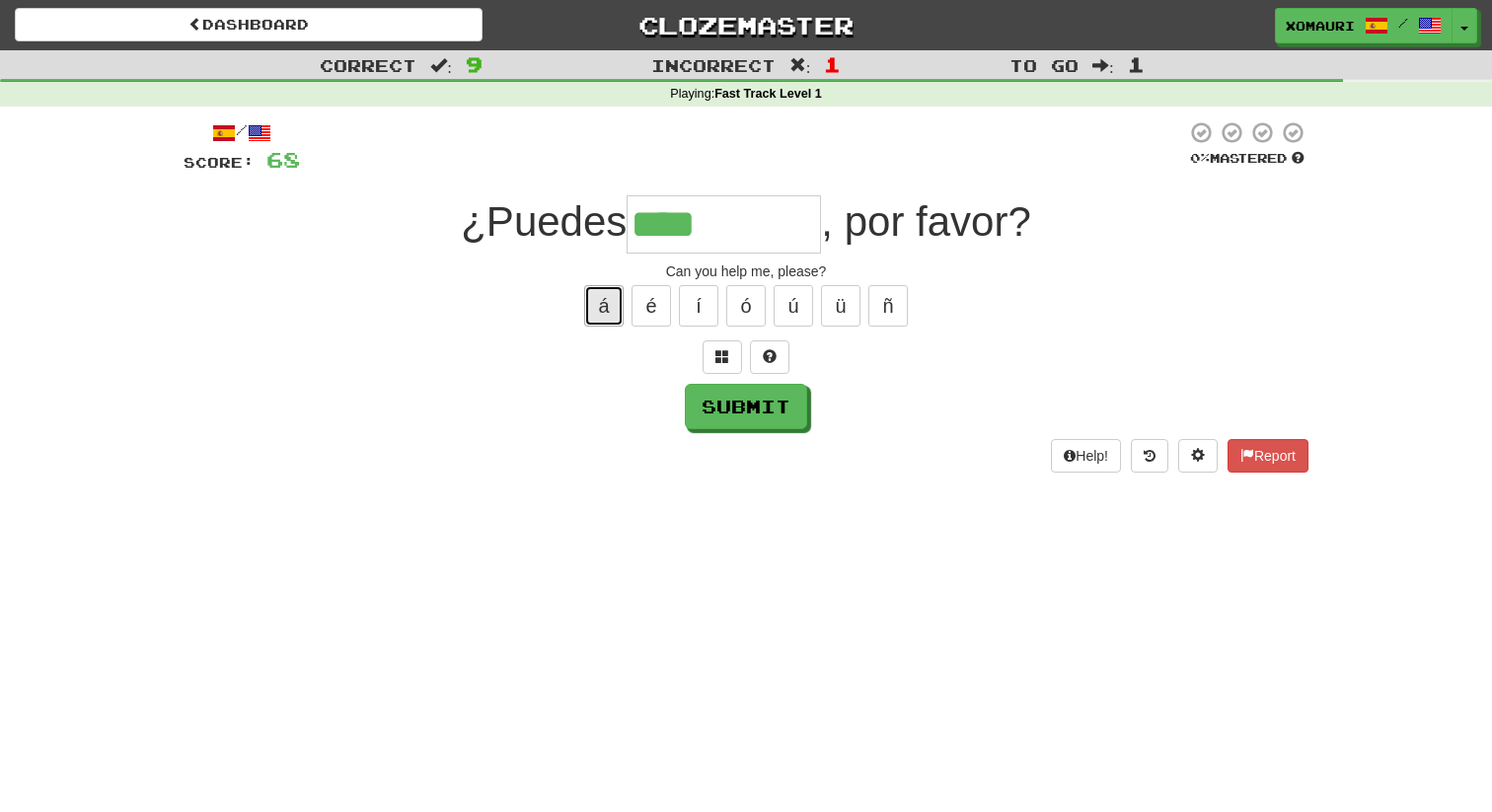 click on "á" at bounding box center [604, 306] 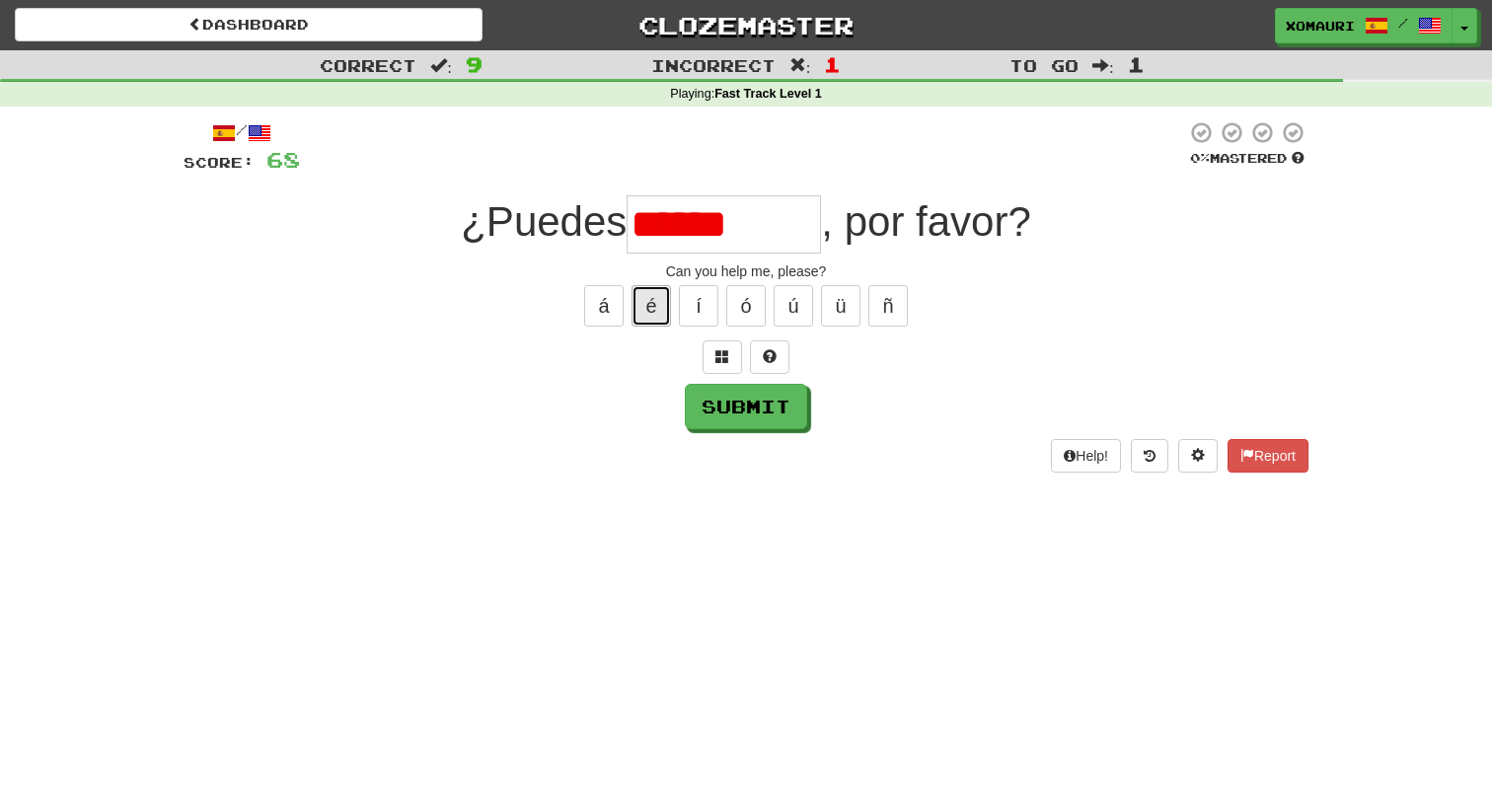 click on "é" at bounding box center (651, 306) 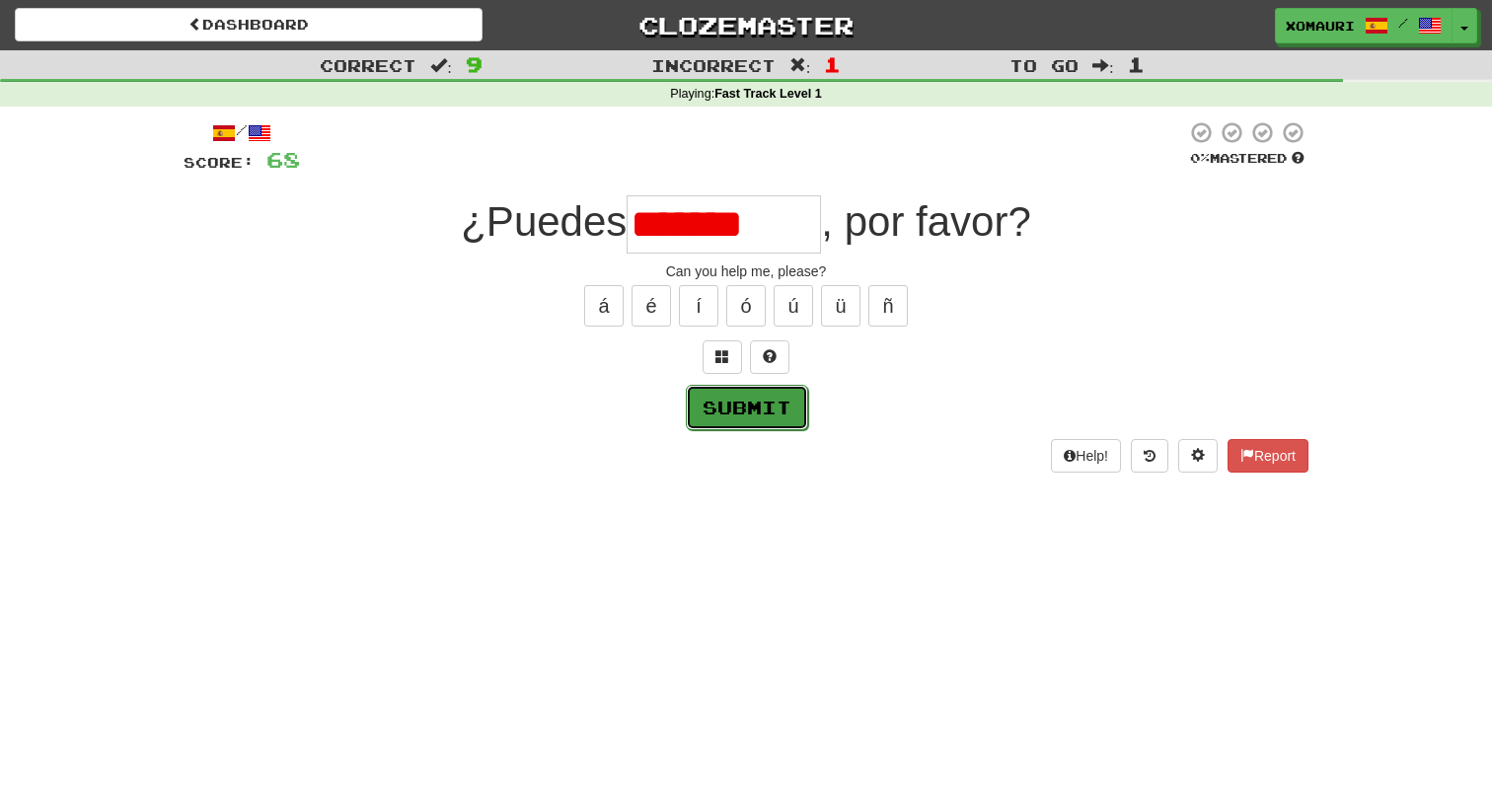 click on "Submit" at bounding box center (747, 407) 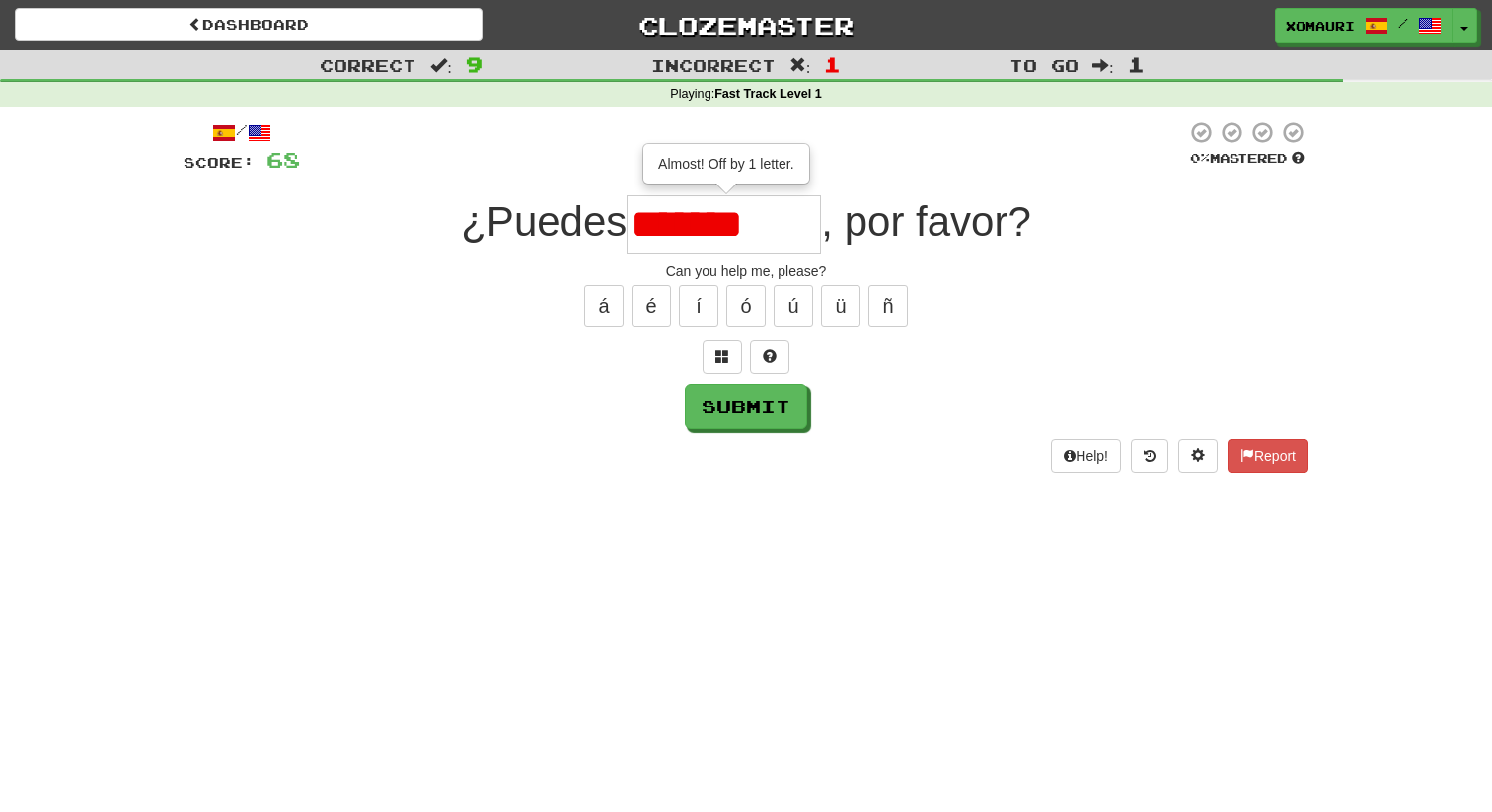 click on "*******" at bounding box center (723, 224) 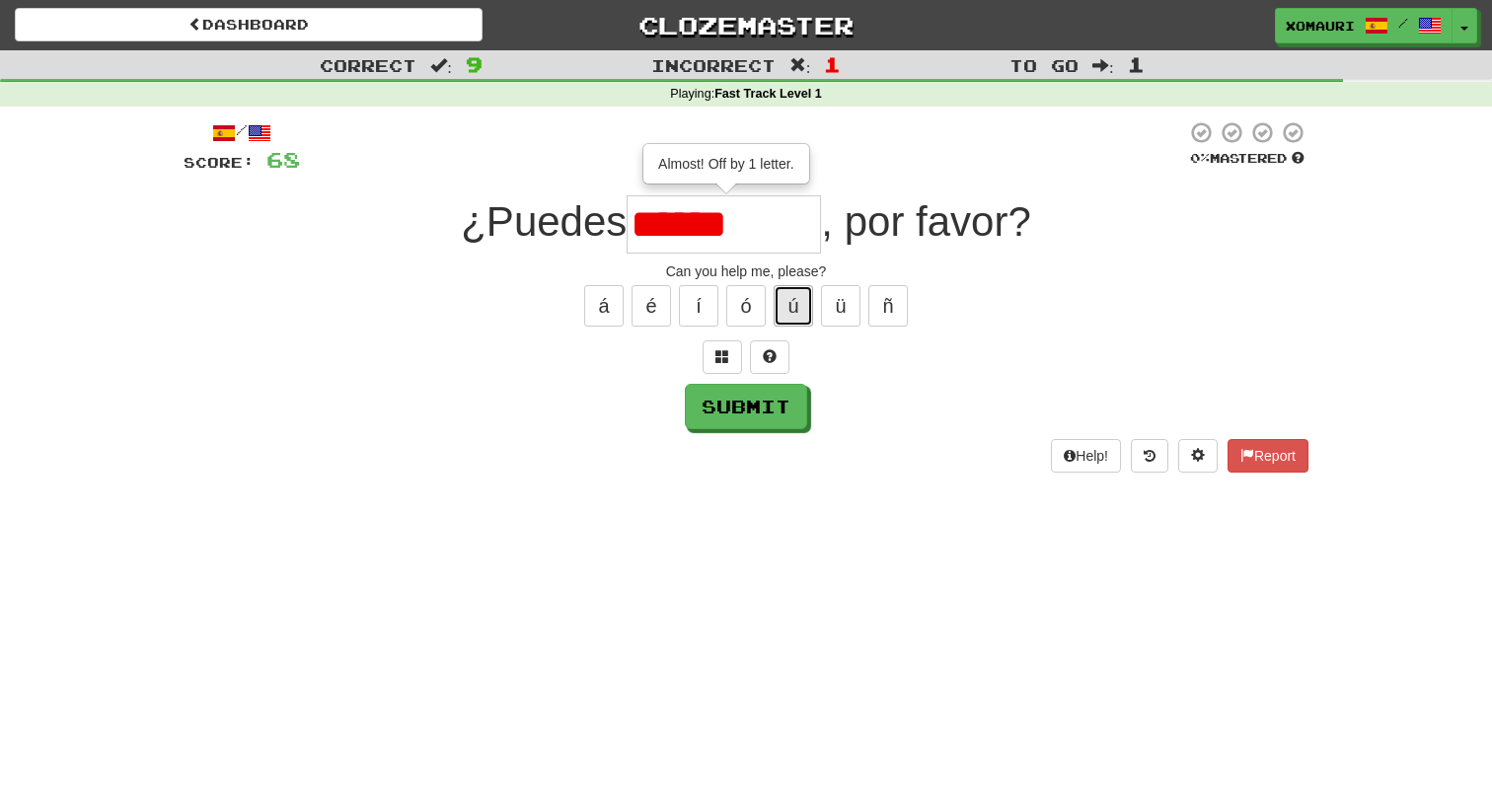 click on "ú" at bounding box center [793, 306] 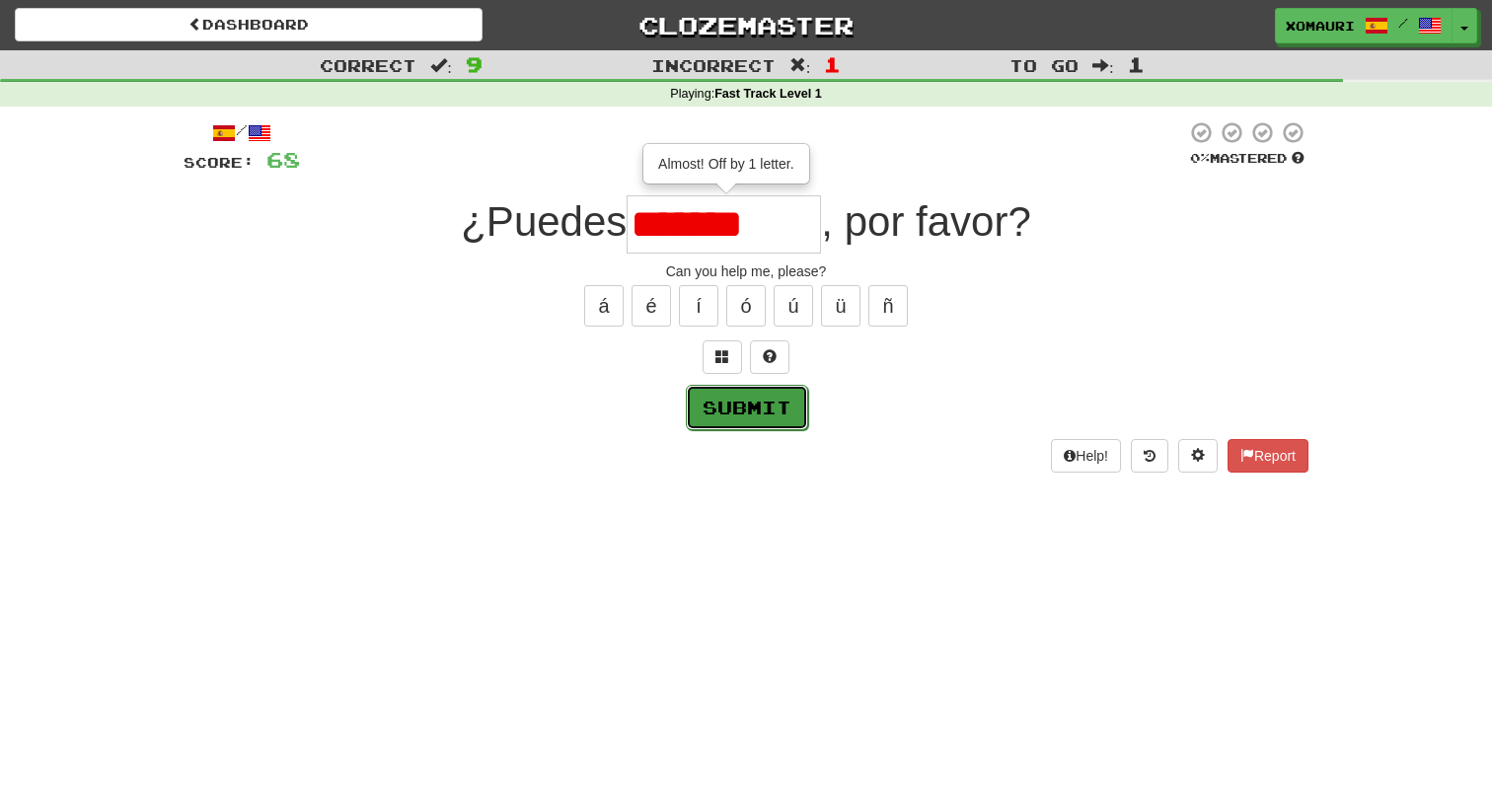 click on "Submit" at bounding box center (747, 407) 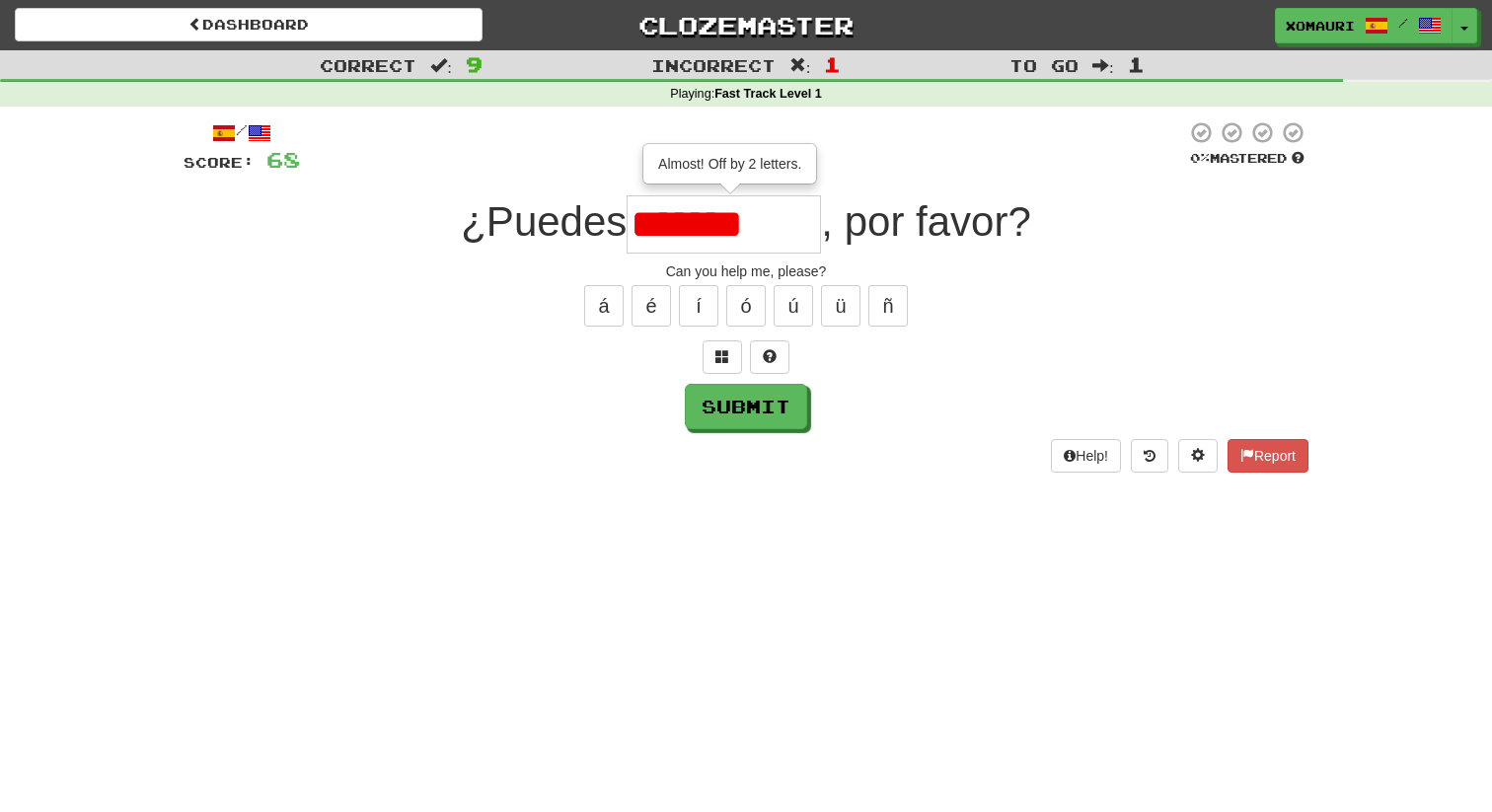 click on "*******" at bounding box center [723, 224] 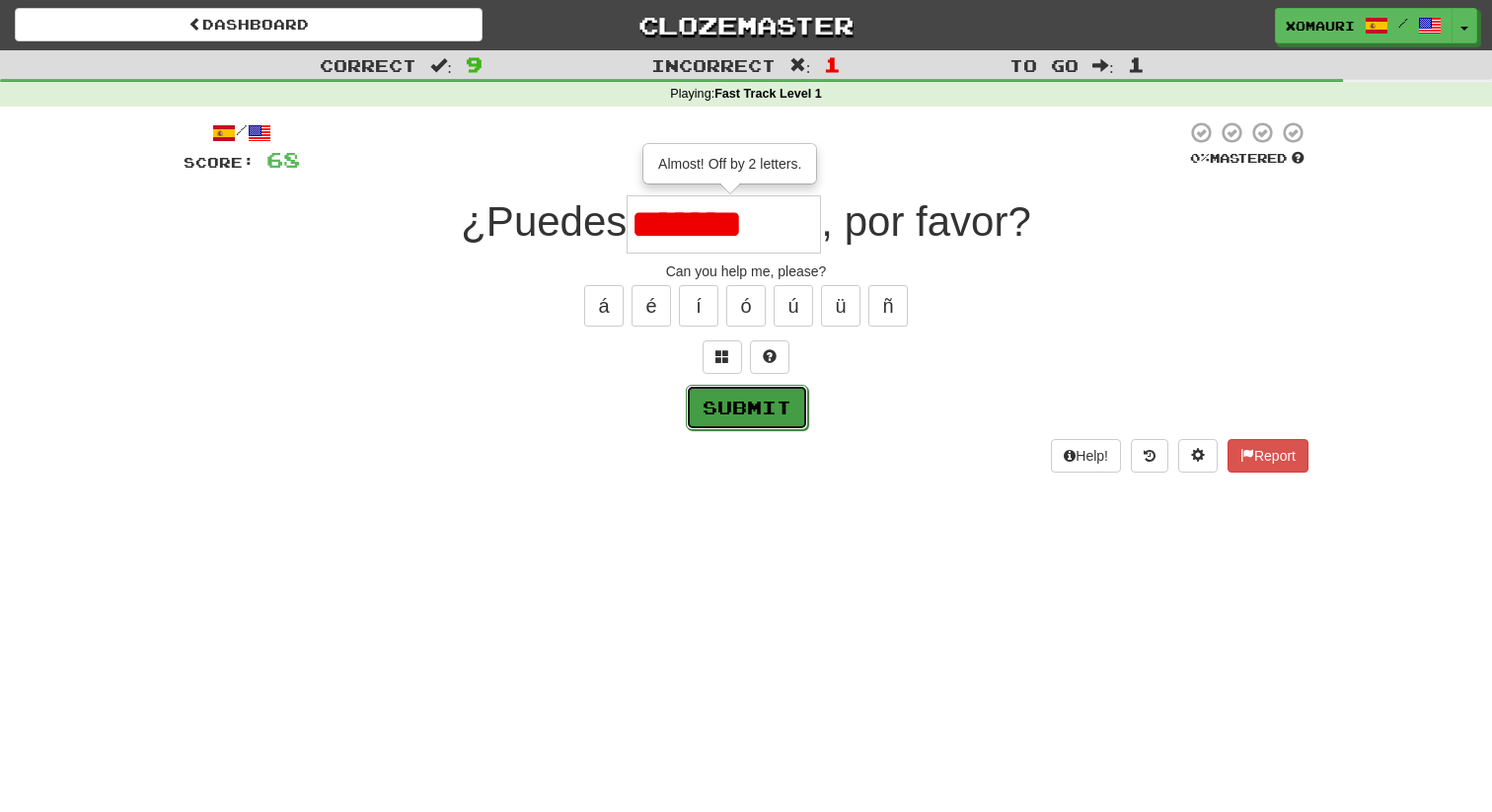 click on "Submit" at bounding box center (747, 407) 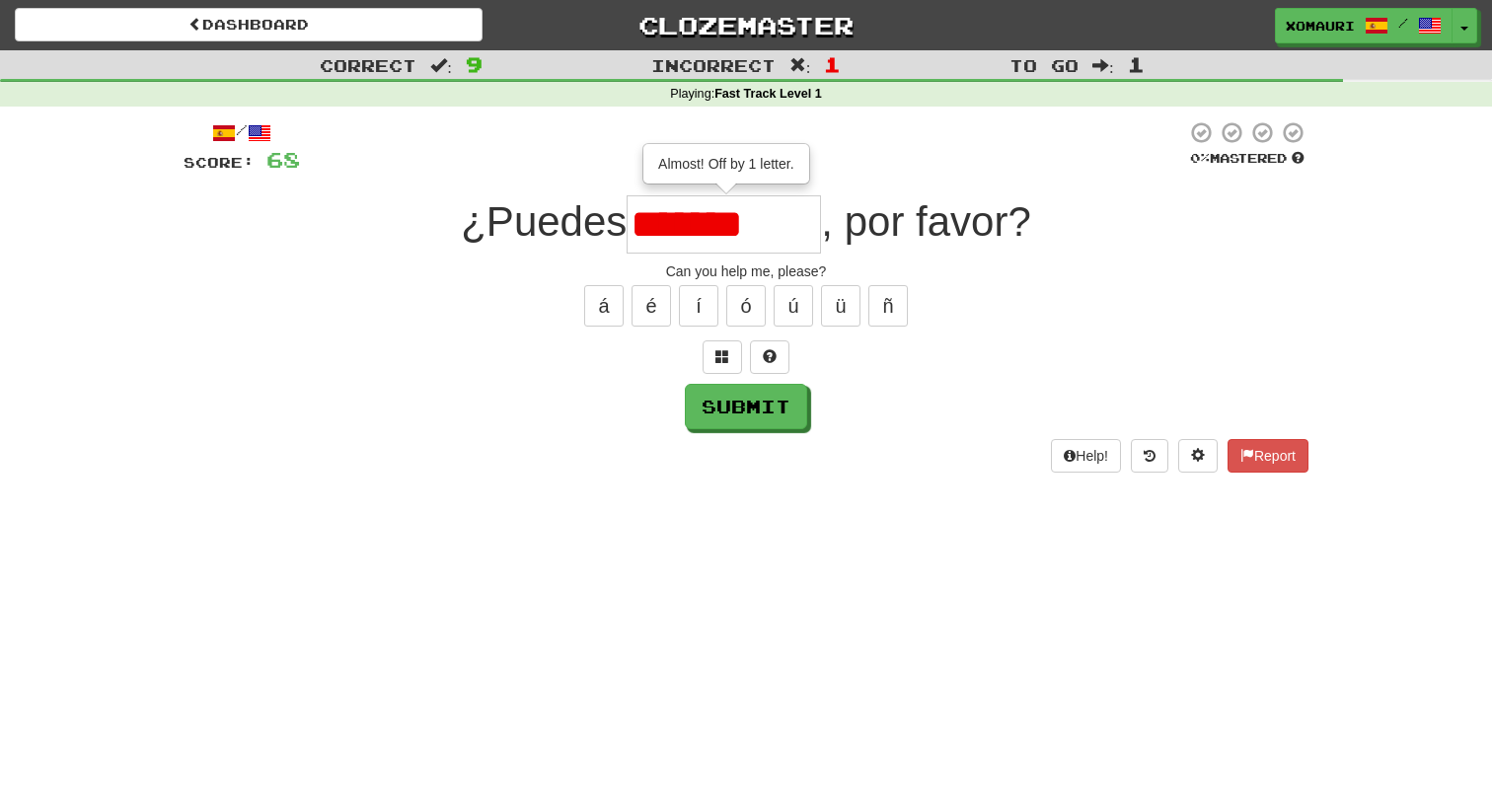 click on "*******" at bounding box center (723, 224) 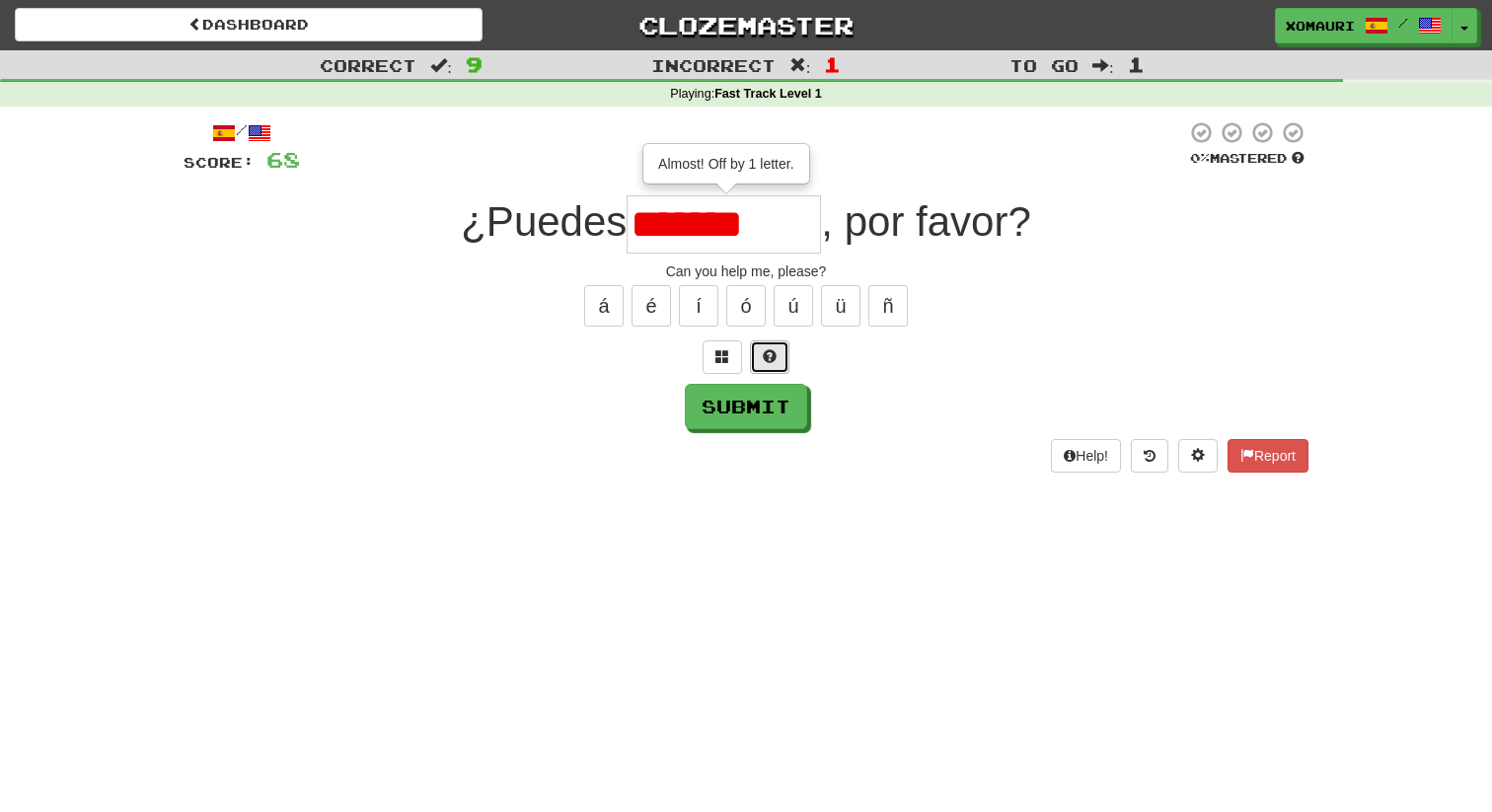 click at bounding box center [770, 356] 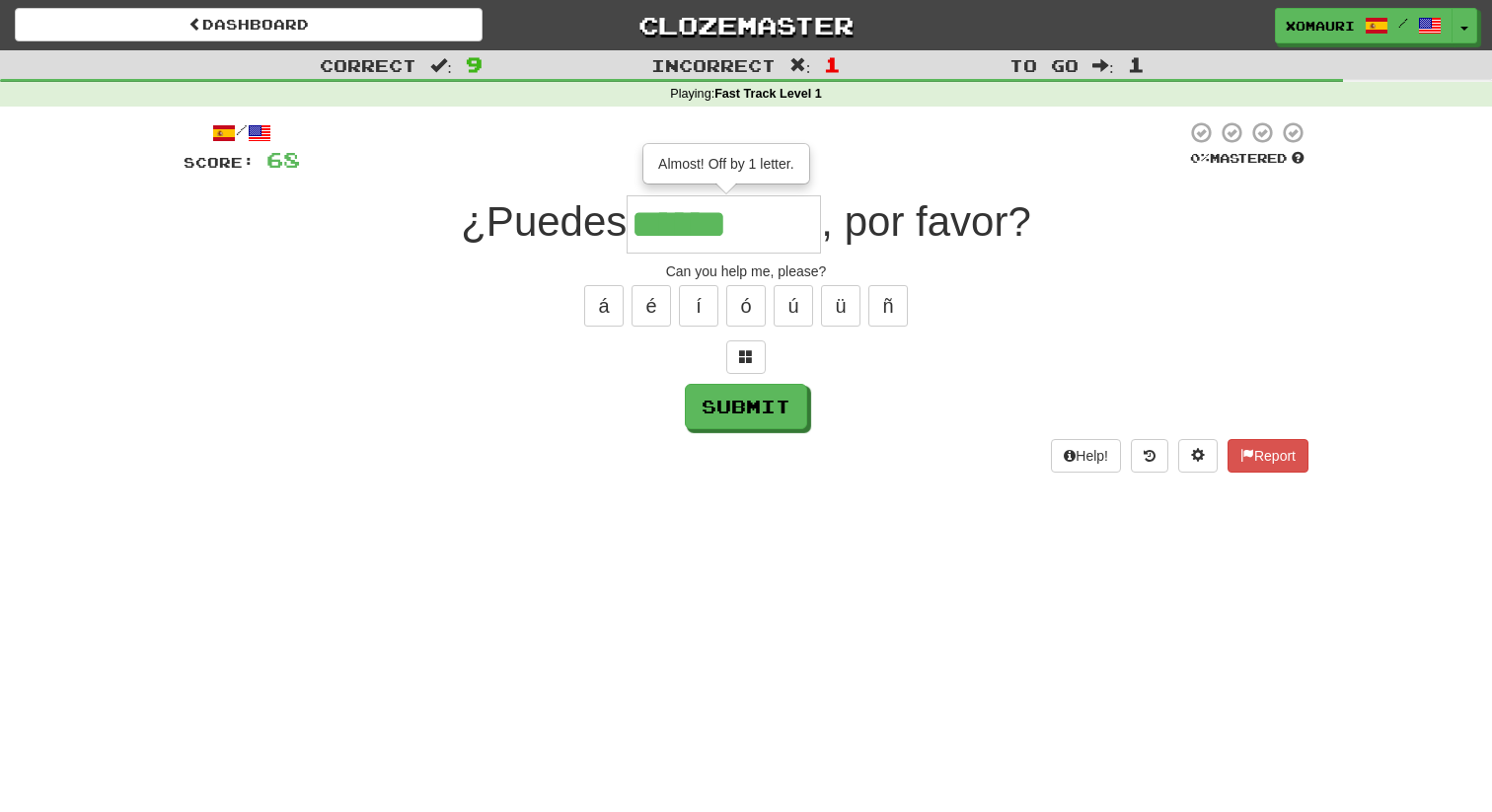click on "******" at bounding box center (723, 224) 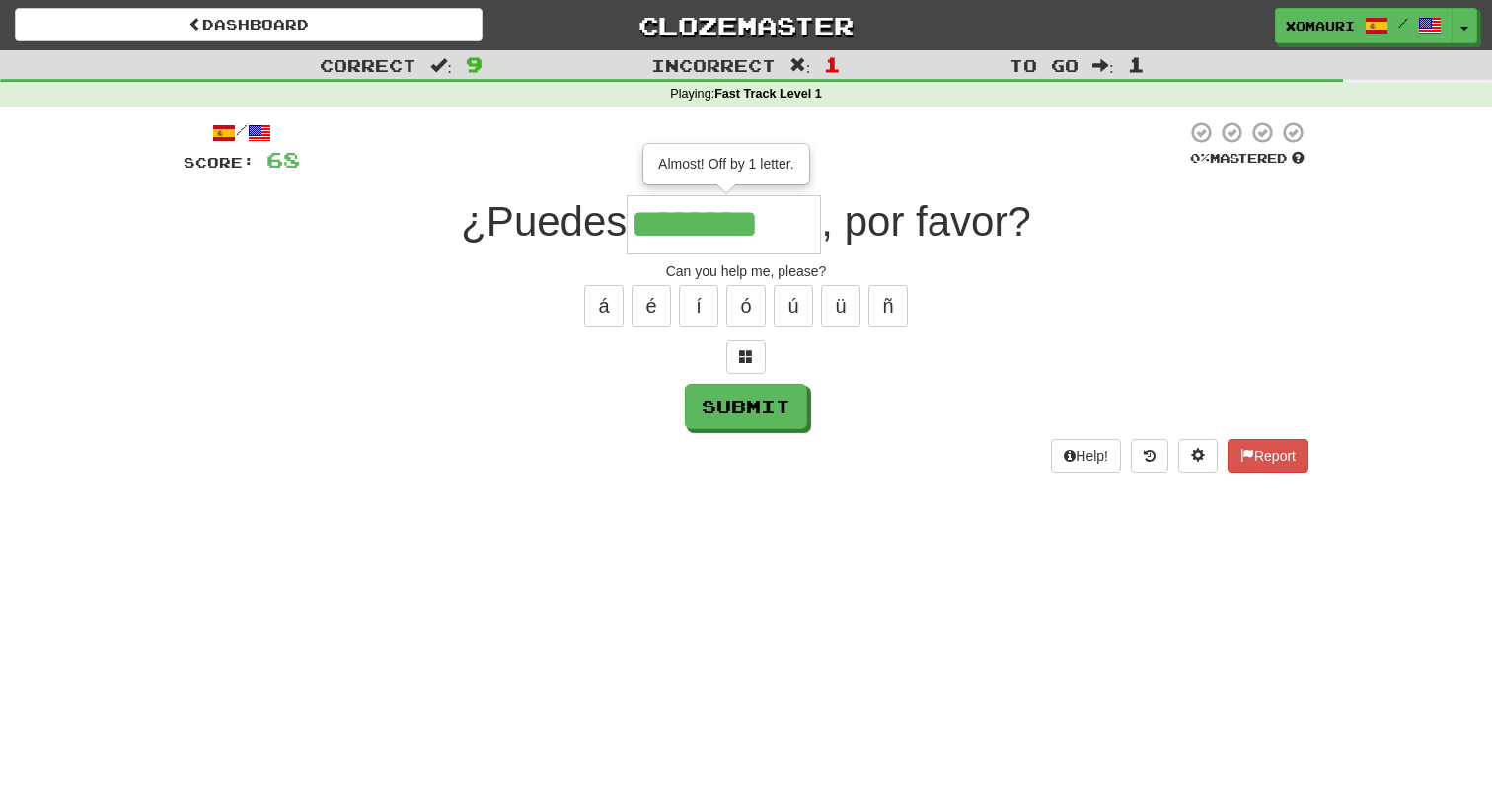 type on "********" 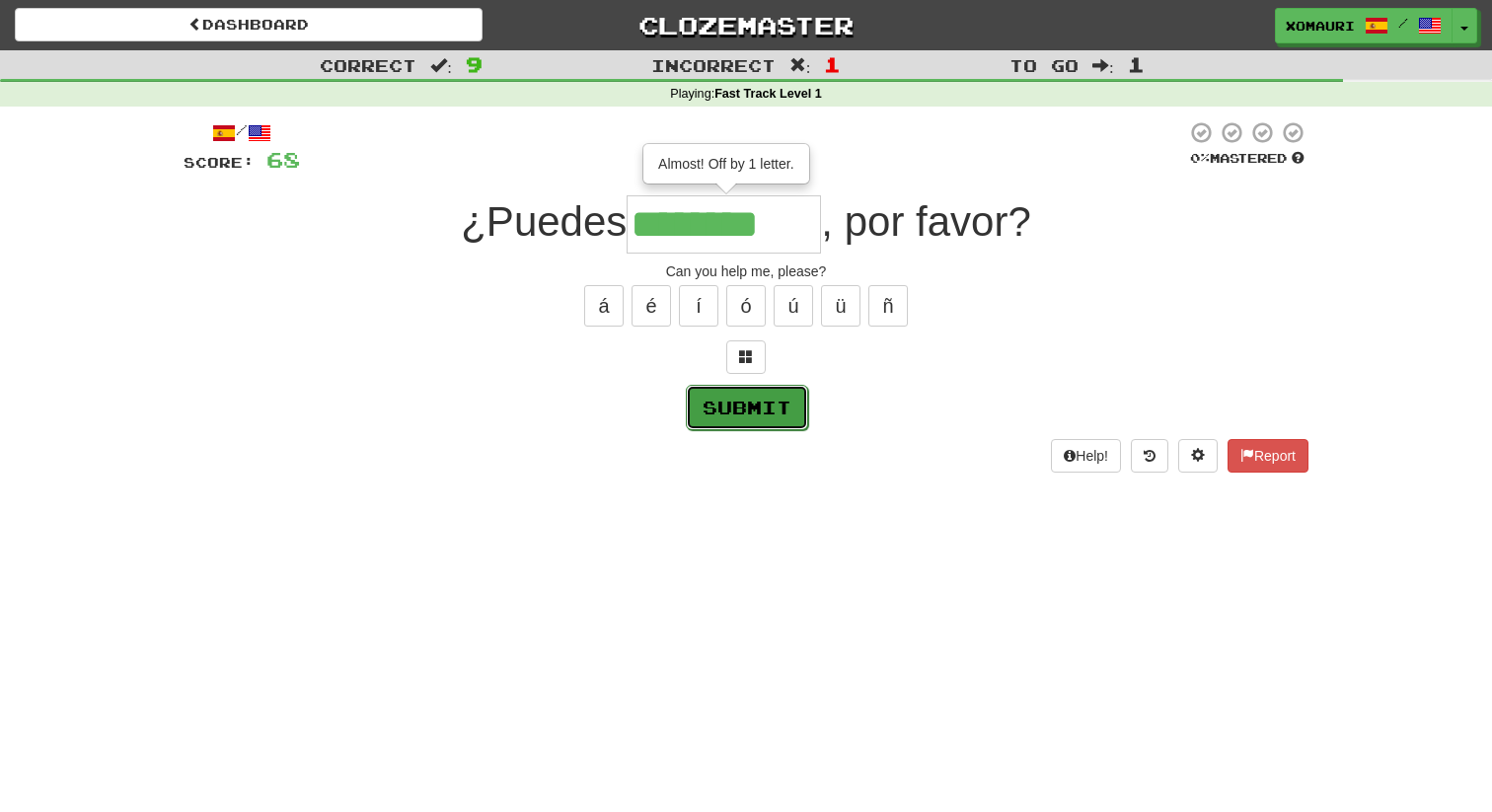 click on "Submit" at bounding box center [747, 407] 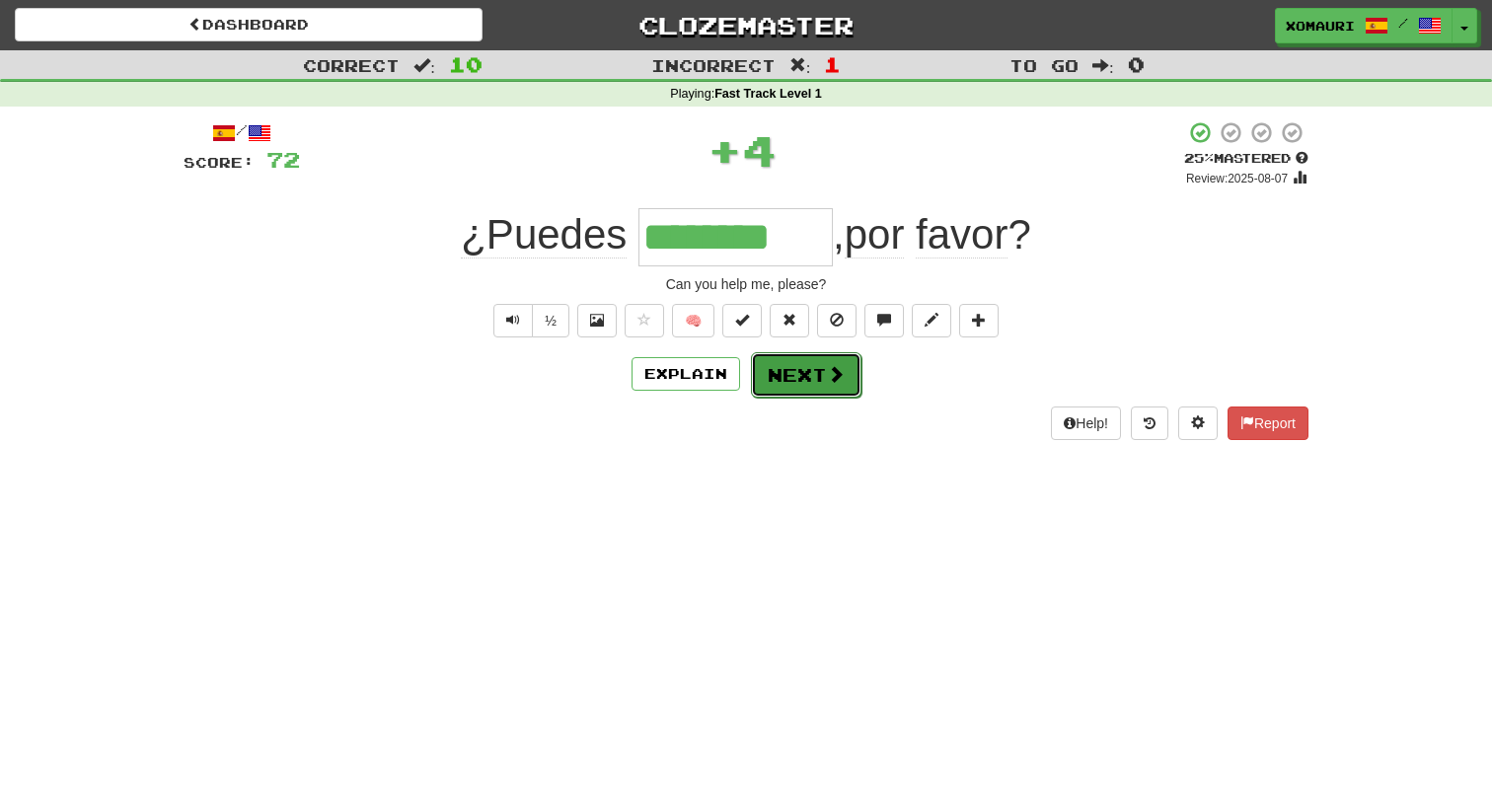 click on "Next" at bounding box center (806, 375) 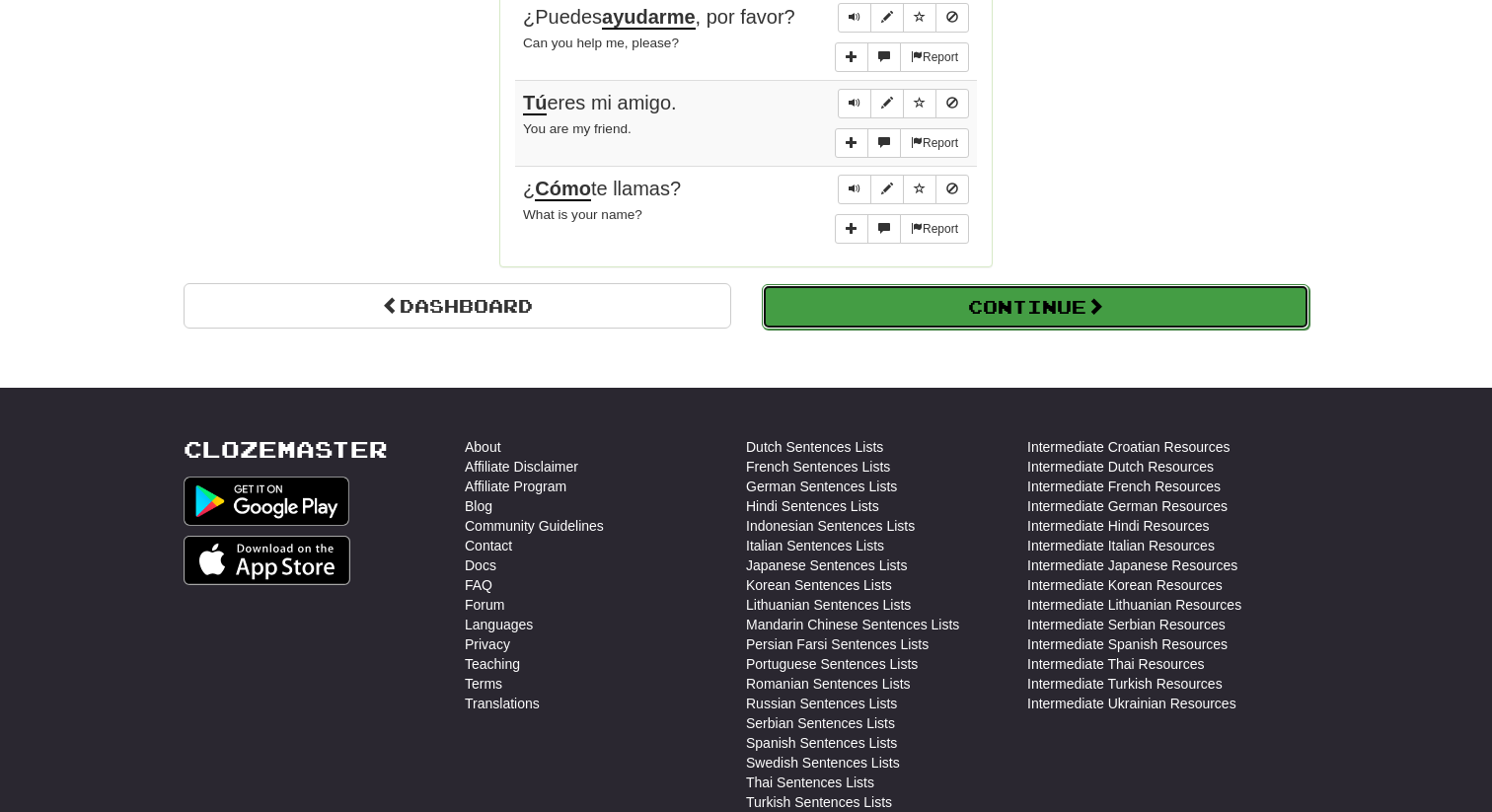 click on "Continue" at bounding box center (1035, 307) 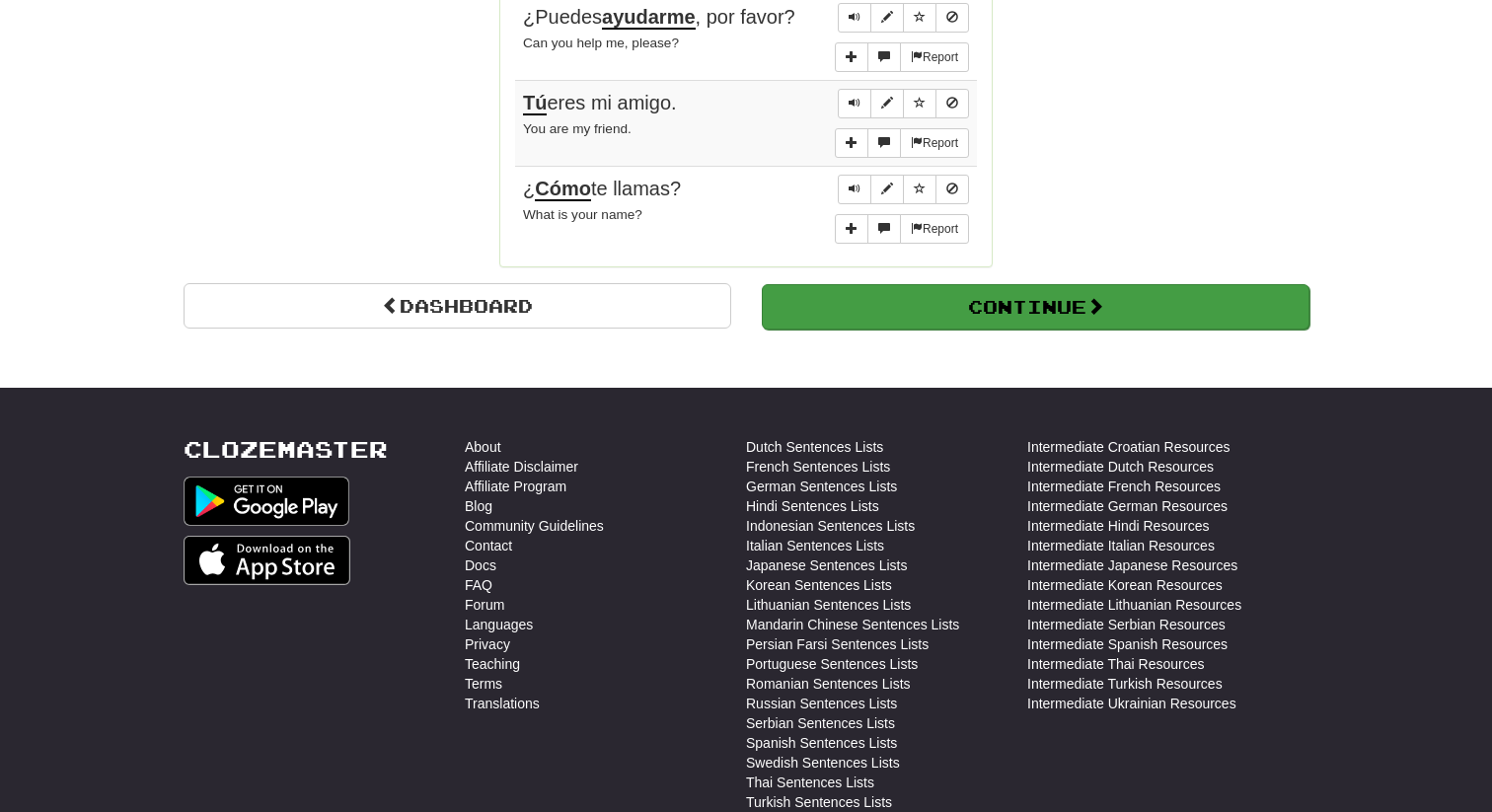 scroll, scrollTop: 701, scrollLeft: 0, axis: vertical 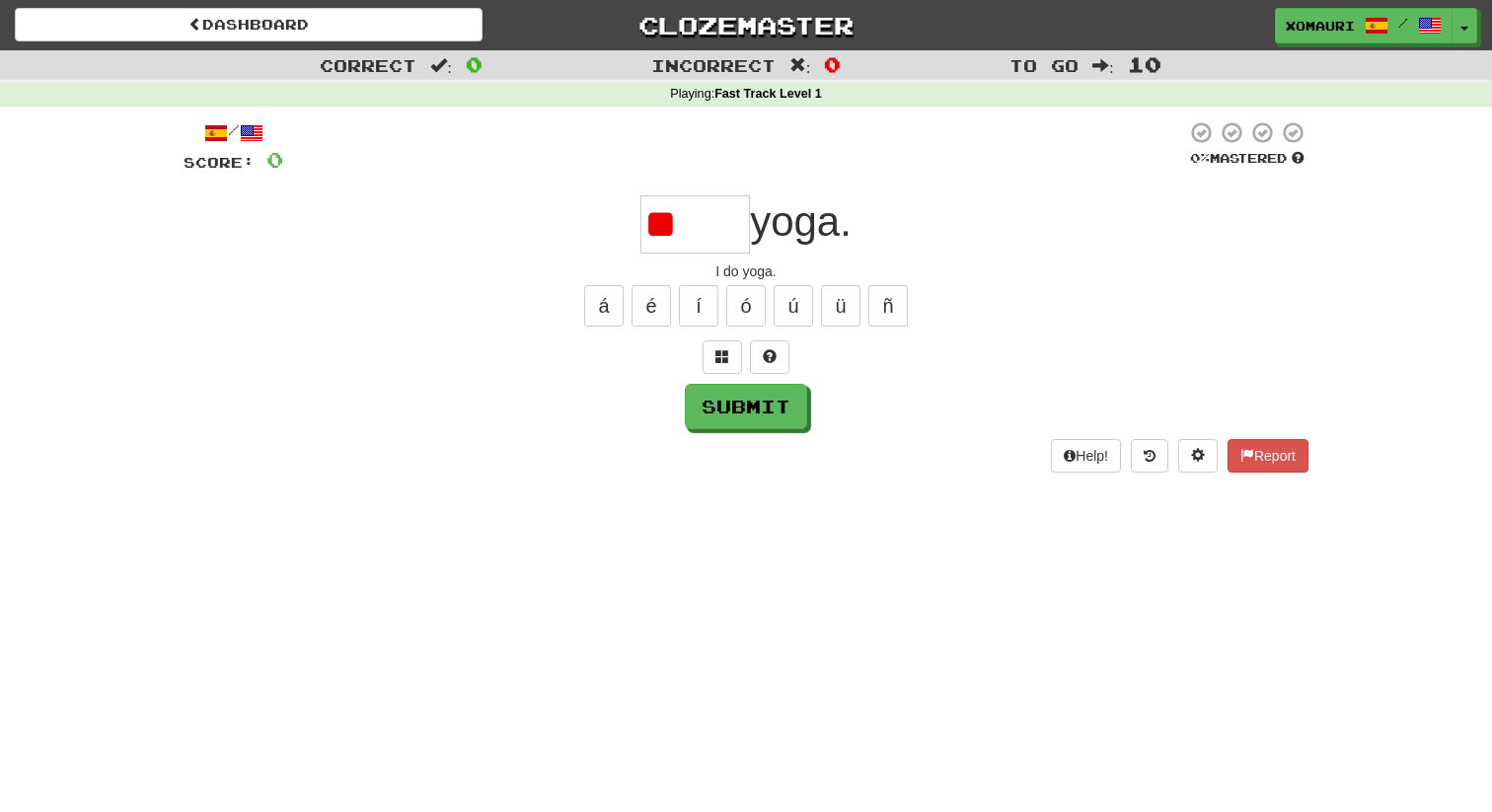 type on "*" 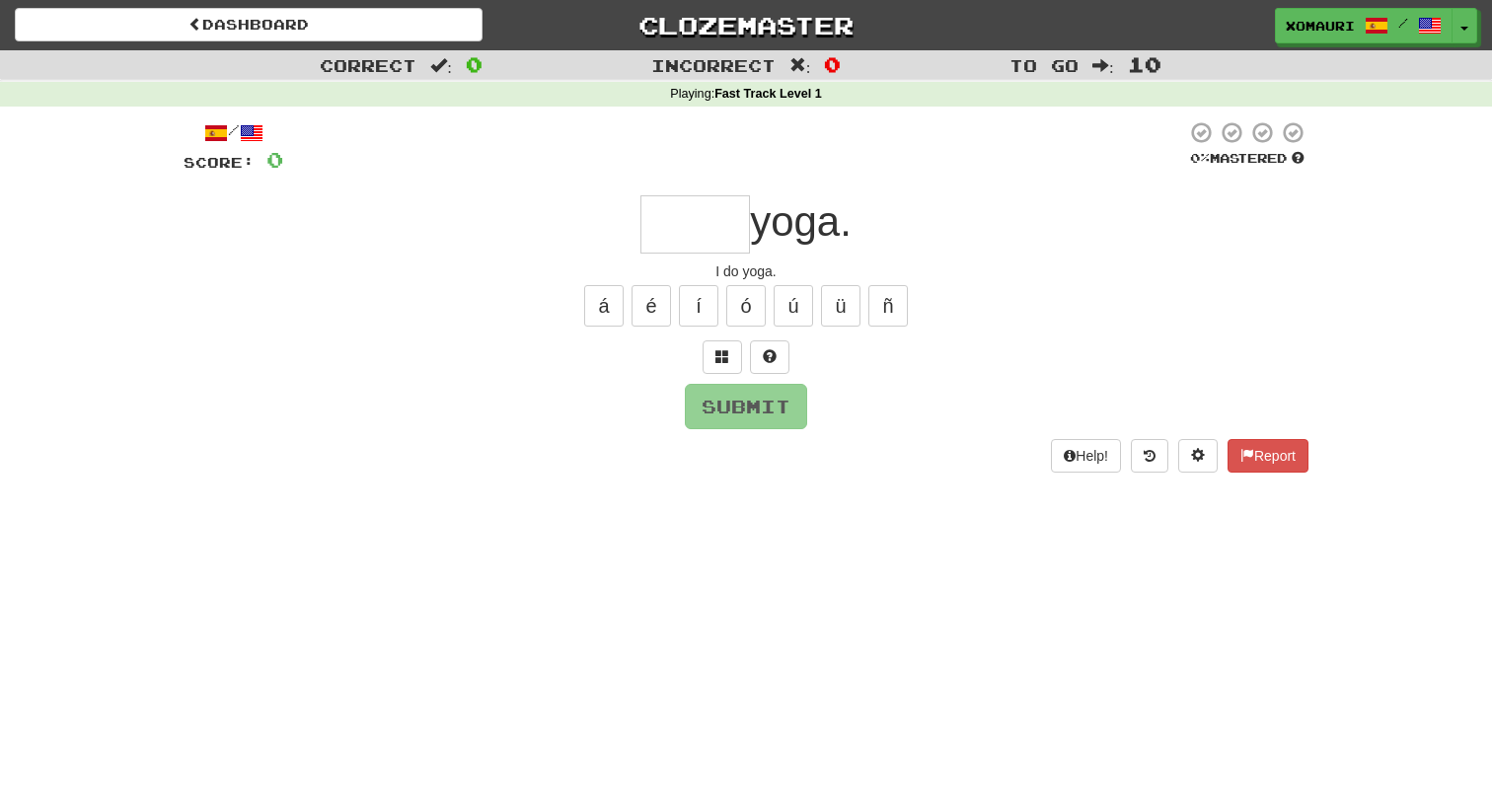 type on "*" 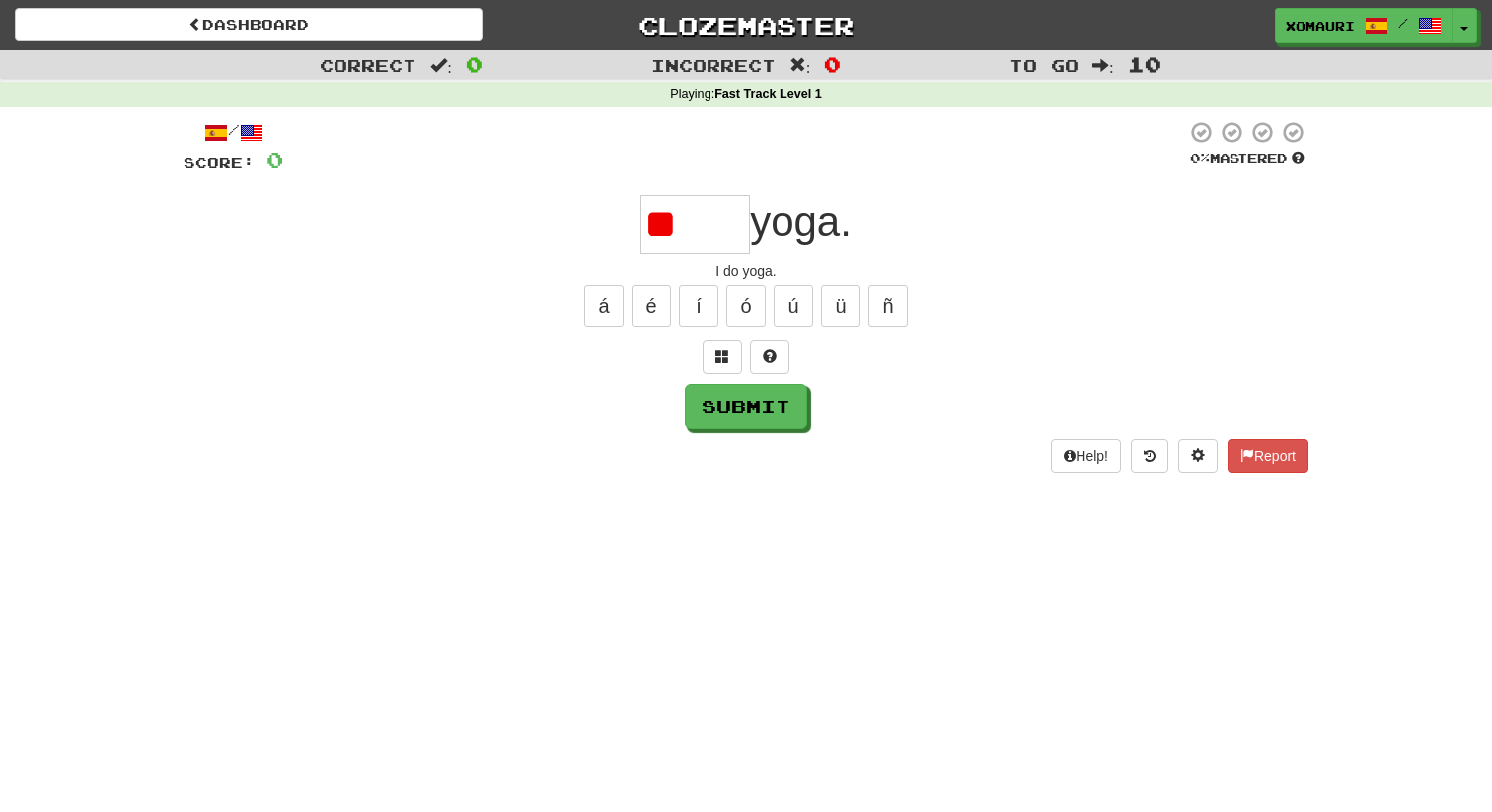 type on "*" 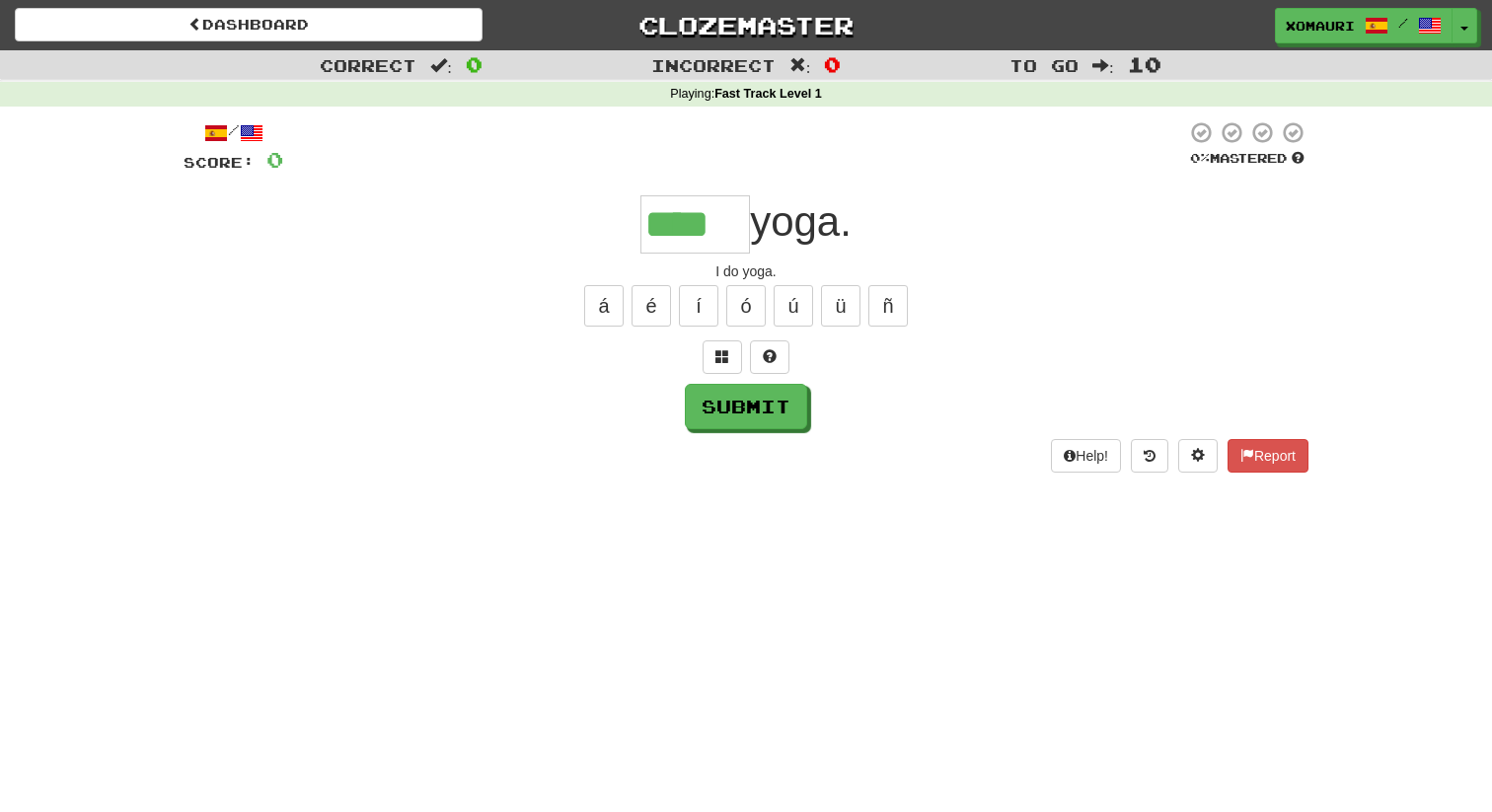 type on "****" 